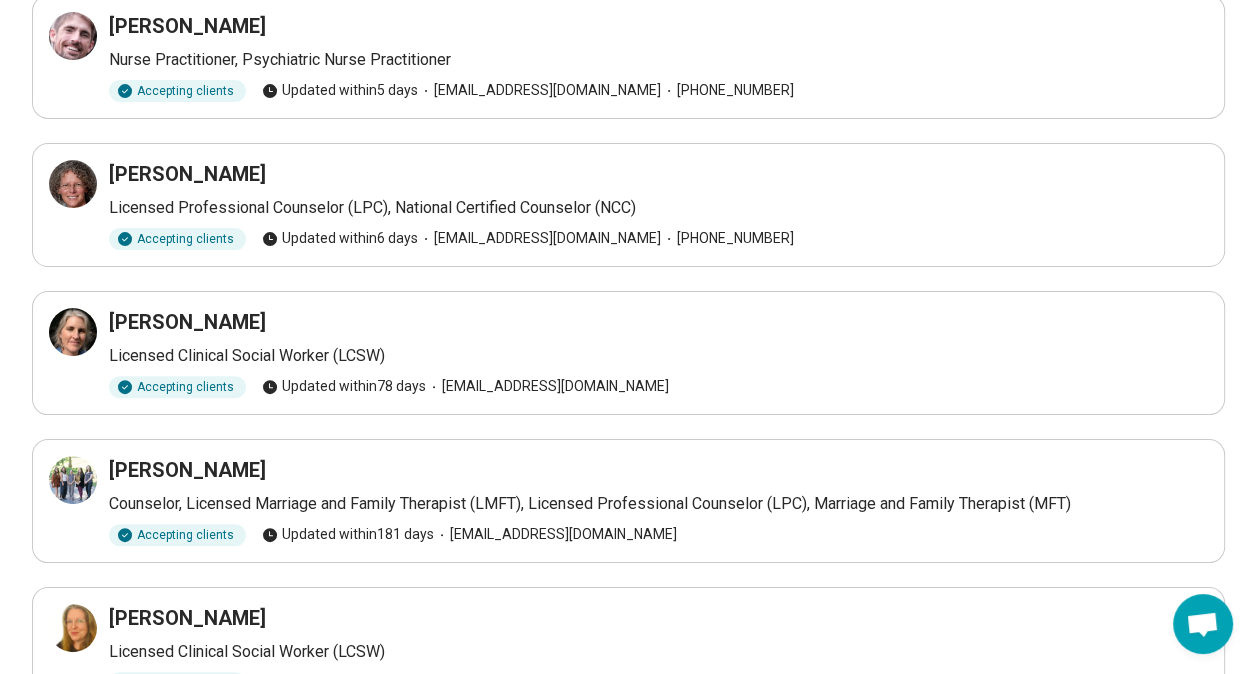 scroll, scrollTop: 0, scrollLeft: 0, axis: both 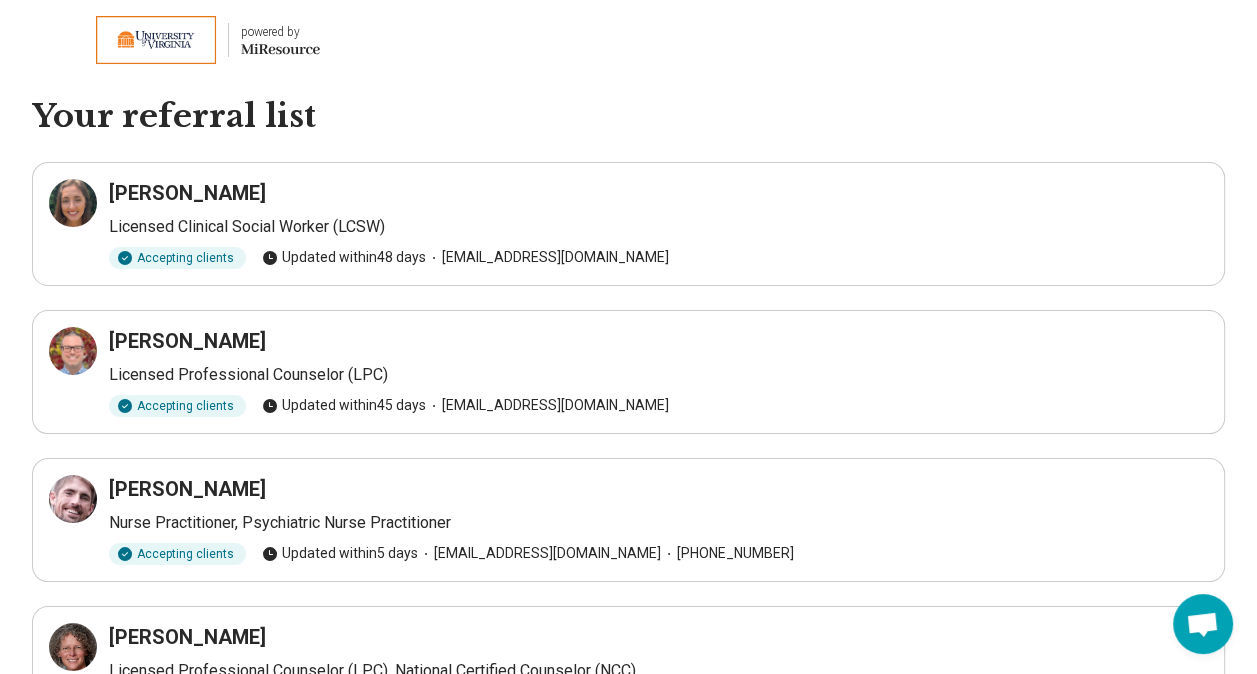 click at bounding box center (156, 40) 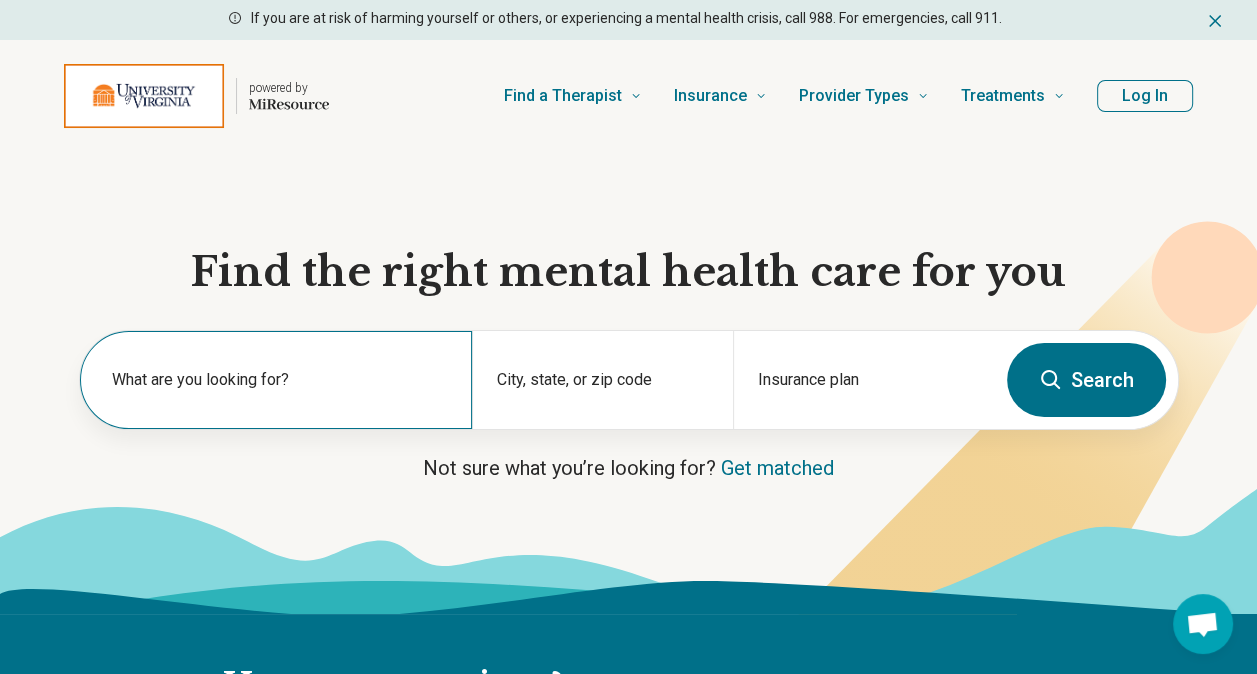 click on "What are you looking for?" at bounding box center [276, 380] 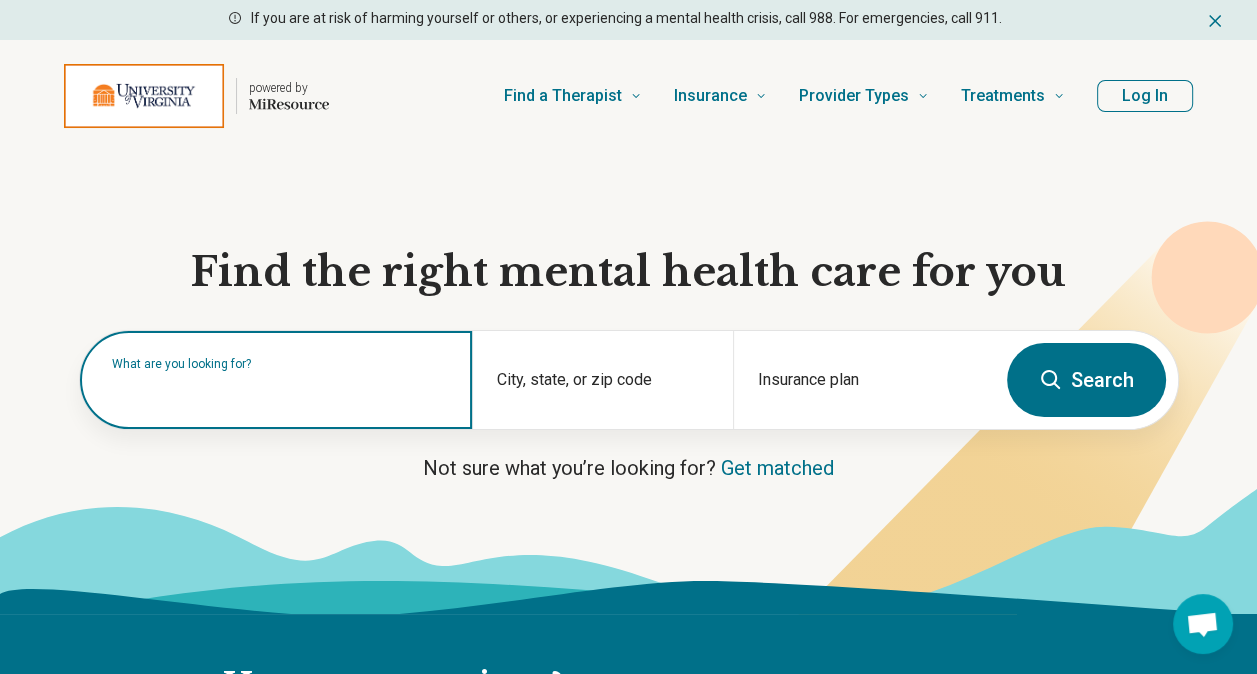 type on "*" 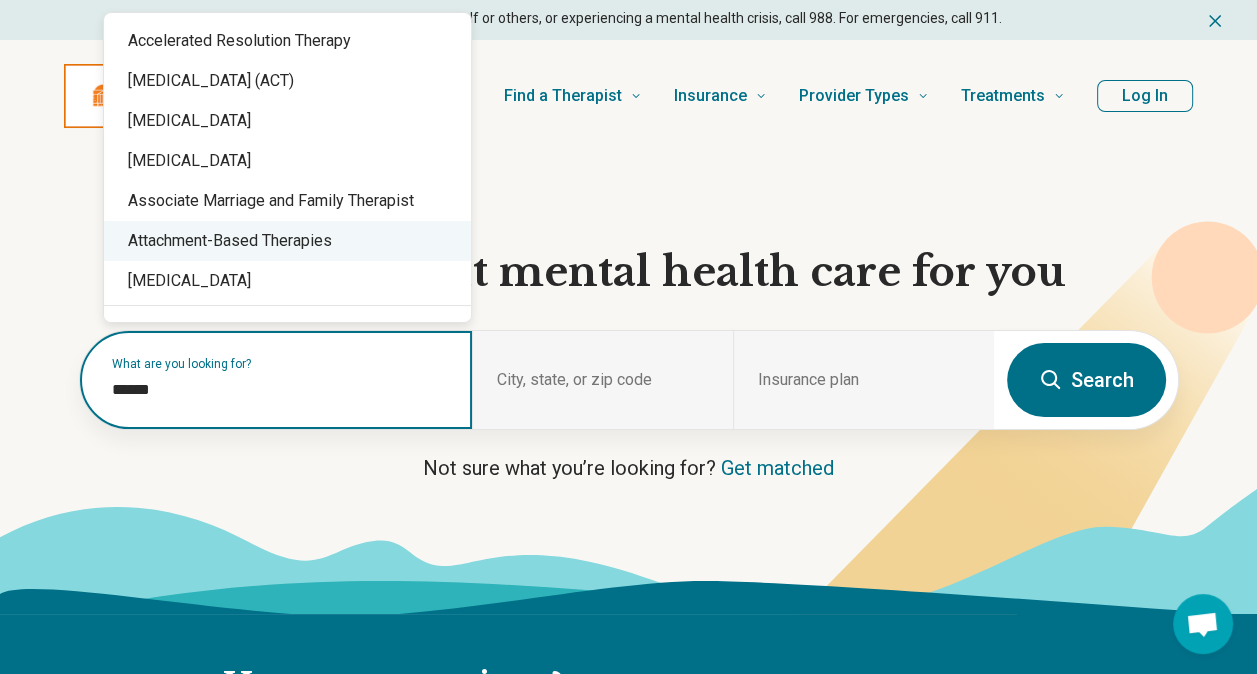 scroll, scrollTop: 39, scrollLeft: 0, axis: vertical 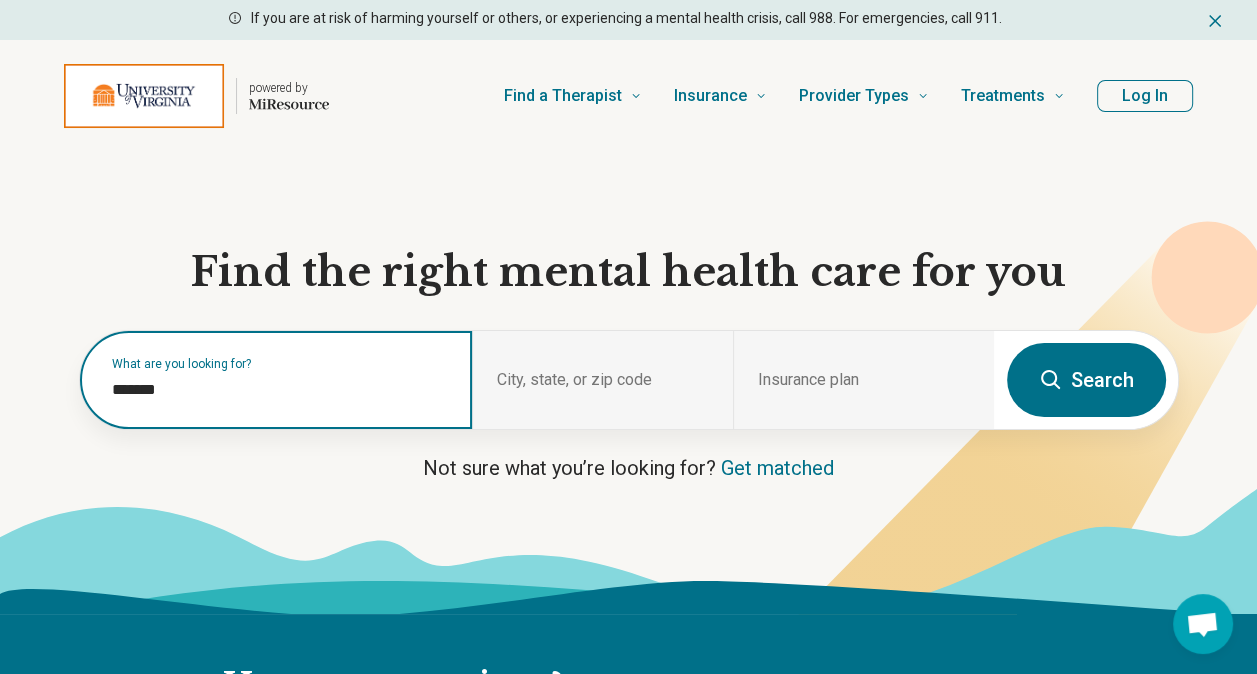 click on "*******" at bounding box center (280, 390) 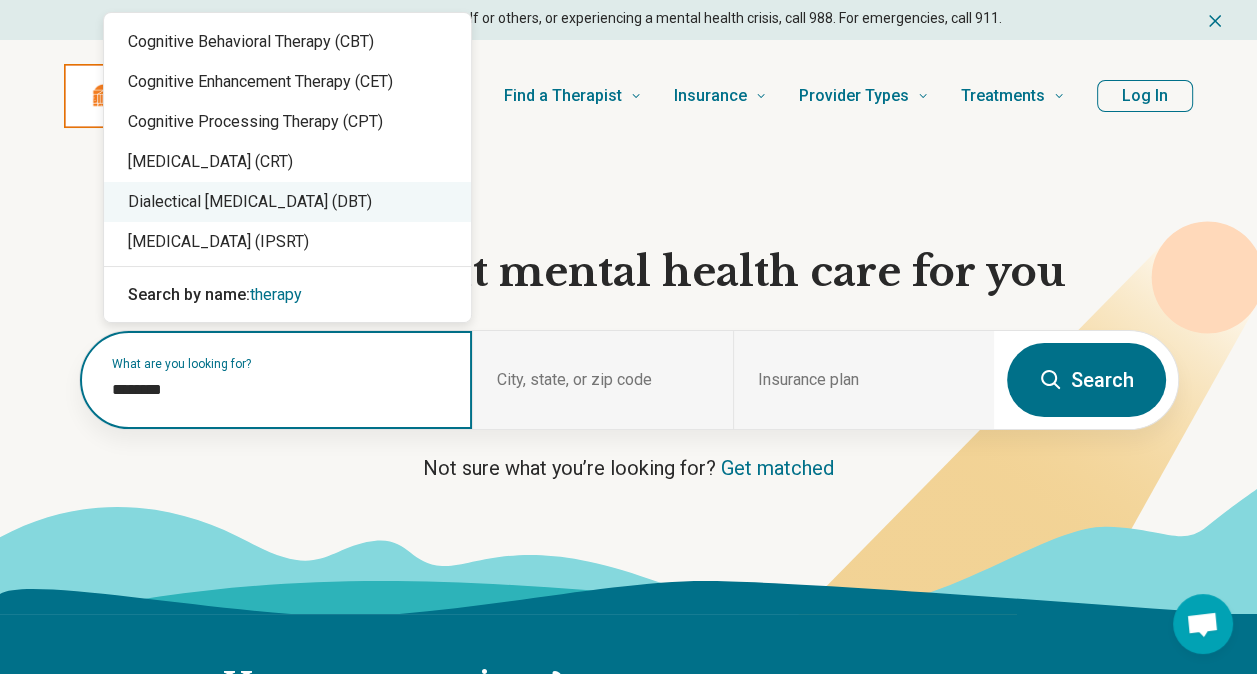 scroll, scrollTop: 0, scrollLeft: 0, axis: both 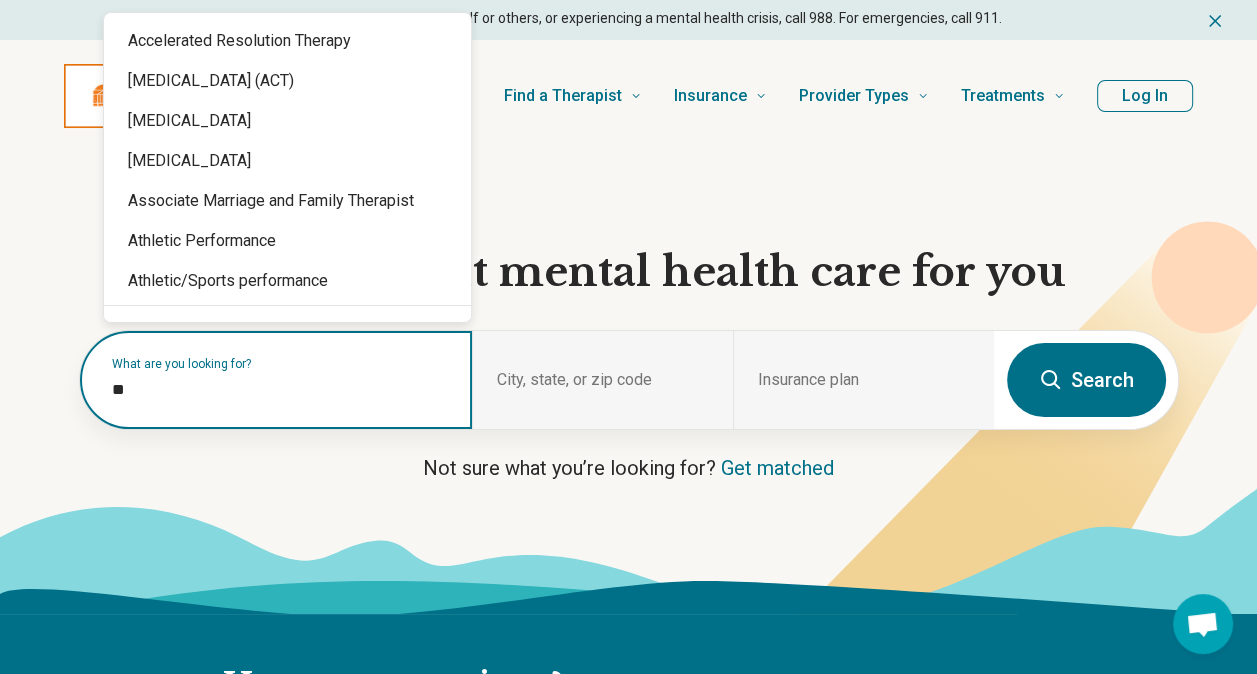 type on "*" 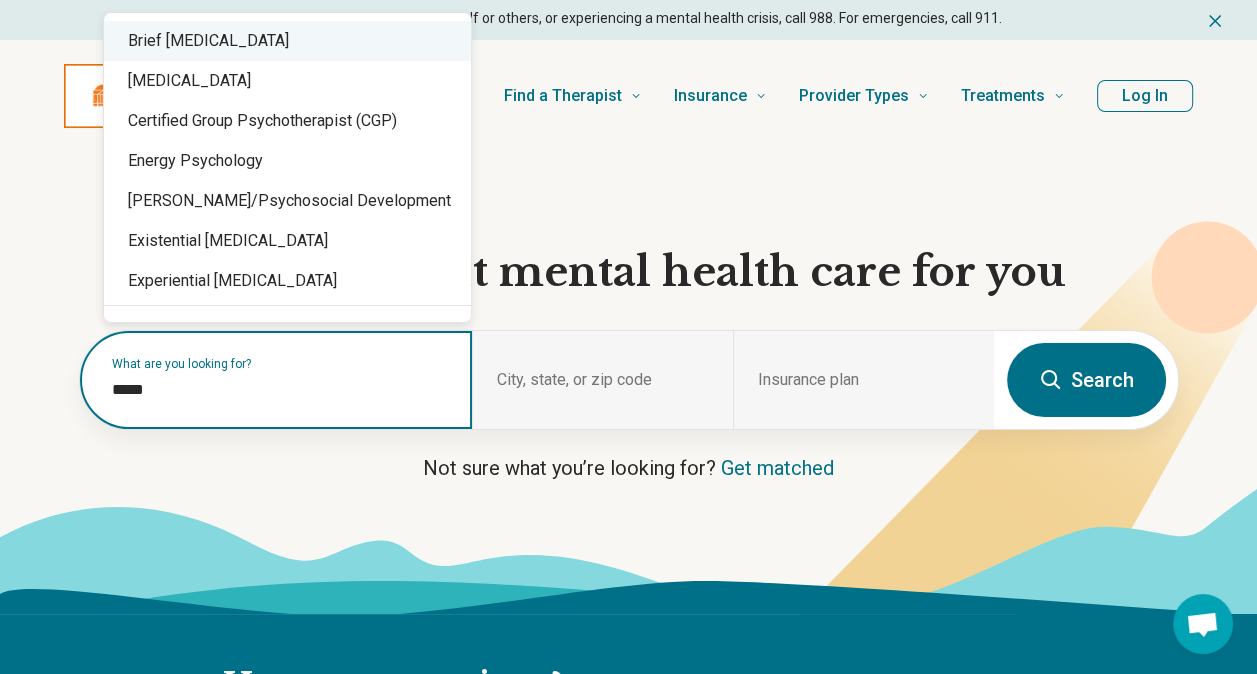 type on "*****" 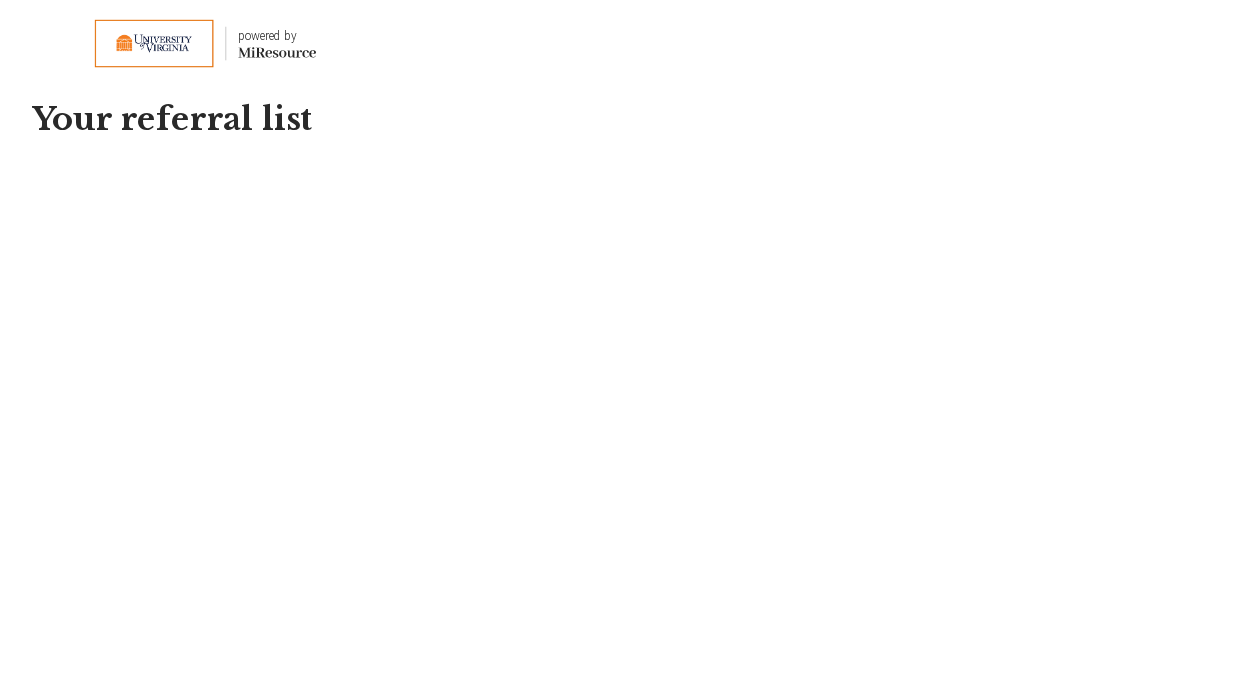scroll, scrollTop: 0, scrollLeft: 0, axis: both 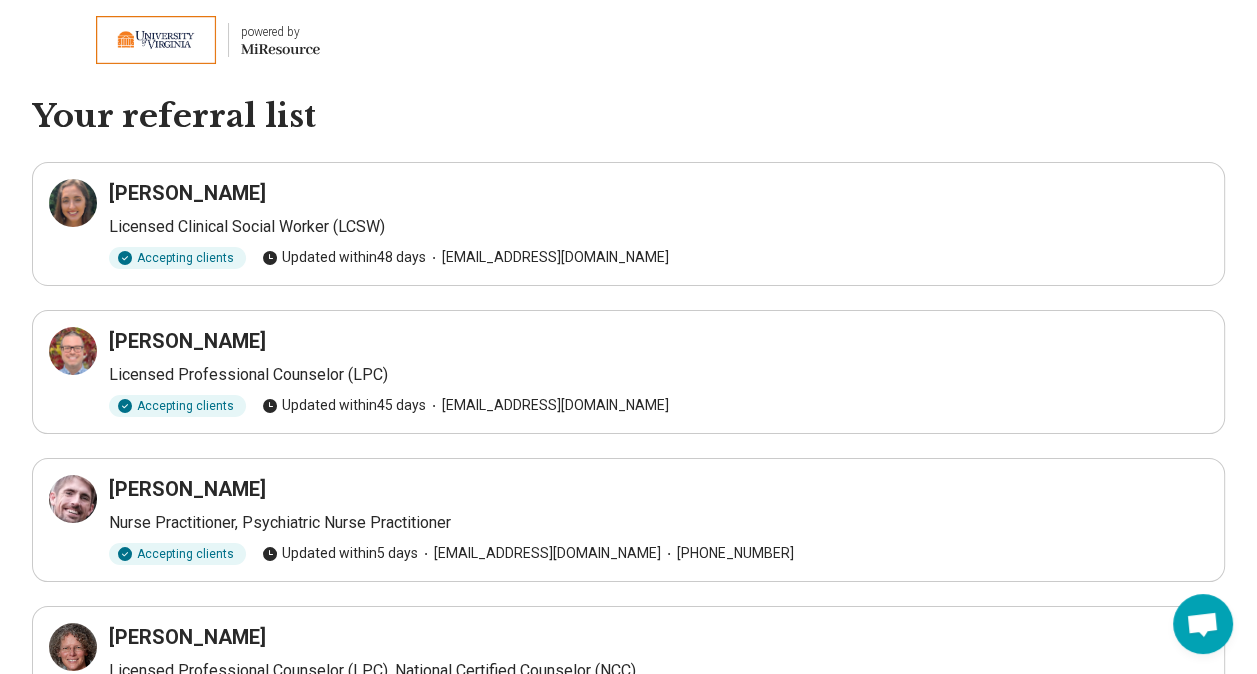 drag, startPoint x: 188, startPoint y: 336, endPoint x: 128, endPoint y: 333, distance: 60.074955 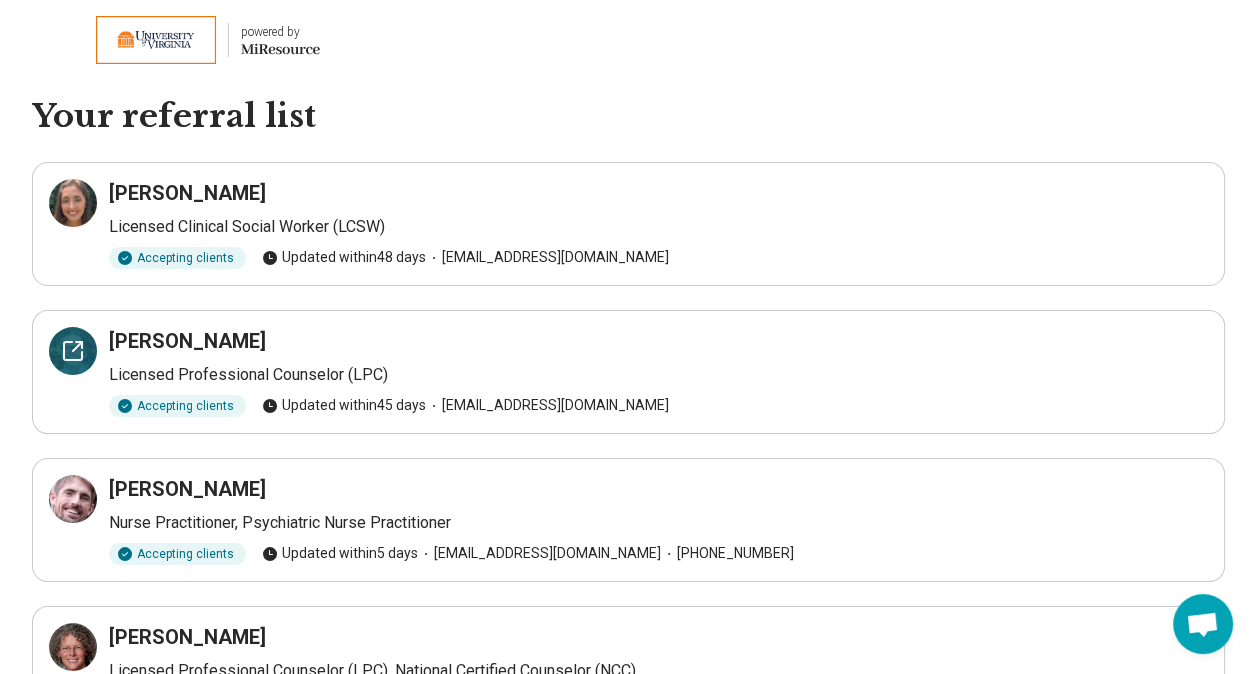 click at bounding box center (73, 351) 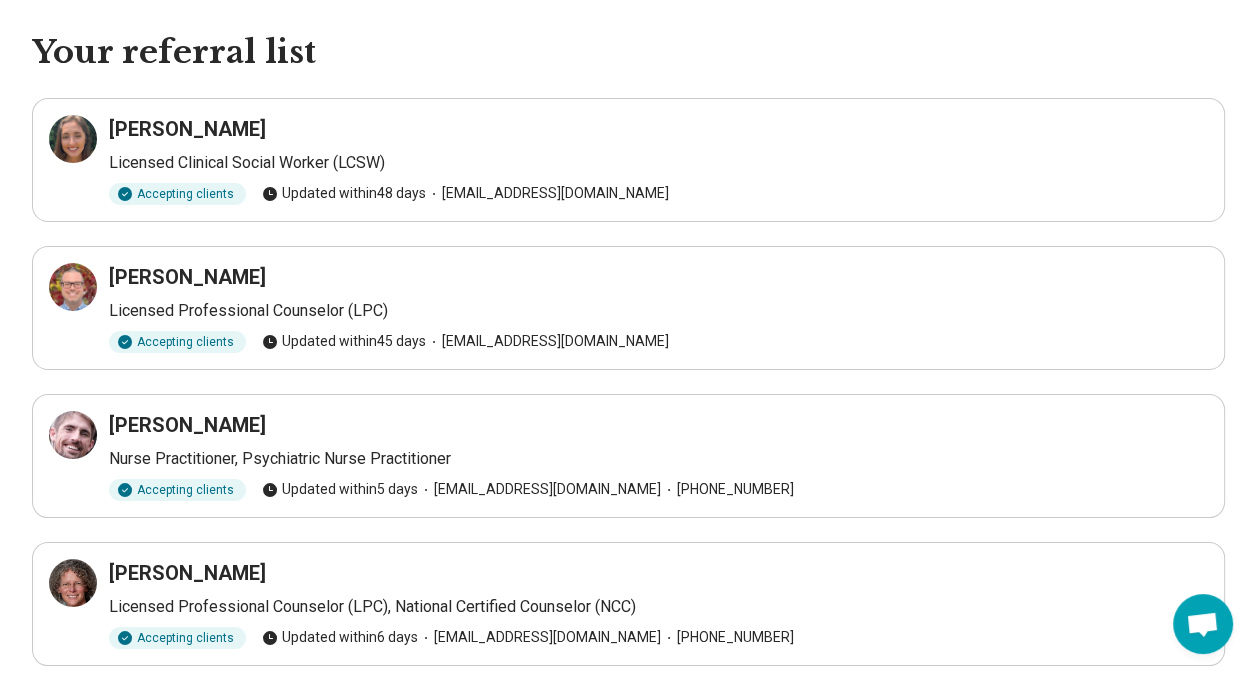scroll, scrollTop: 0, scrollLeft: 0, axis: both 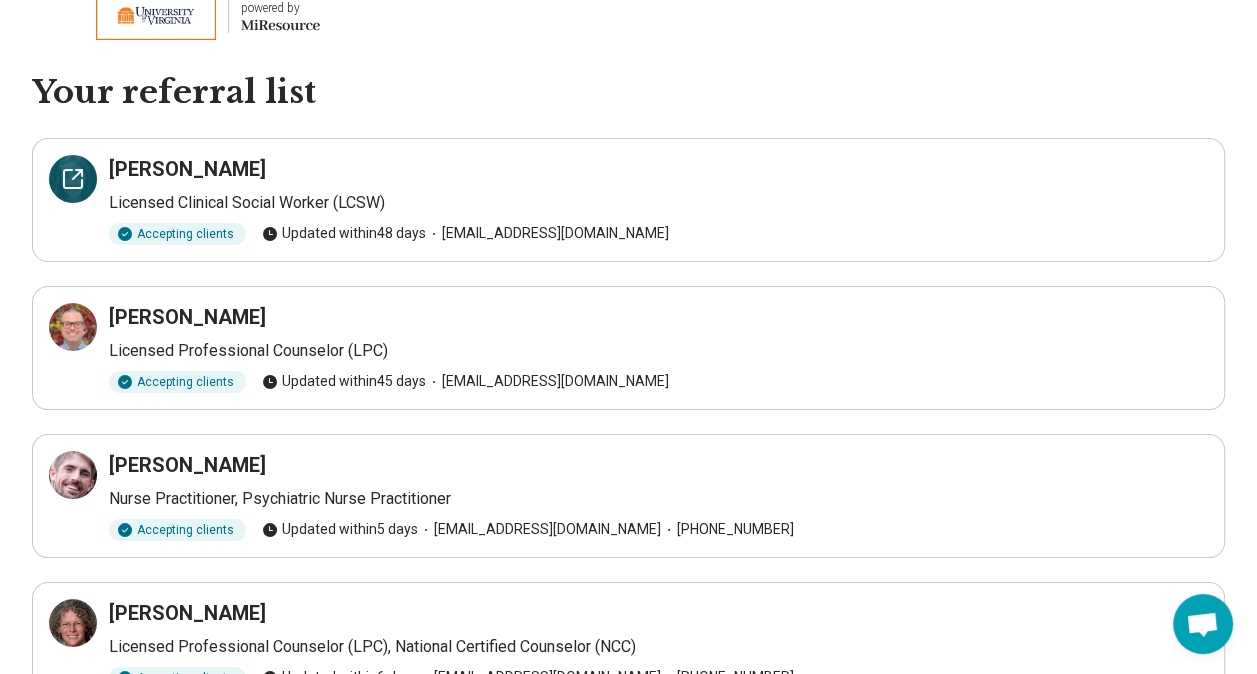 click 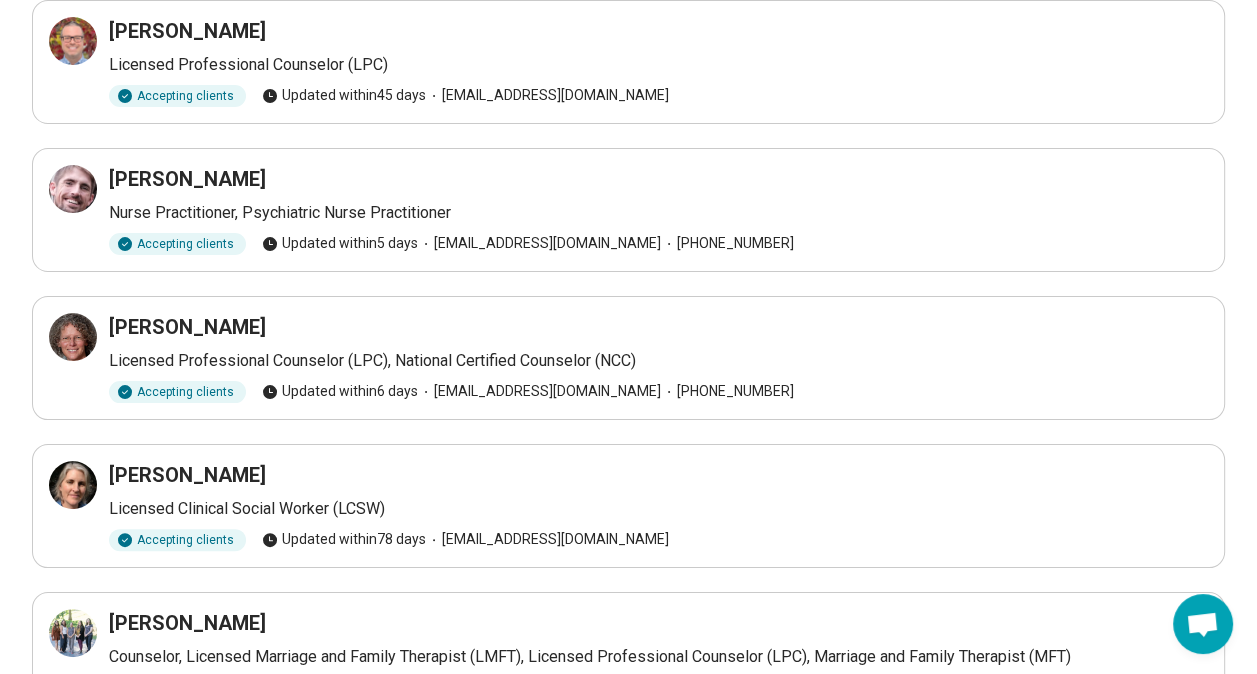 scroll, scrollTop: 312, scrollLeft: 0, axis: vertical 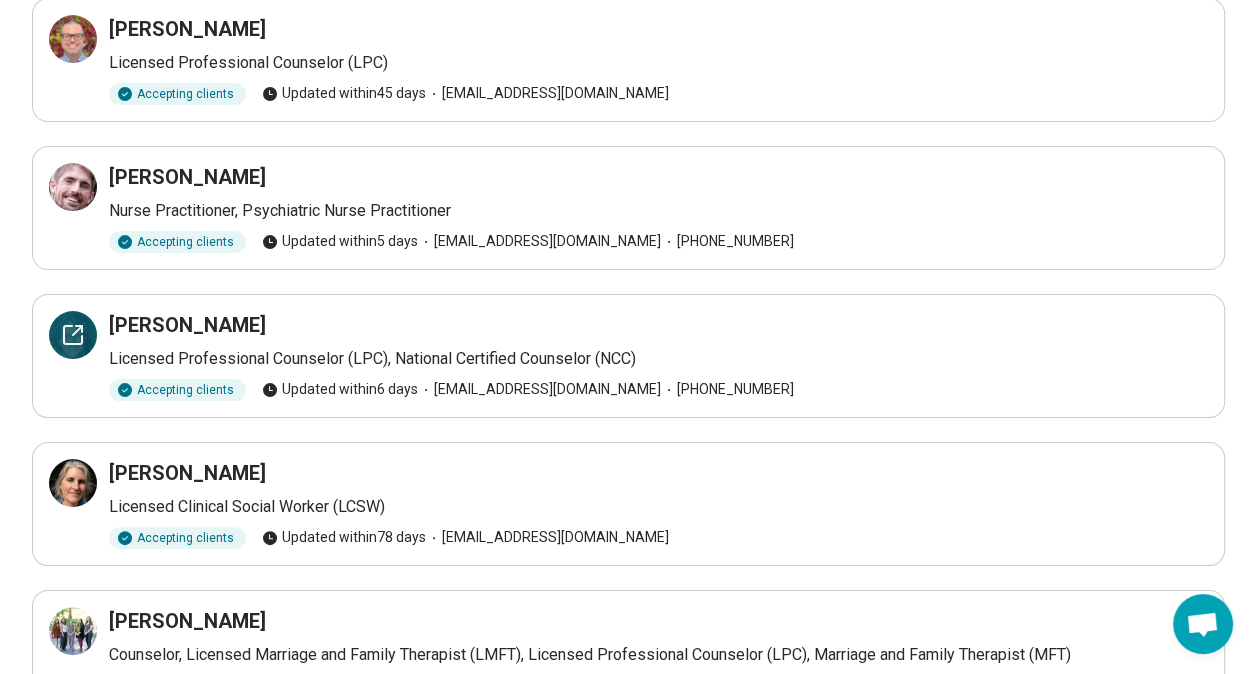 click at bounding box center [73, 335] 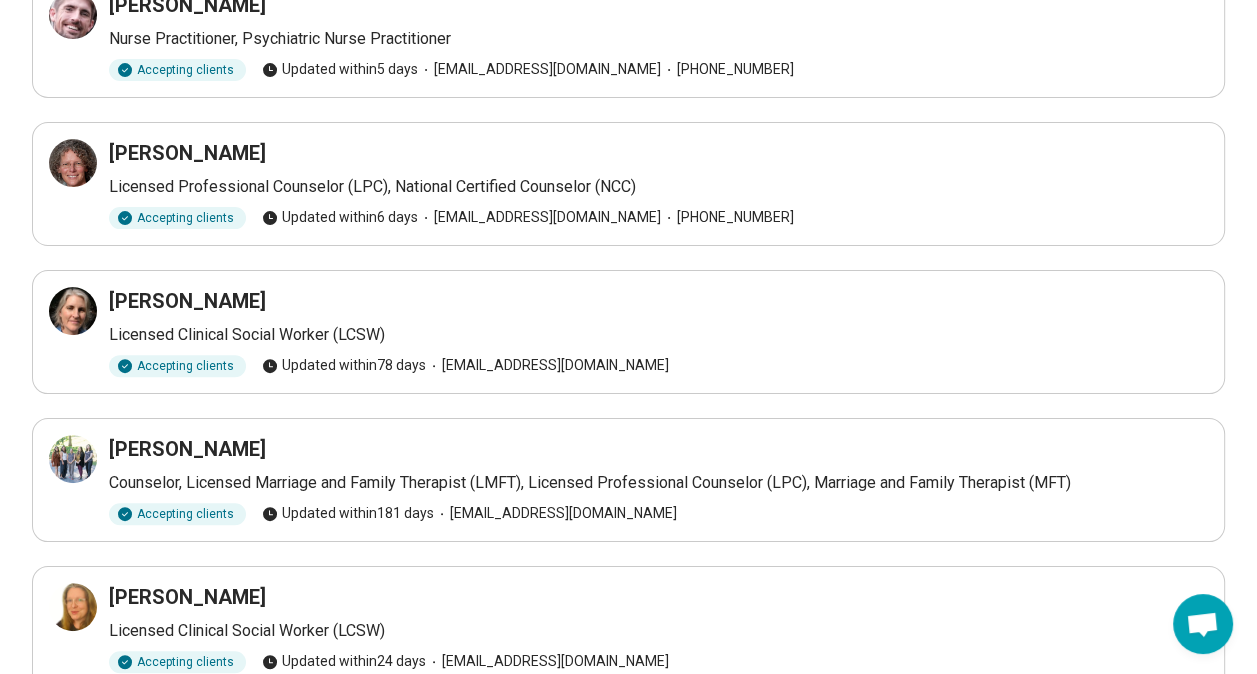 scroll, scrollTop: 492, scrollLeft: 0, axis: vertical 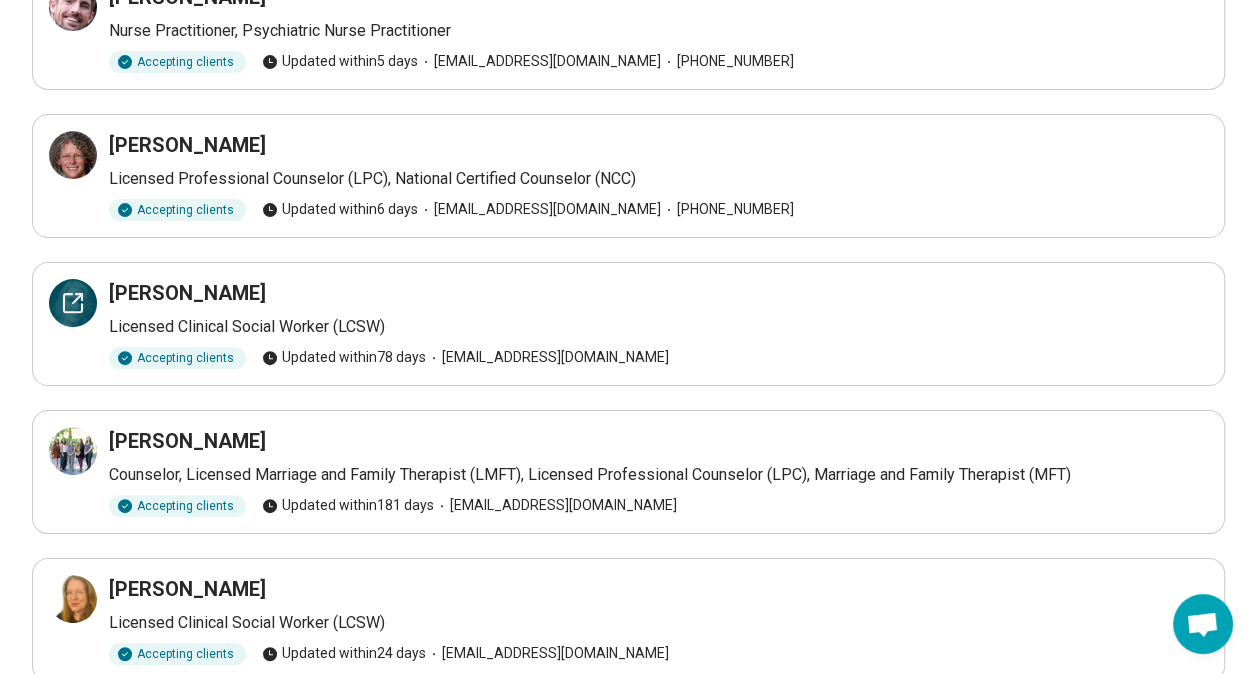 click 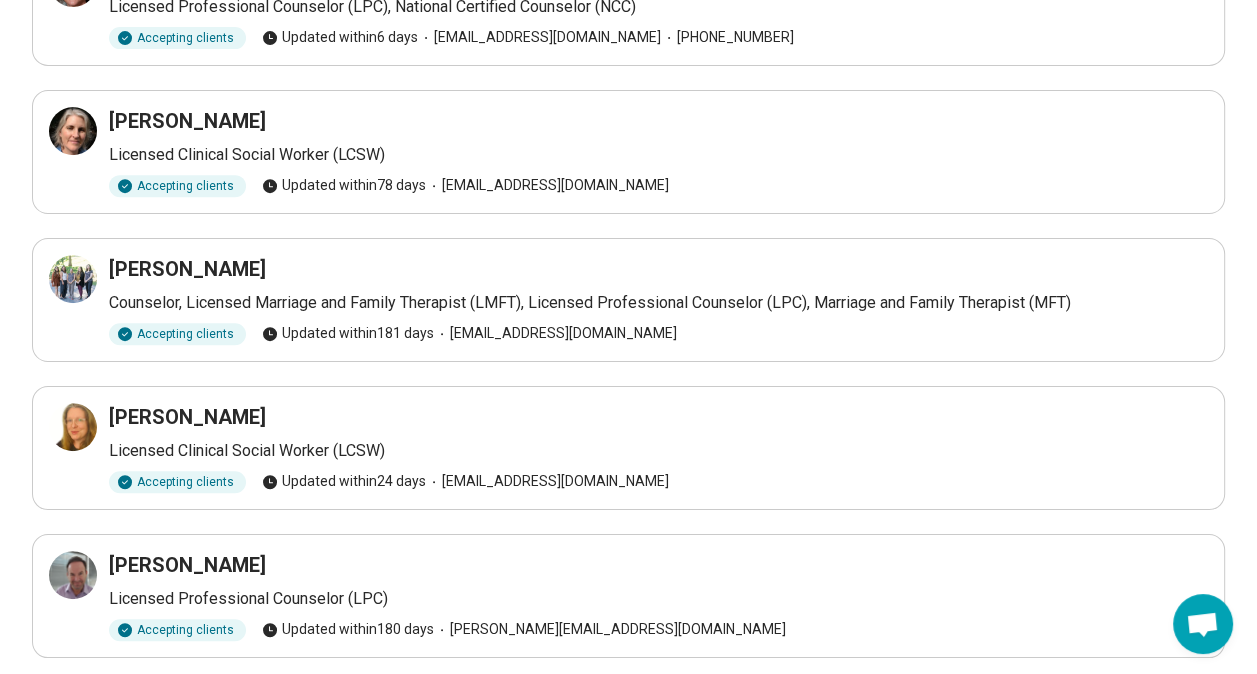 scroll, scrollTop: 674, scrollLeft: 0, axis: vertical 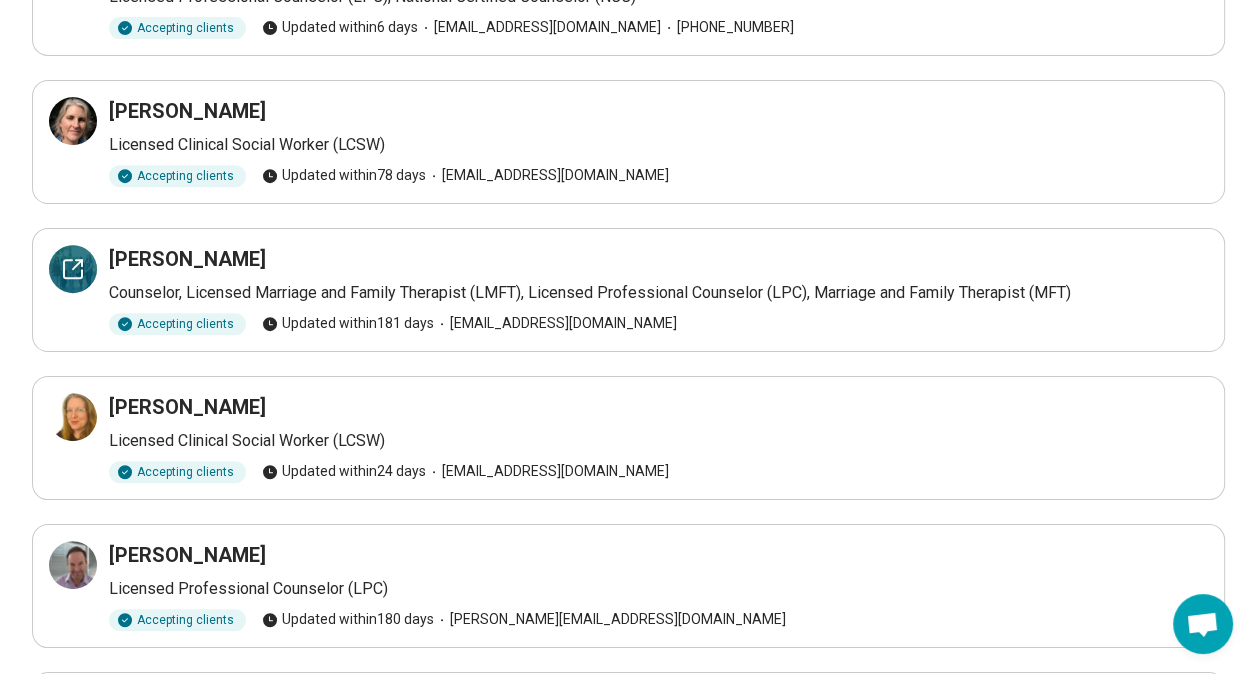click at bounding box center (73, 269) 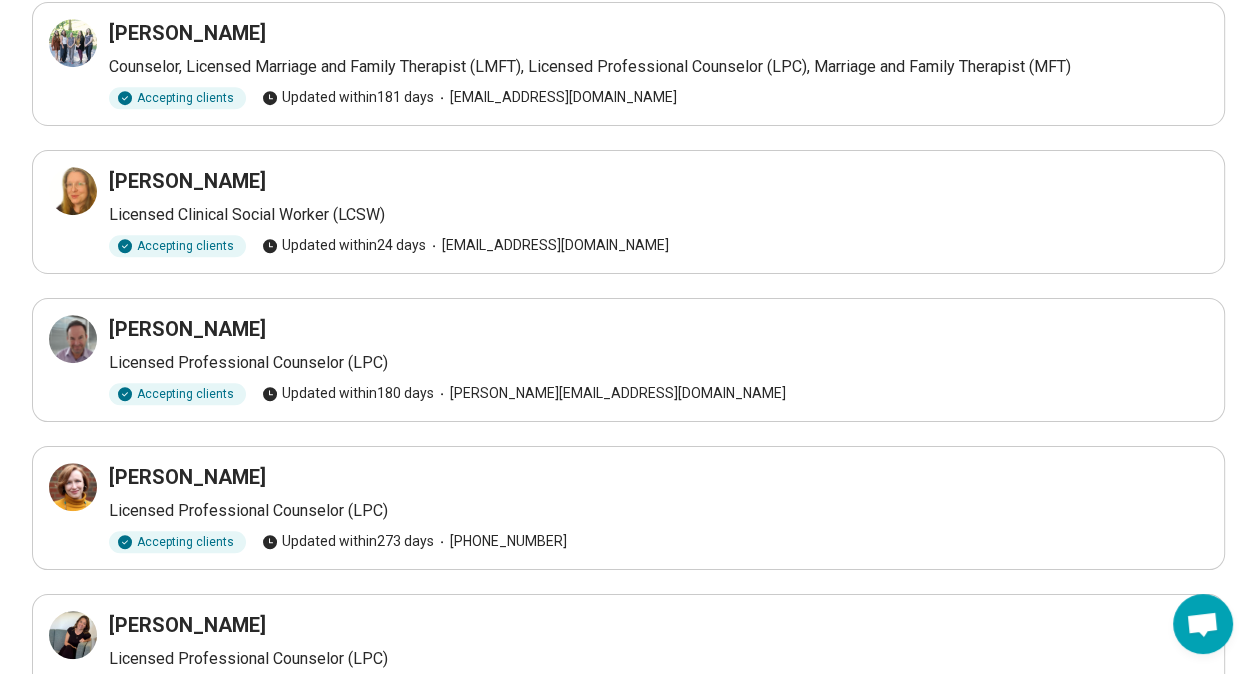 scroll, scrollTop: 940, scrollLeft: 0, axis: vertical 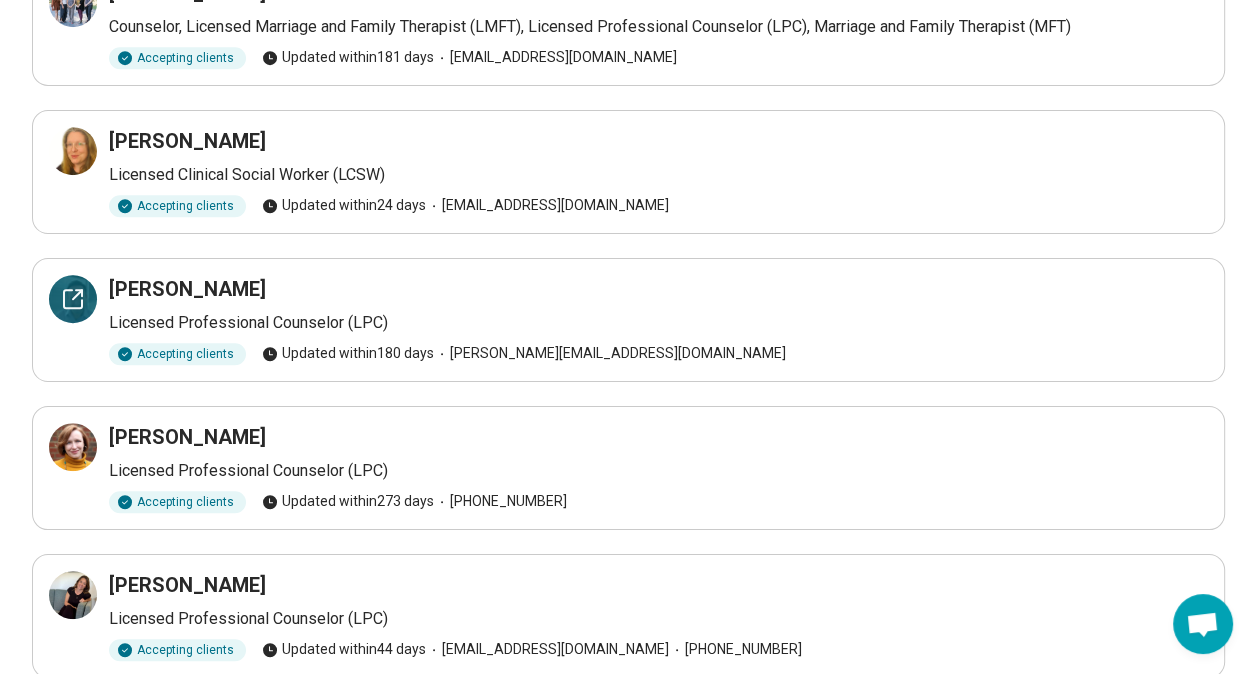 click 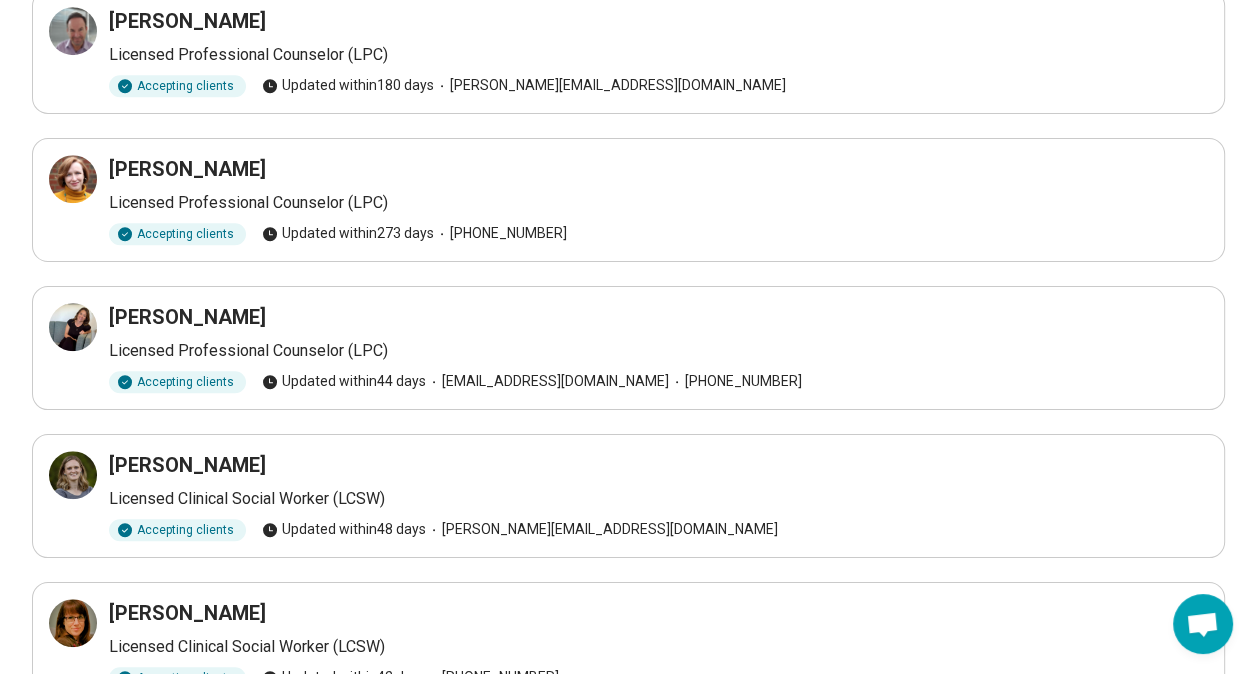 scroll, scrollTop: 1241, scrollLeft: 0, axis: vertical 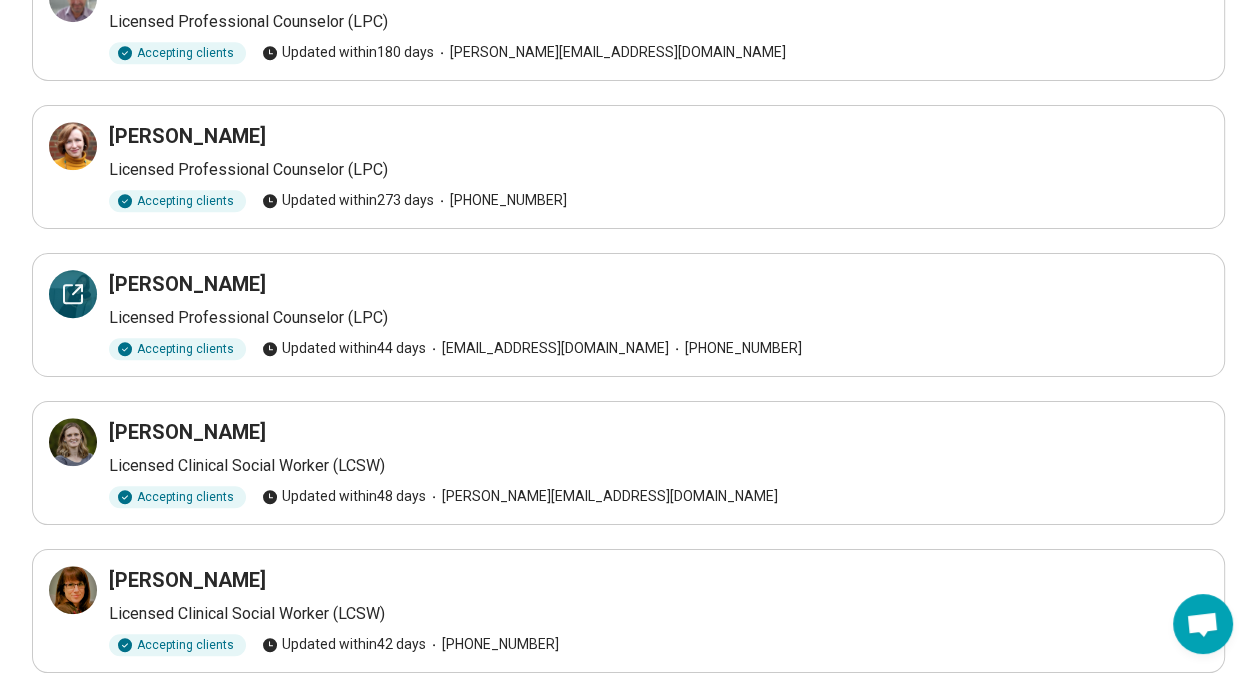 click 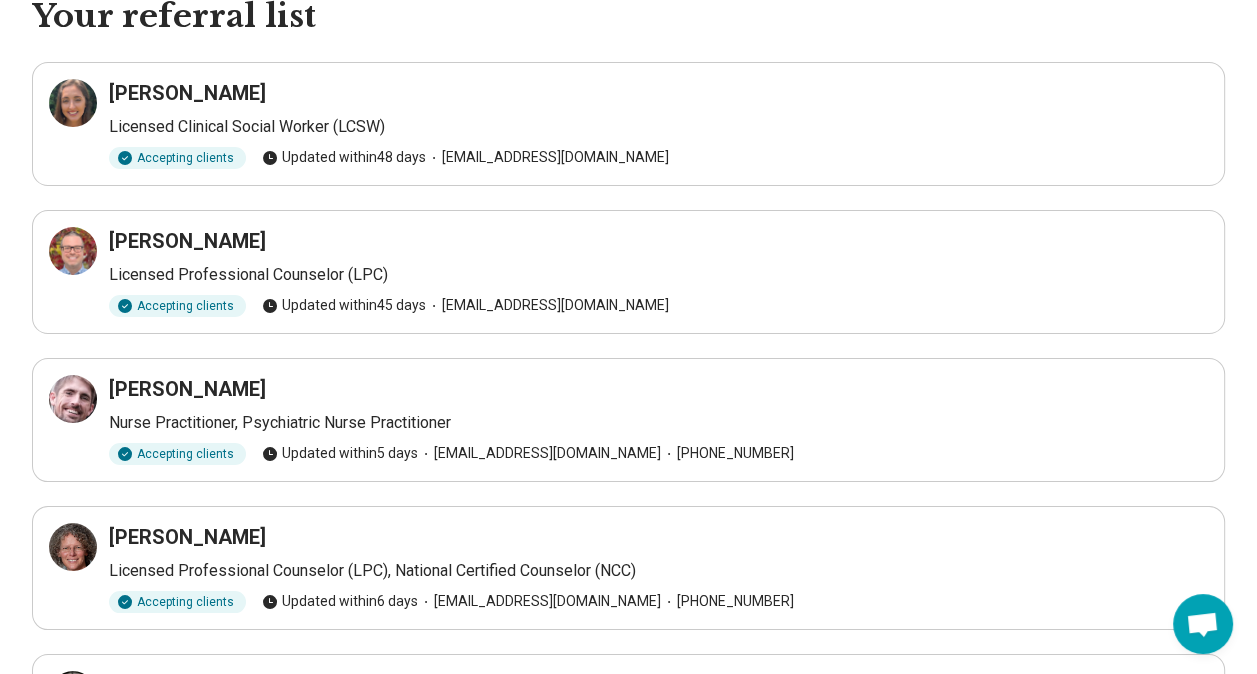 scroll, scrollTop: 102, scrollLeft: 0, axis: vertical 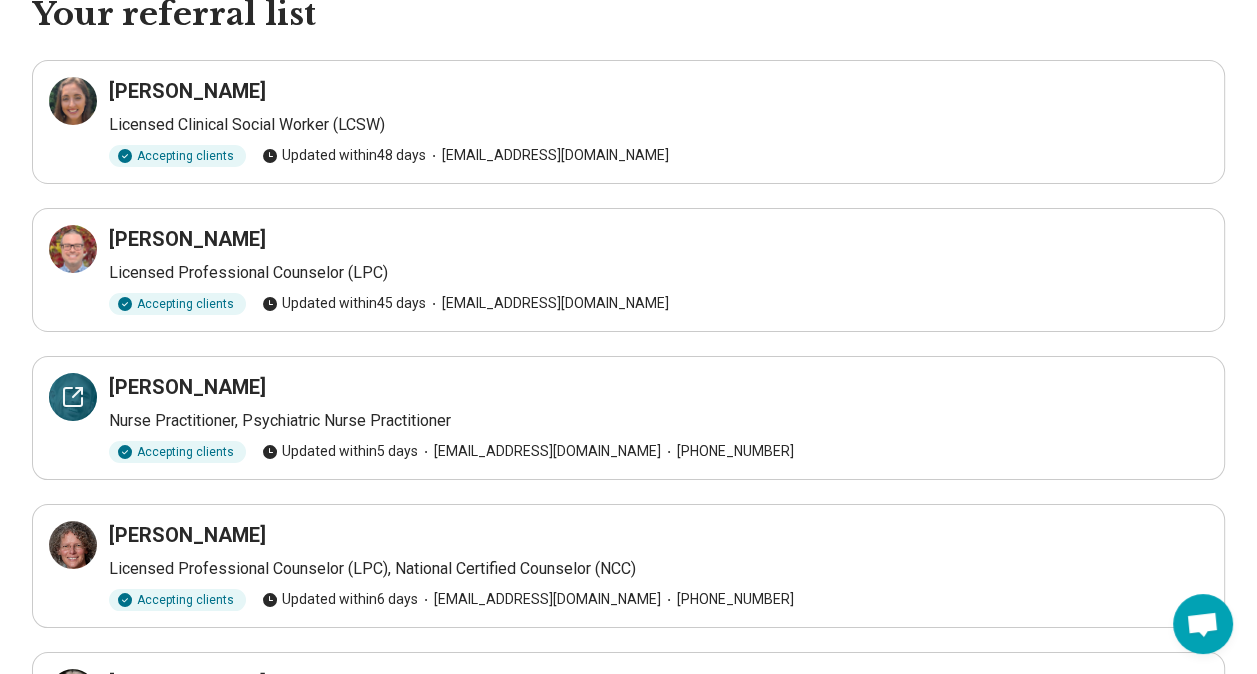 click 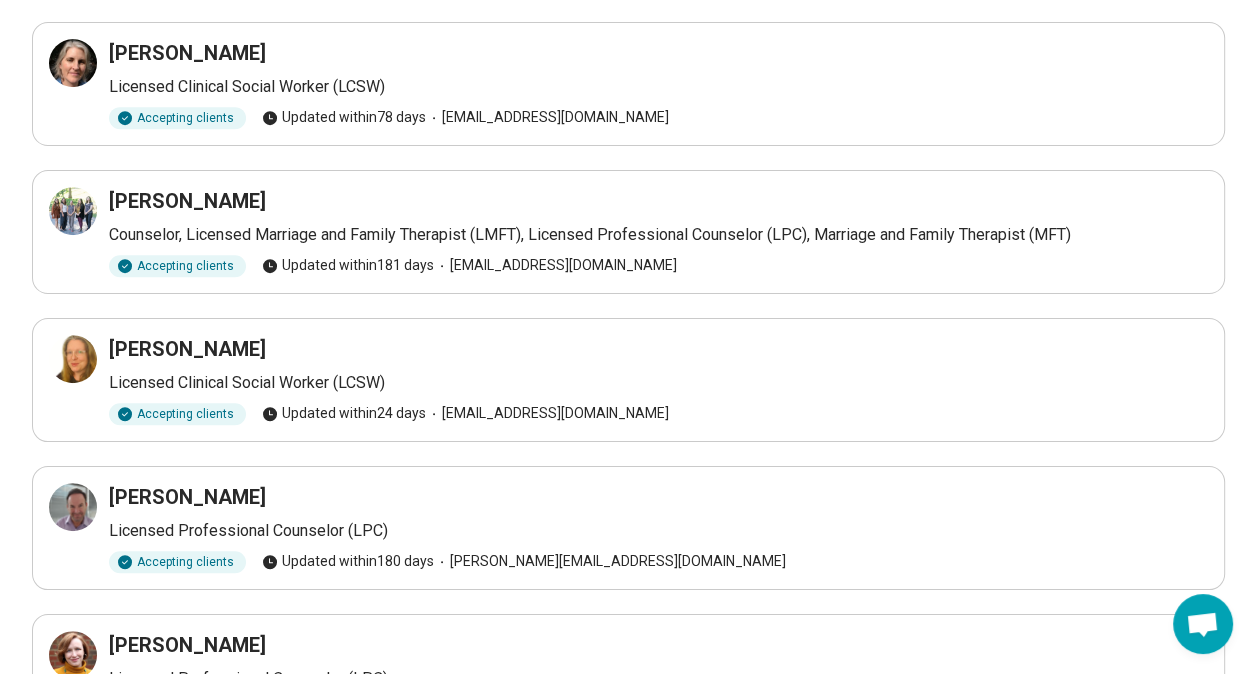 scroll, scrollTop: 734, scrollLeft: 0, axis: vertical 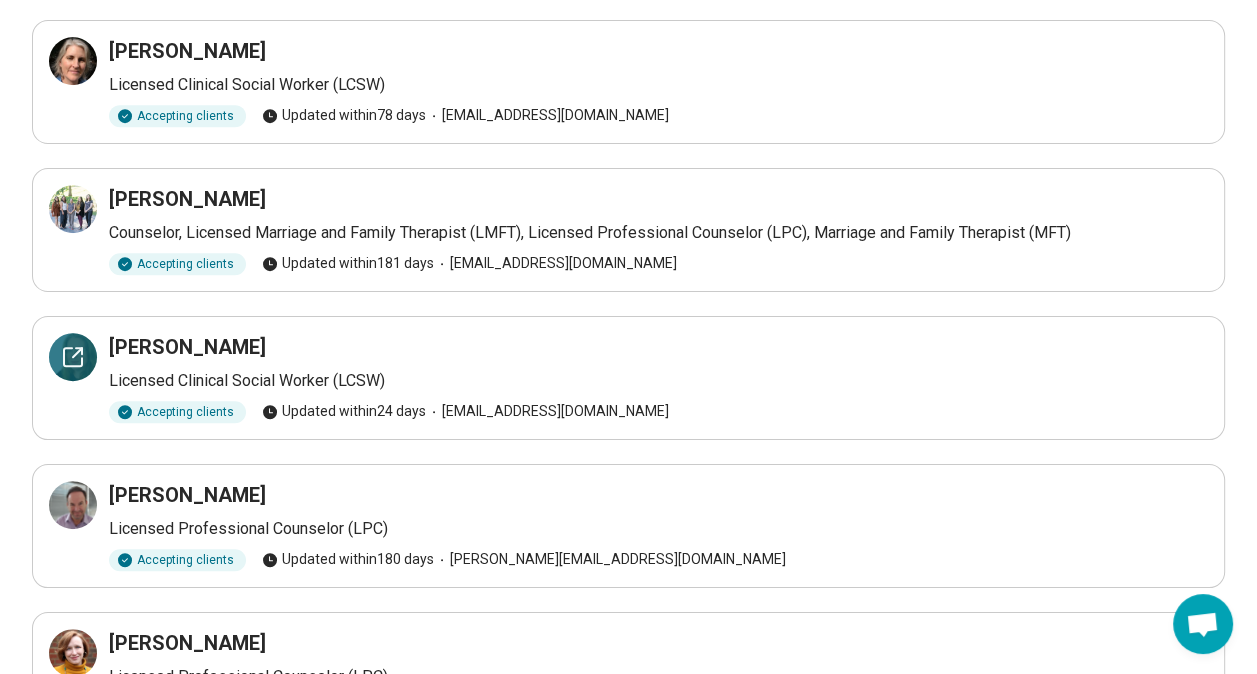 click 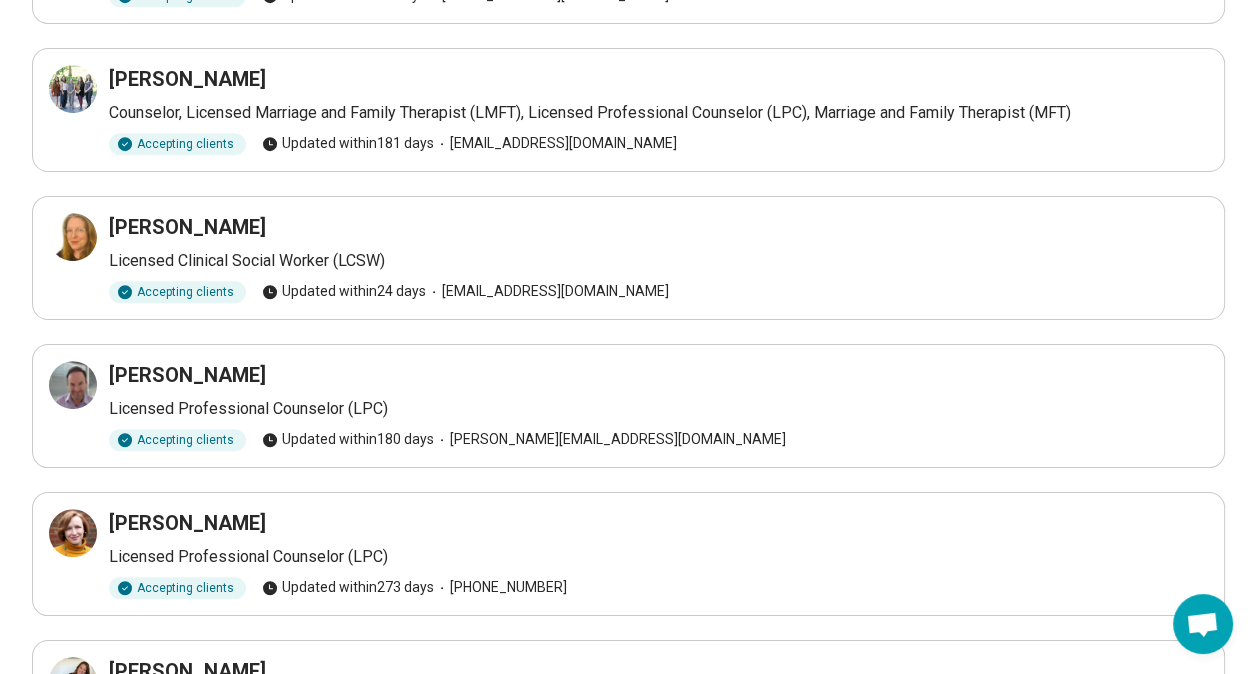 scroll, scrollTop: 1032, scrollLeft: 0, axis: vertical 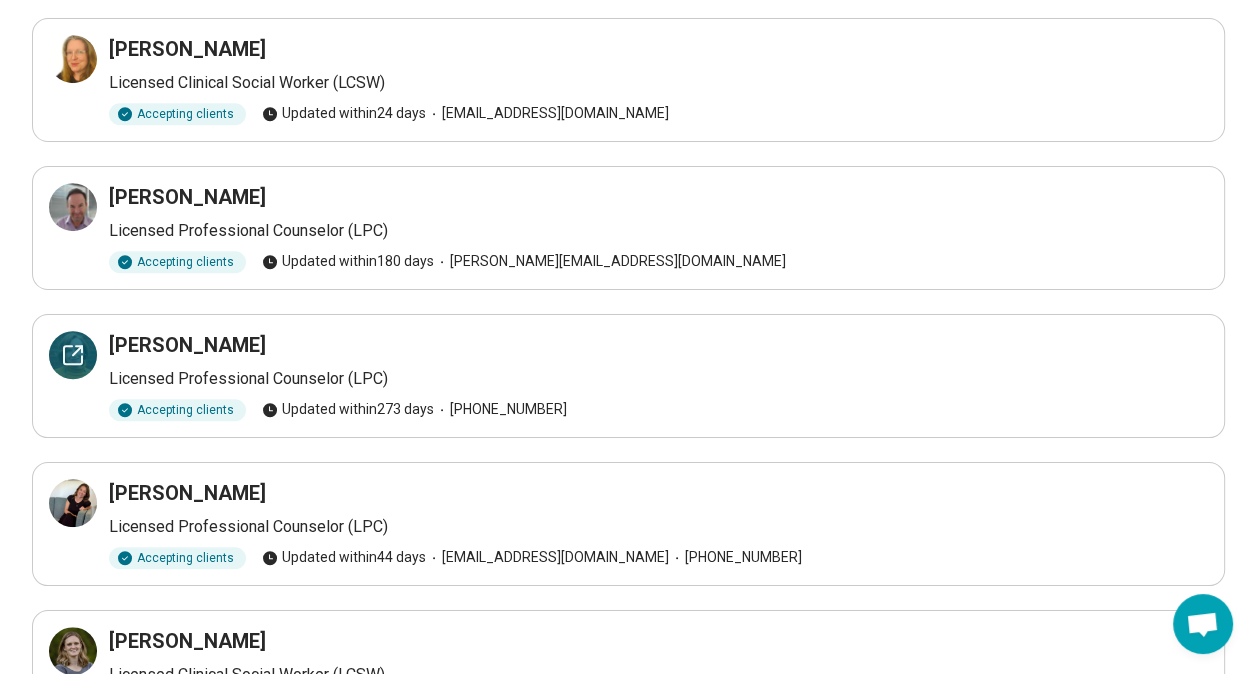 click 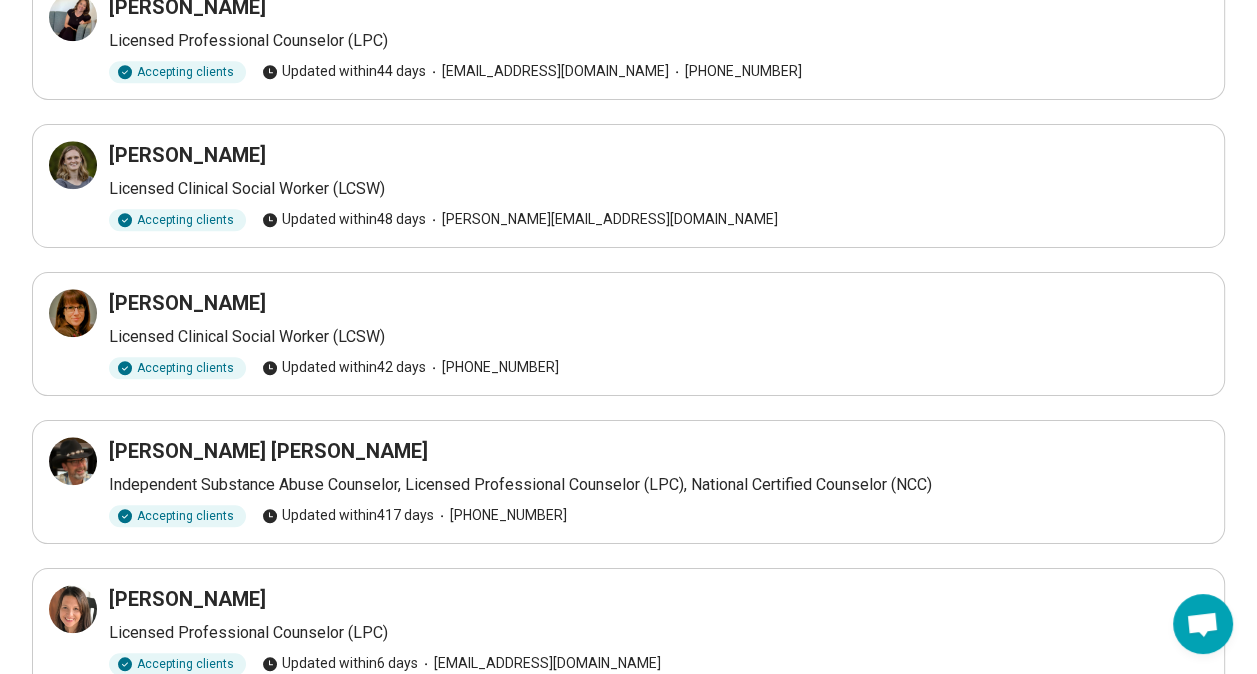 scroll, scrollTop: 1536, scrollLeft: 0, axis: vertical 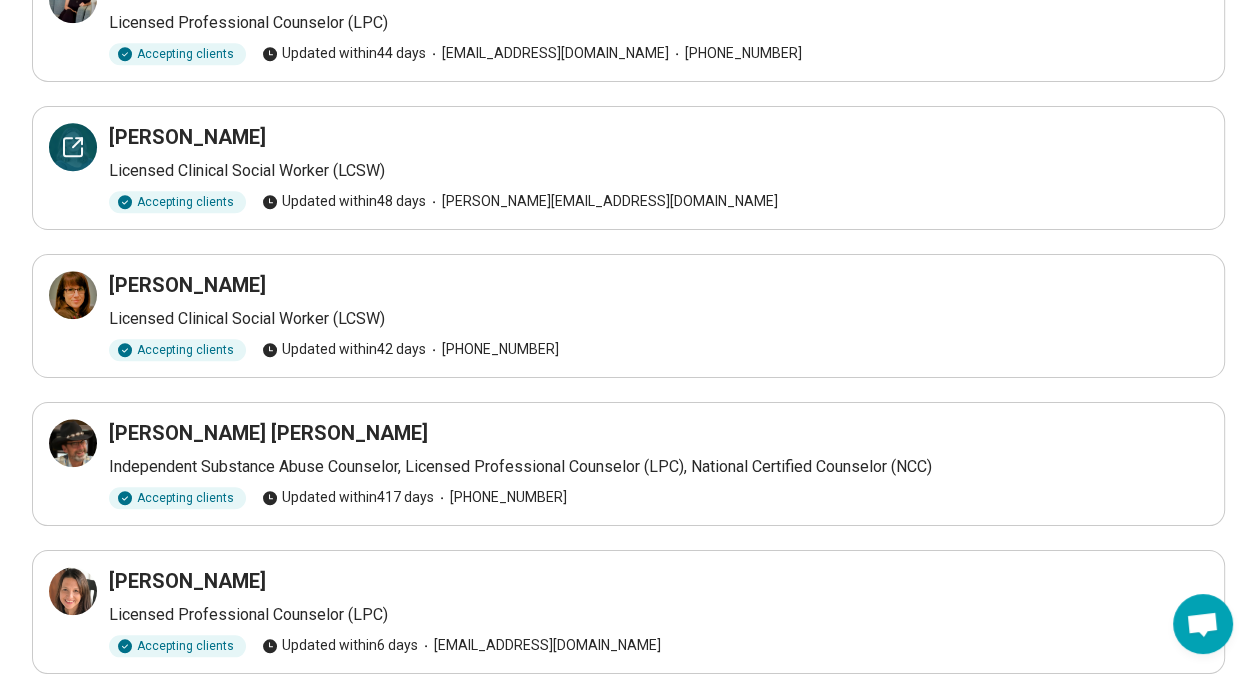 click at bounding box center [73, 147] 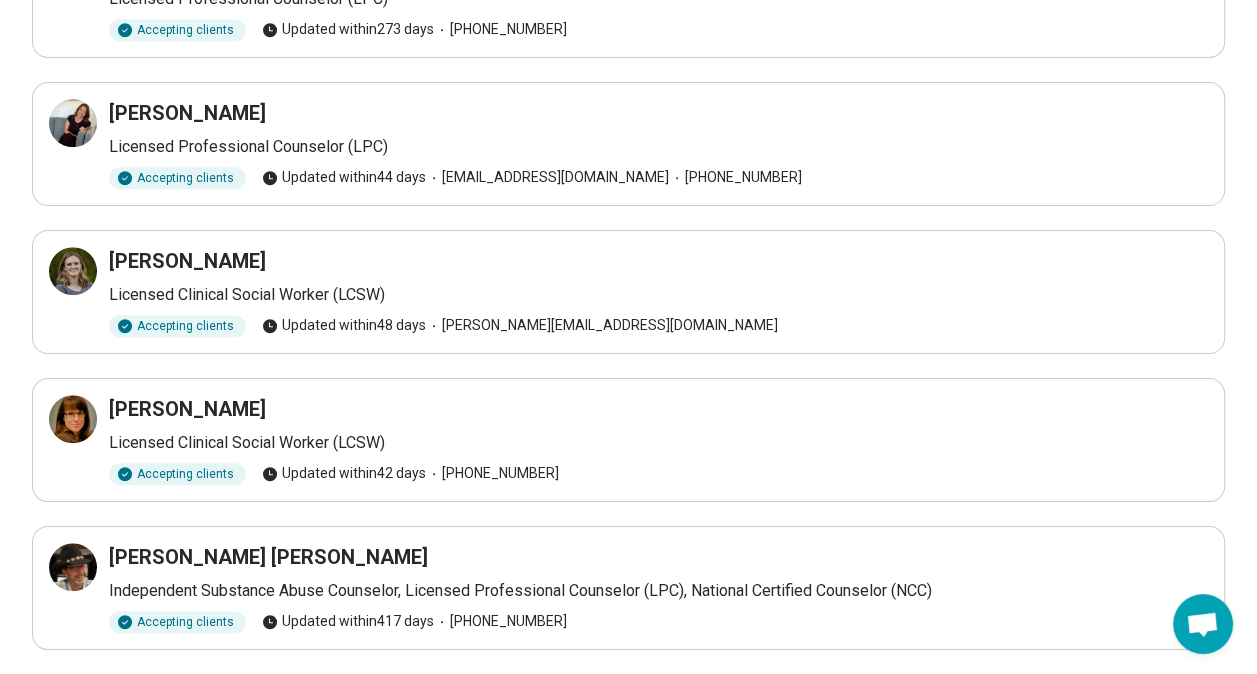 scroll, scrollTop: 1582, scrollLeft: 0, axis: vertical 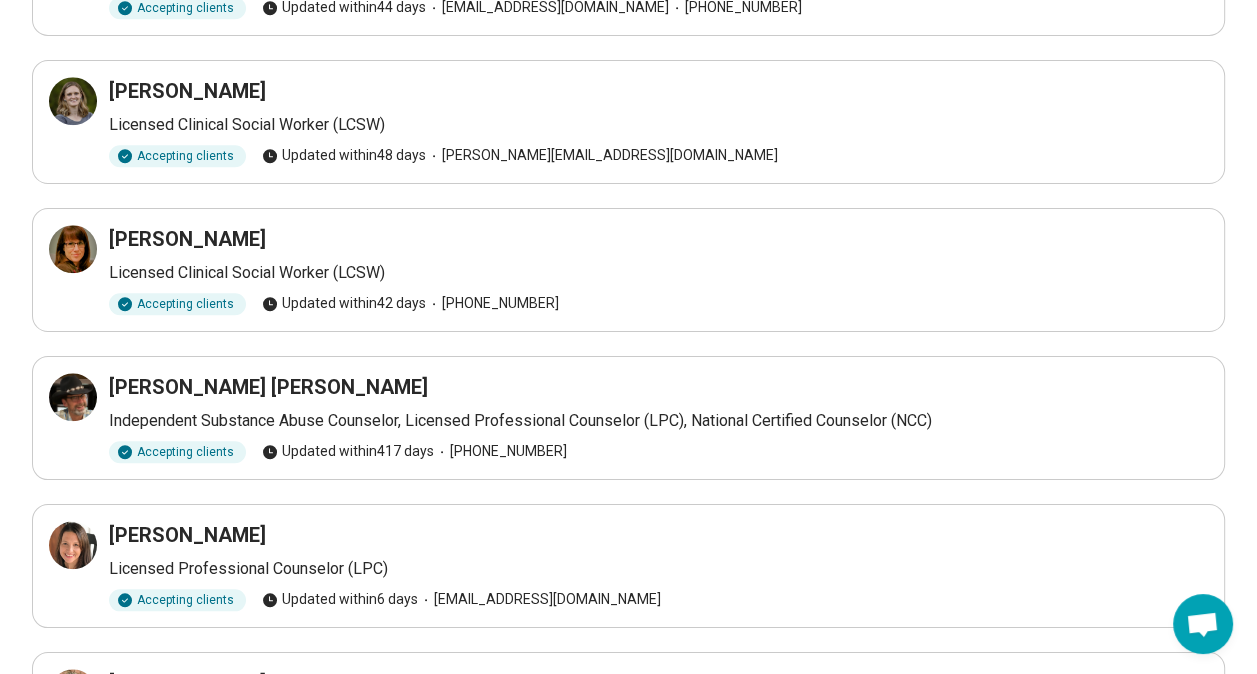 click on "Tiffani Ashland" at bounding box center [187, 239] 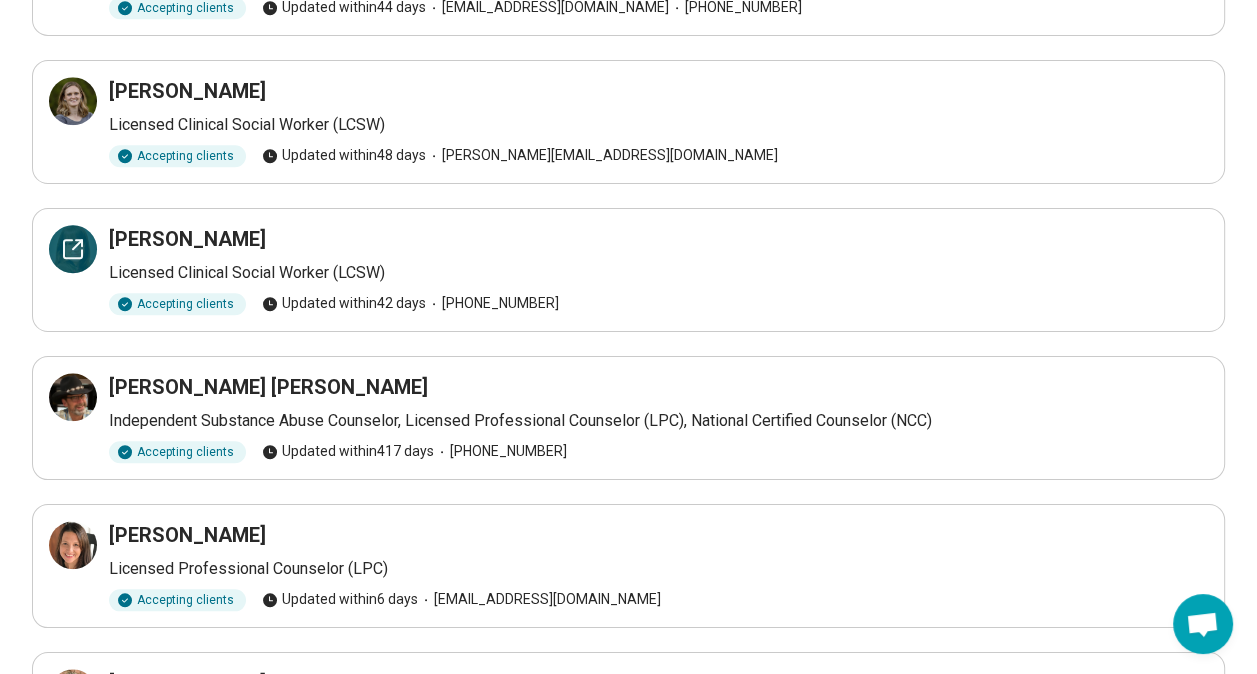 click 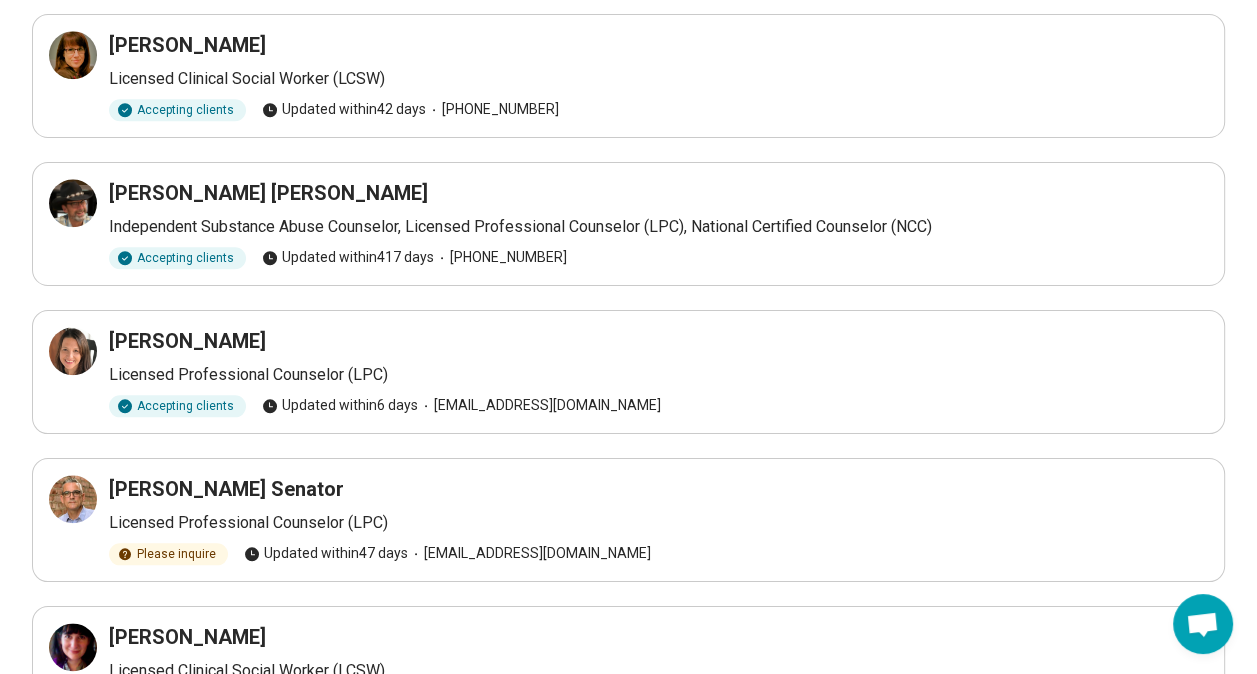 scroll, scrollTop: 1776, scrollLeft: 0, axis: vertical 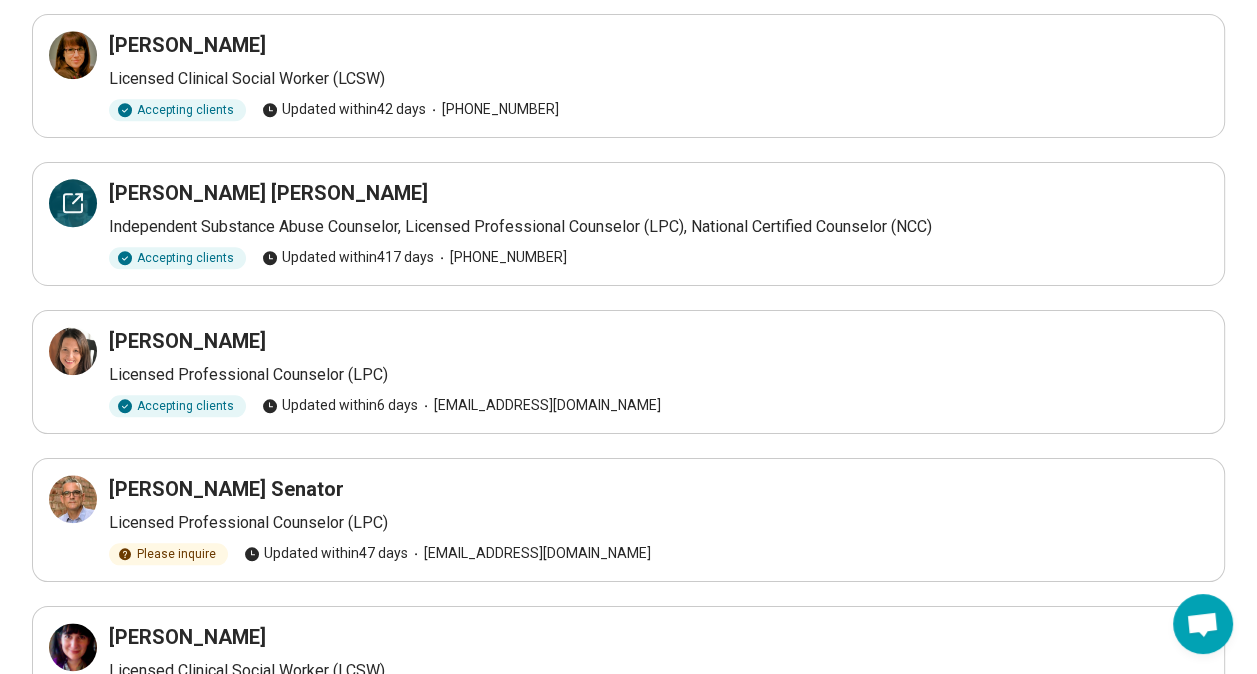 click 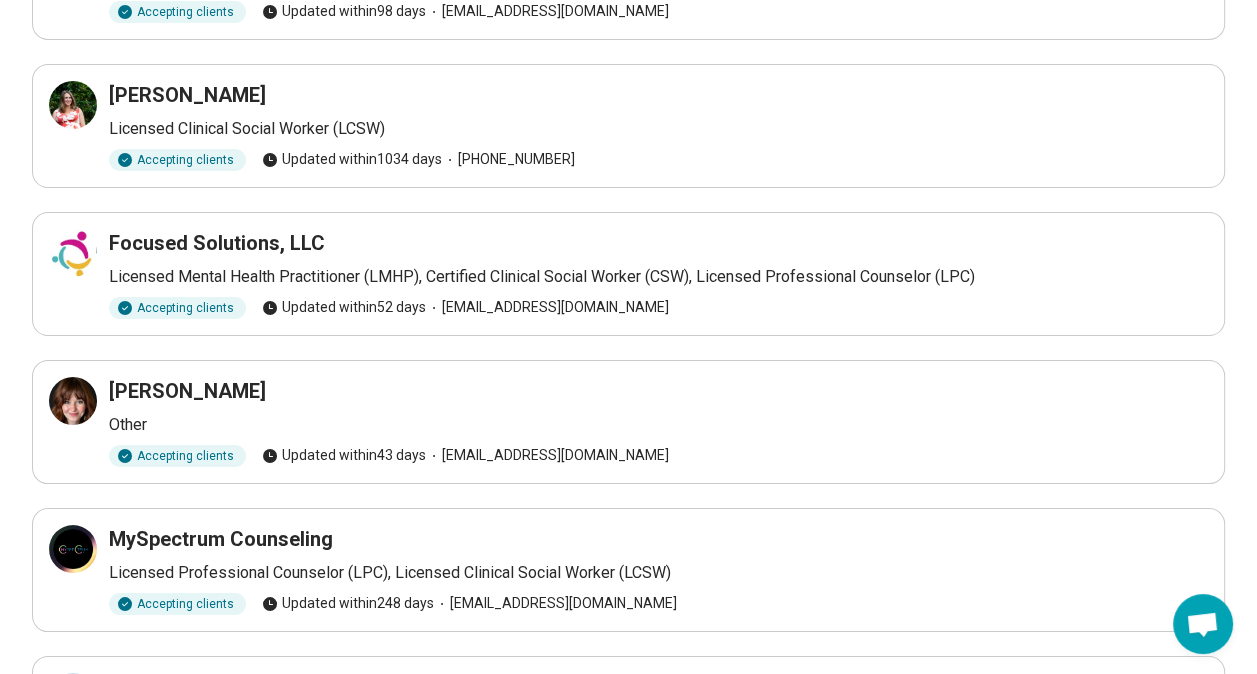 scroll, scrollTop: 6126, scrollLeft: 0, axis: vertical 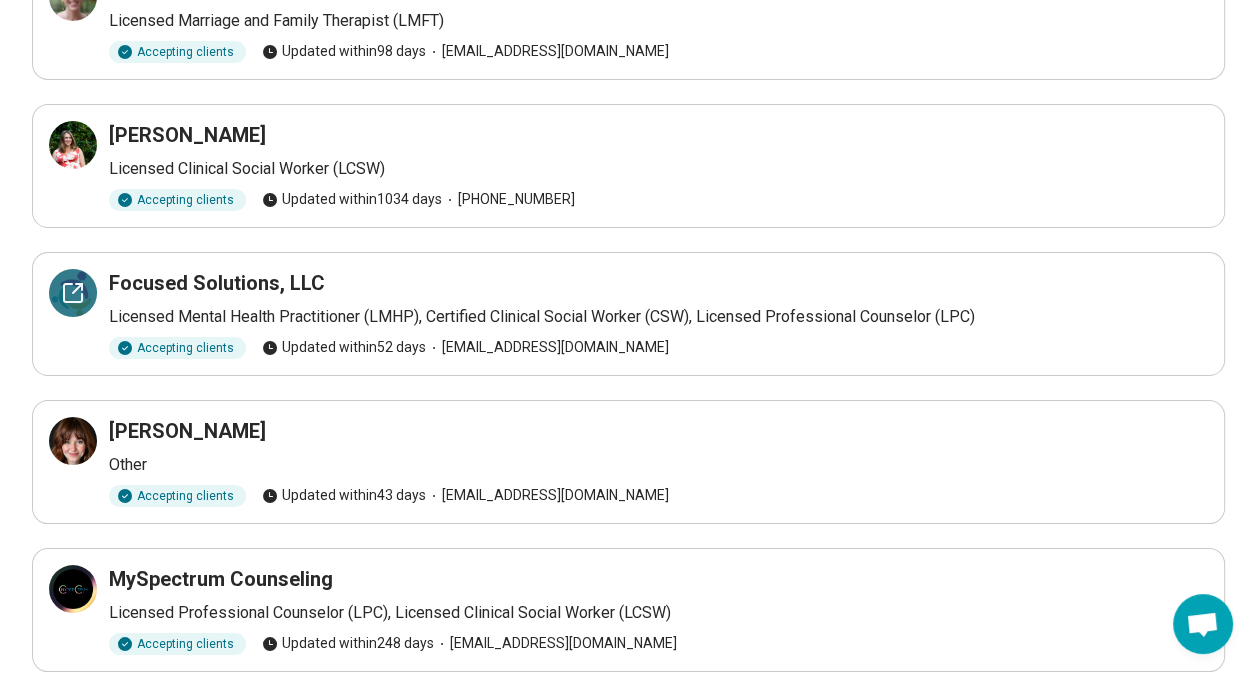 click 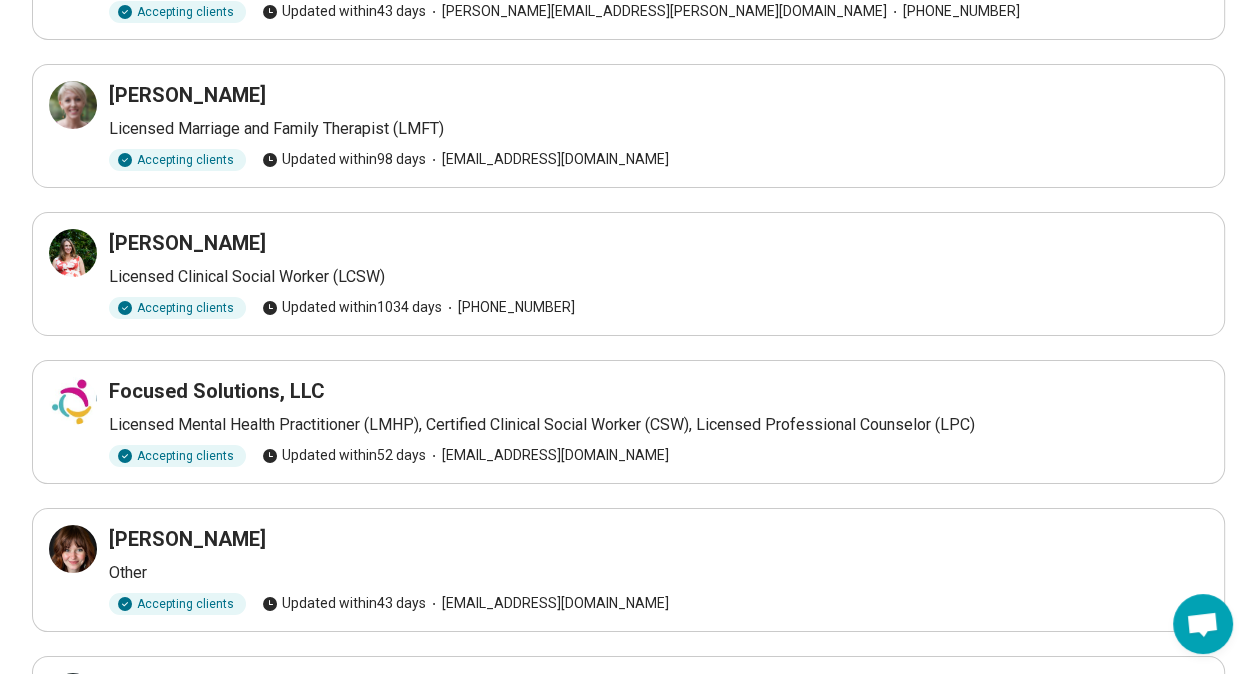 scroll, scrollTop: 6187, scrollLeft: 0, axis: vertical 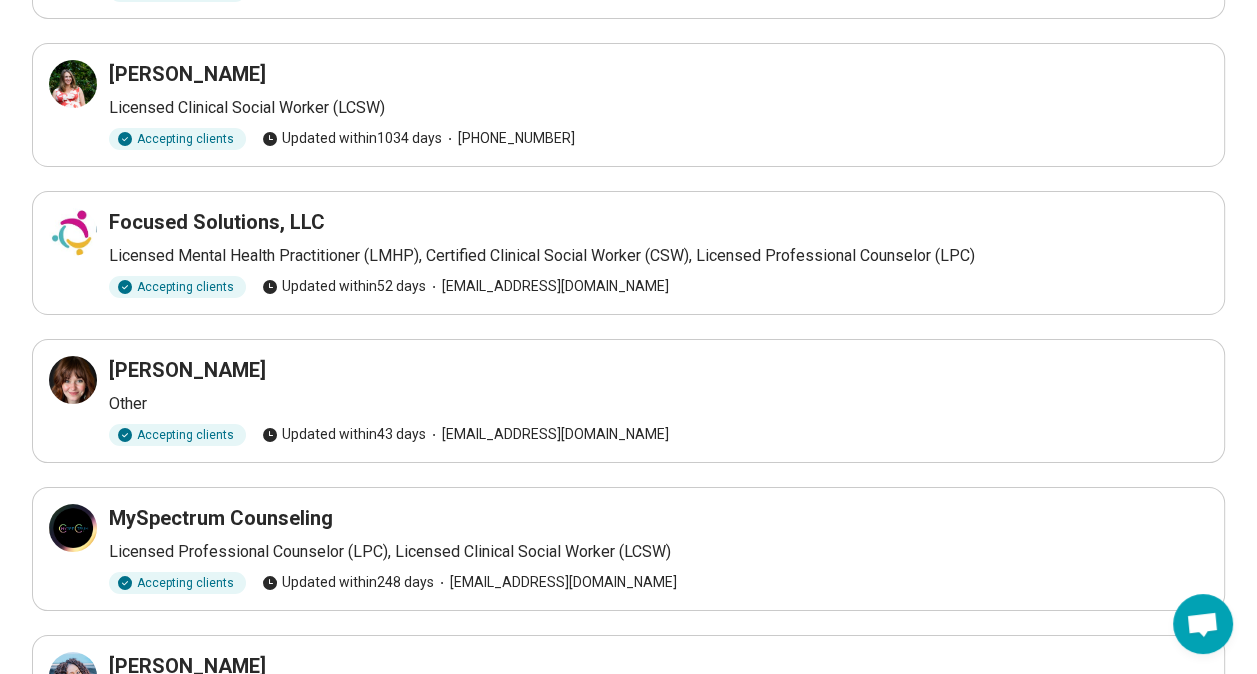 click on "MySpectrum Counseling" at bounding box center [221, 518] 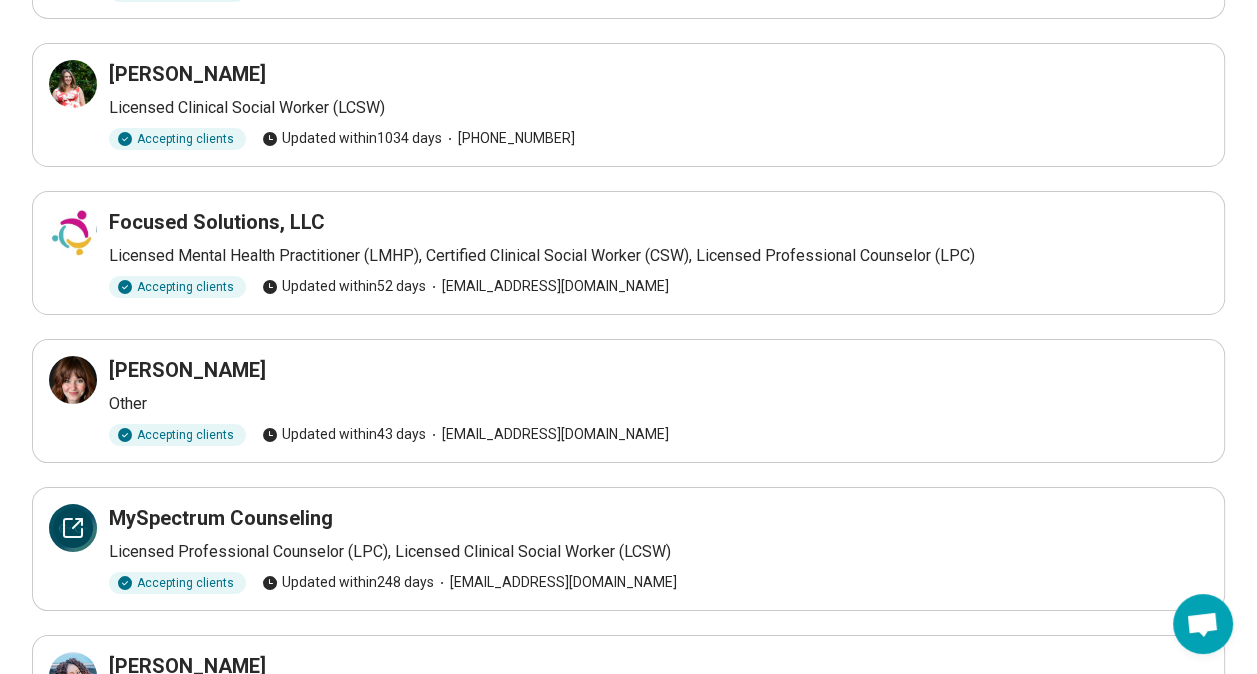 click 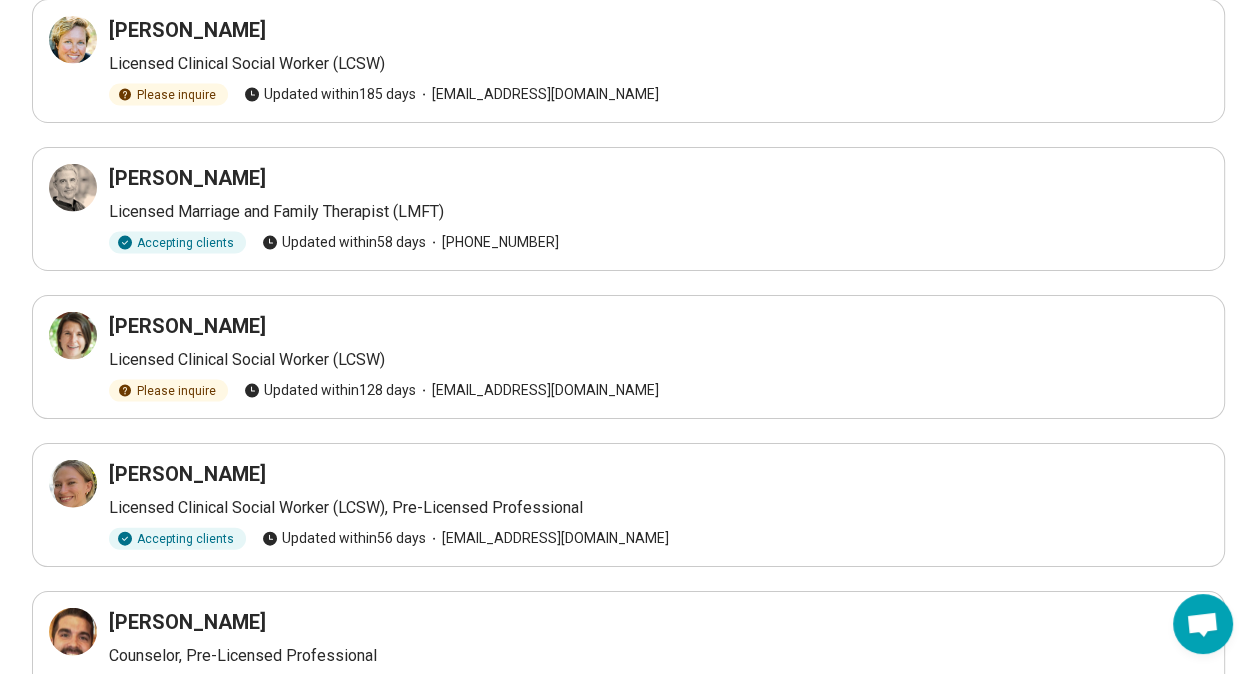 scroll, scrollTop: 3329, scrollLeft: 0, axis: vertical 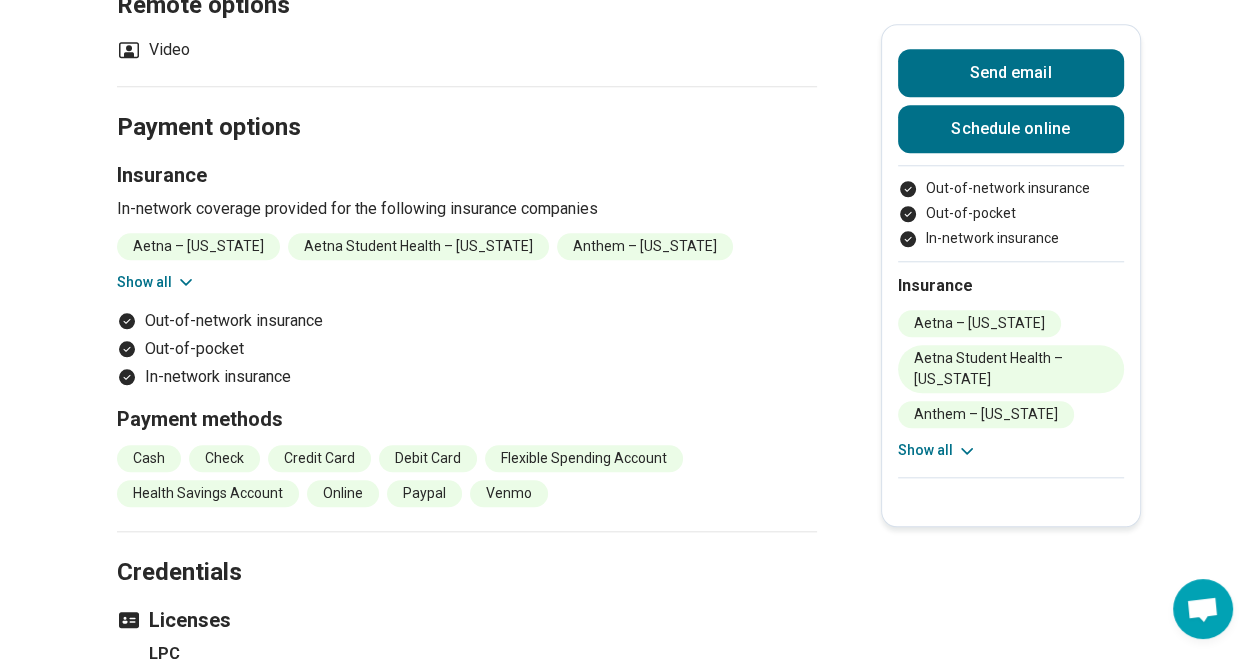 click 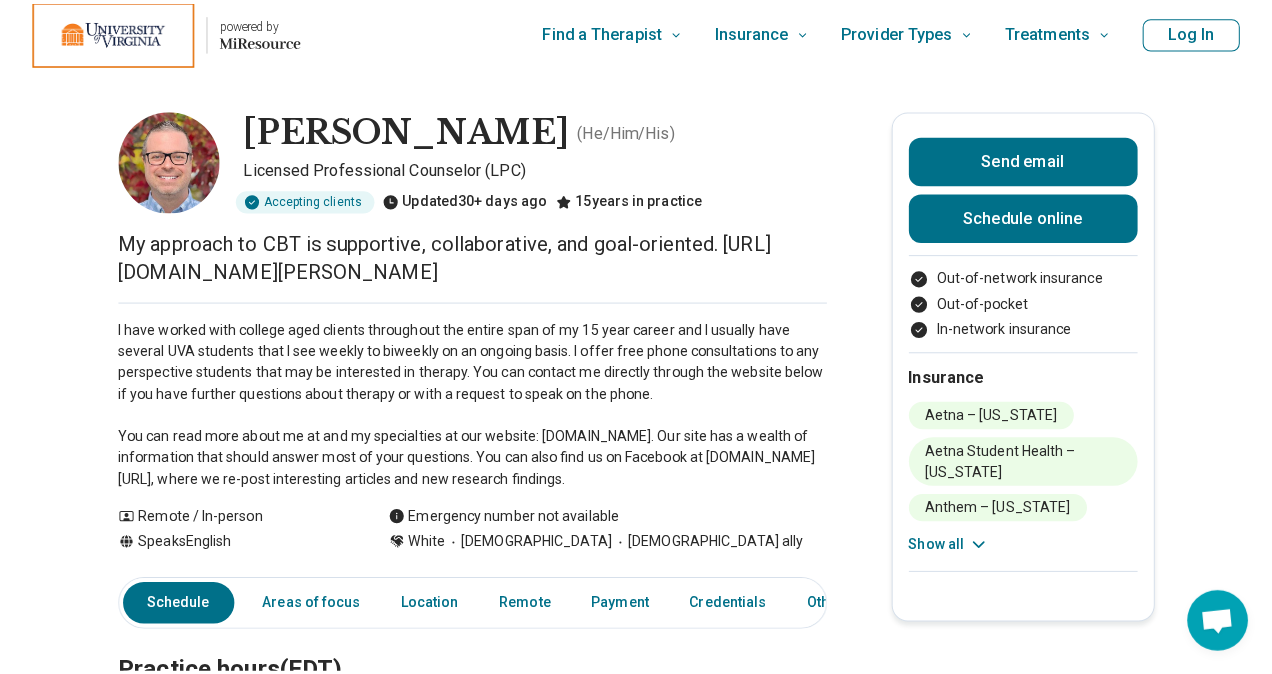 scroll, scrollTop: 0, scrollLeft: 0, axis: both 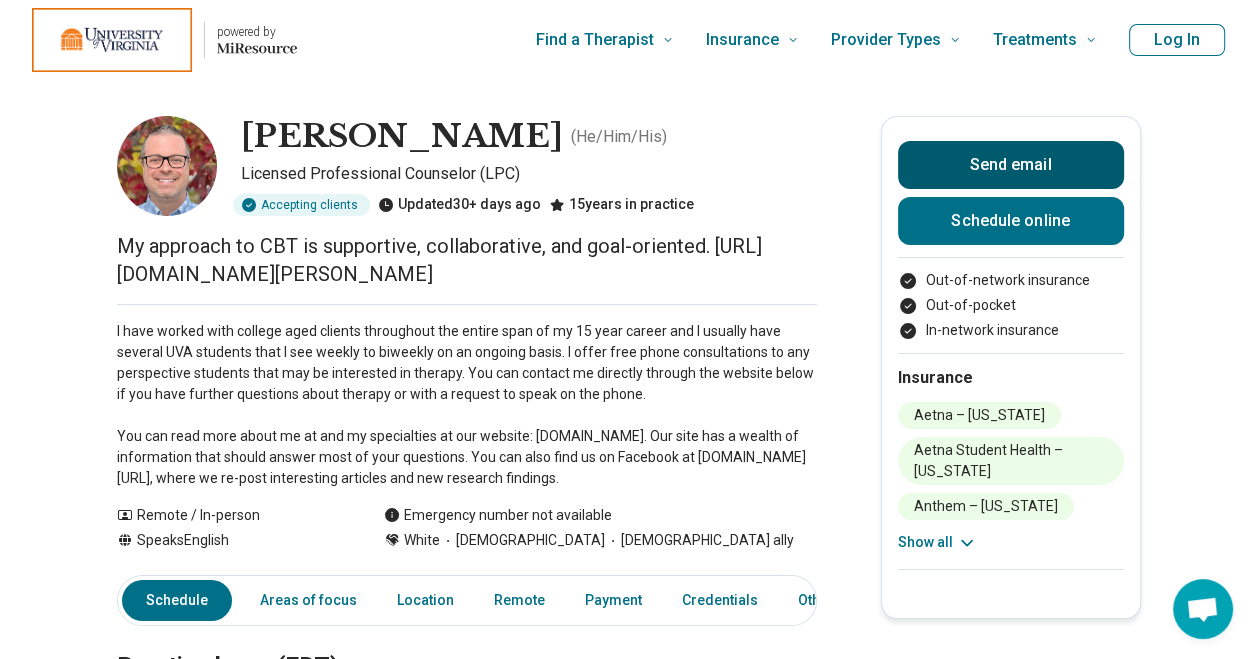 click on "Send email" at bounding box center [1011, 165] 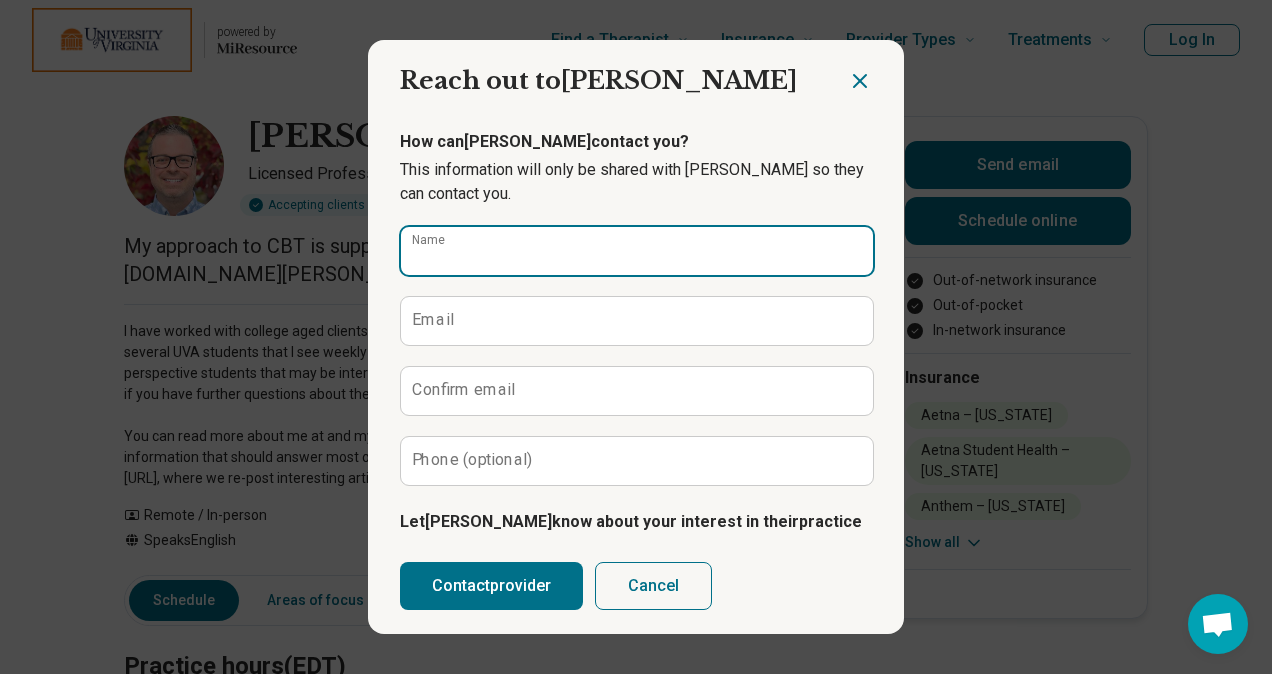 click on "Name" at bounding box center [637, 251] 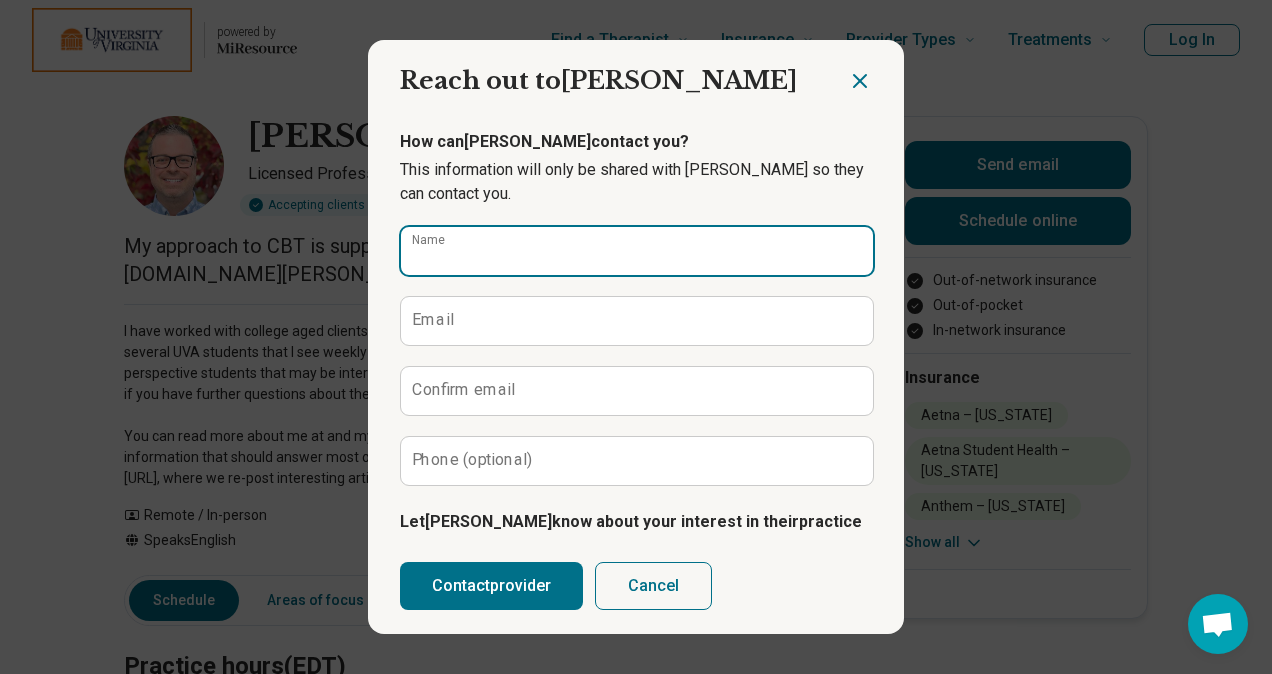 type on "**********" 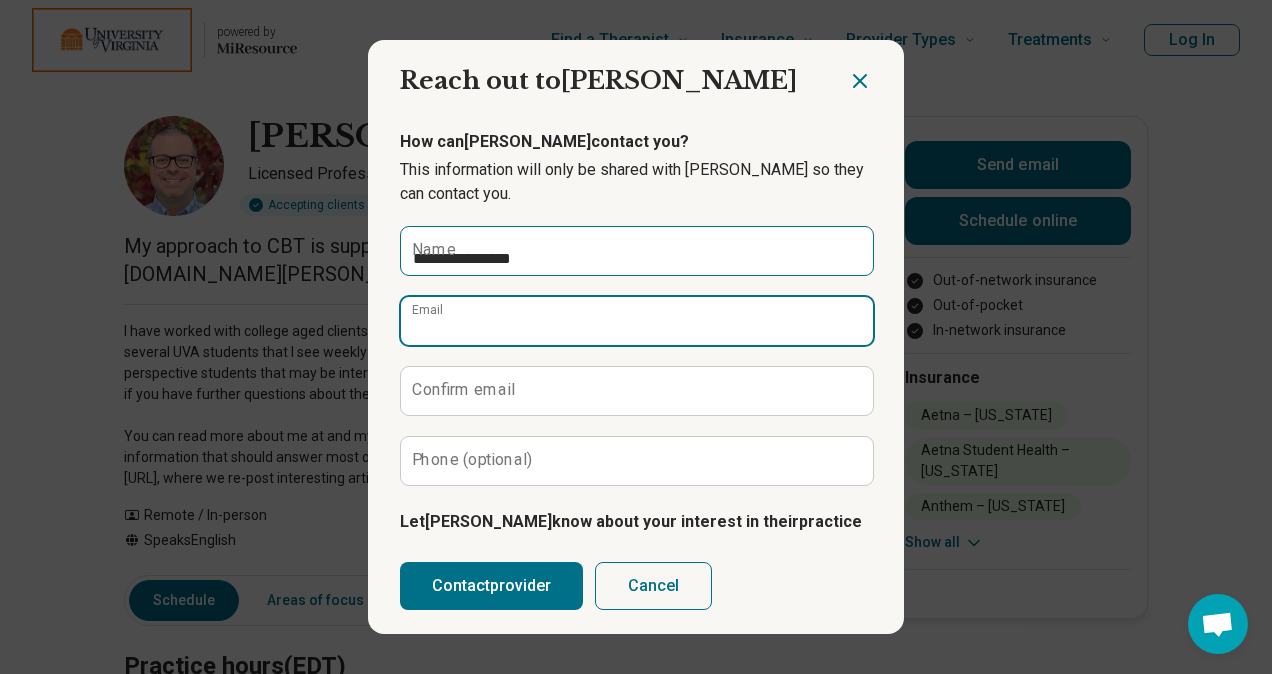 type on "**********" 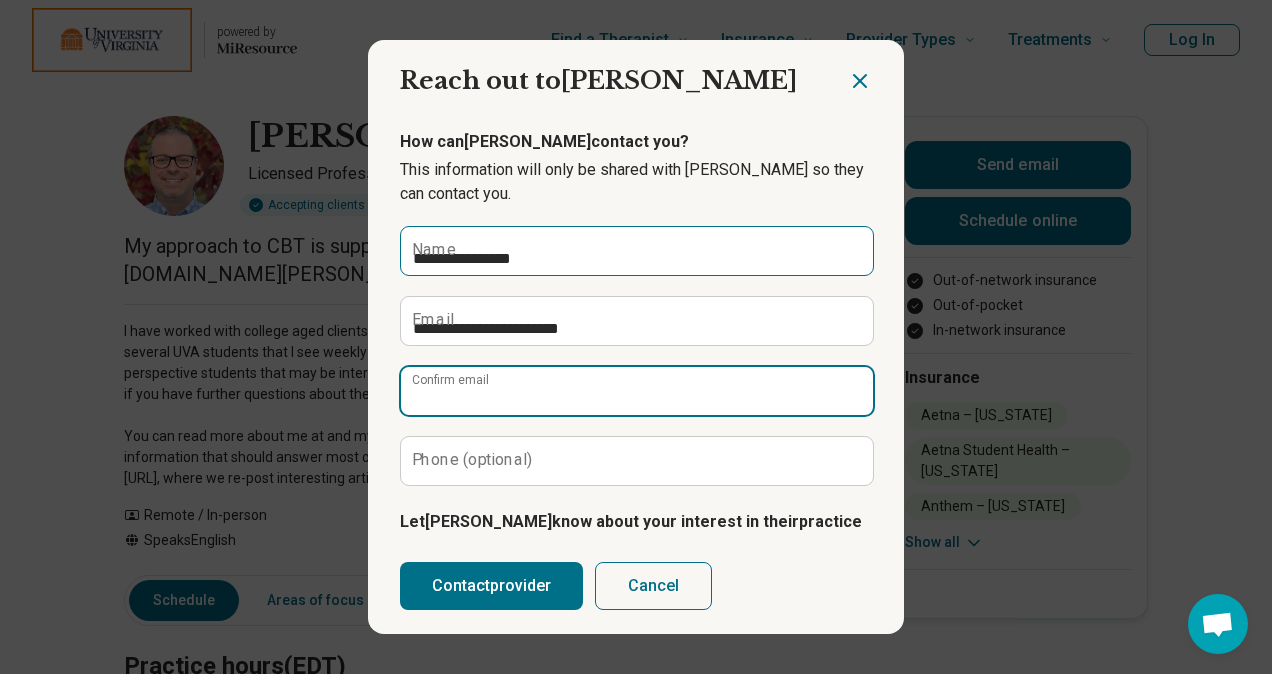 type on "**********" 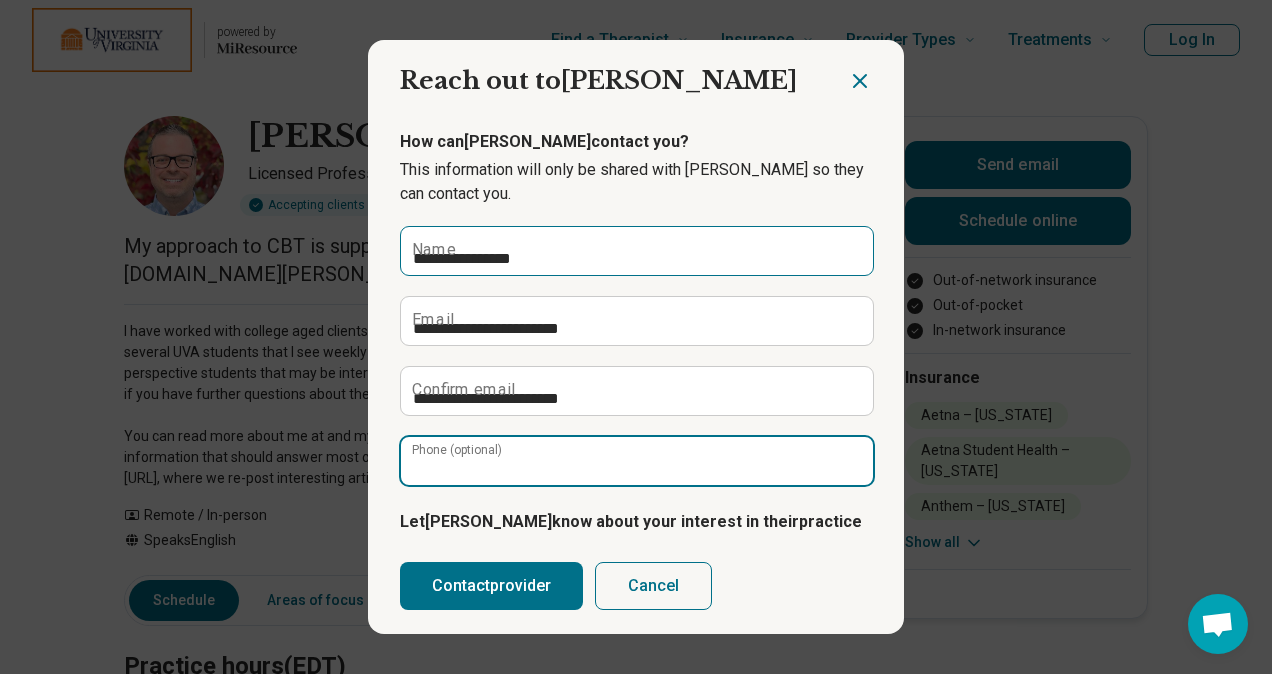 type on "**********" 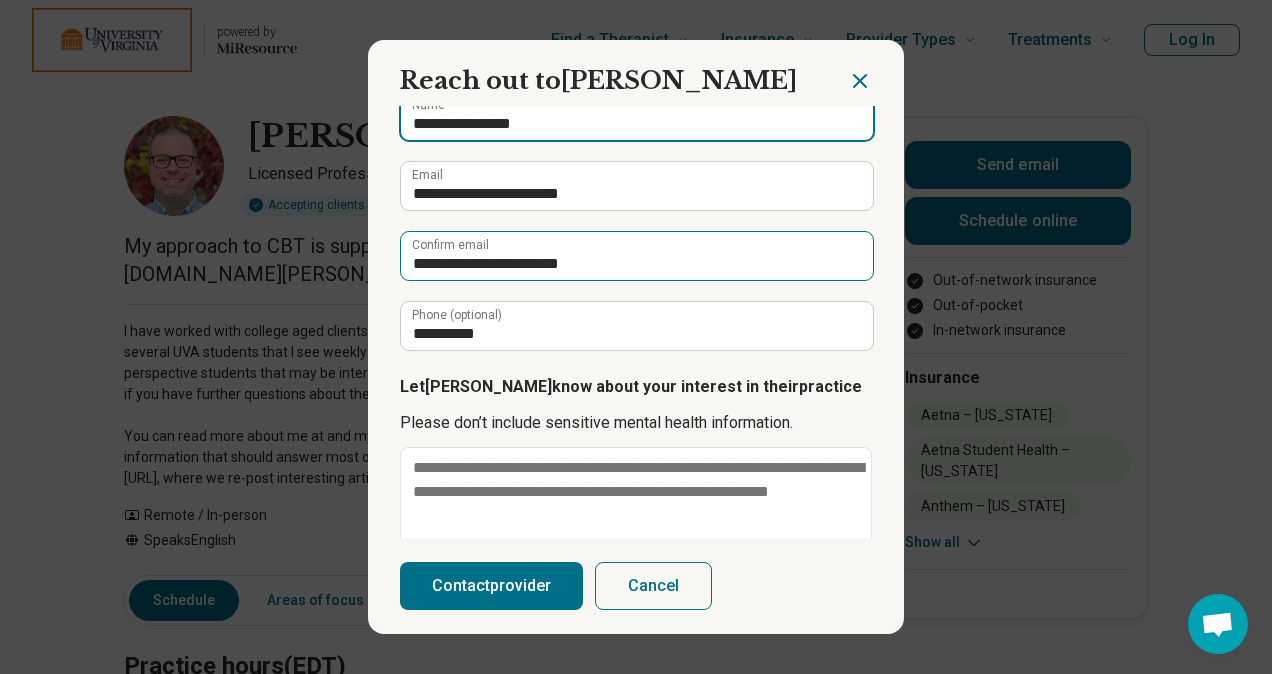 scroll, scrollTop: 231, scrollLeft: 0, axis: vertical 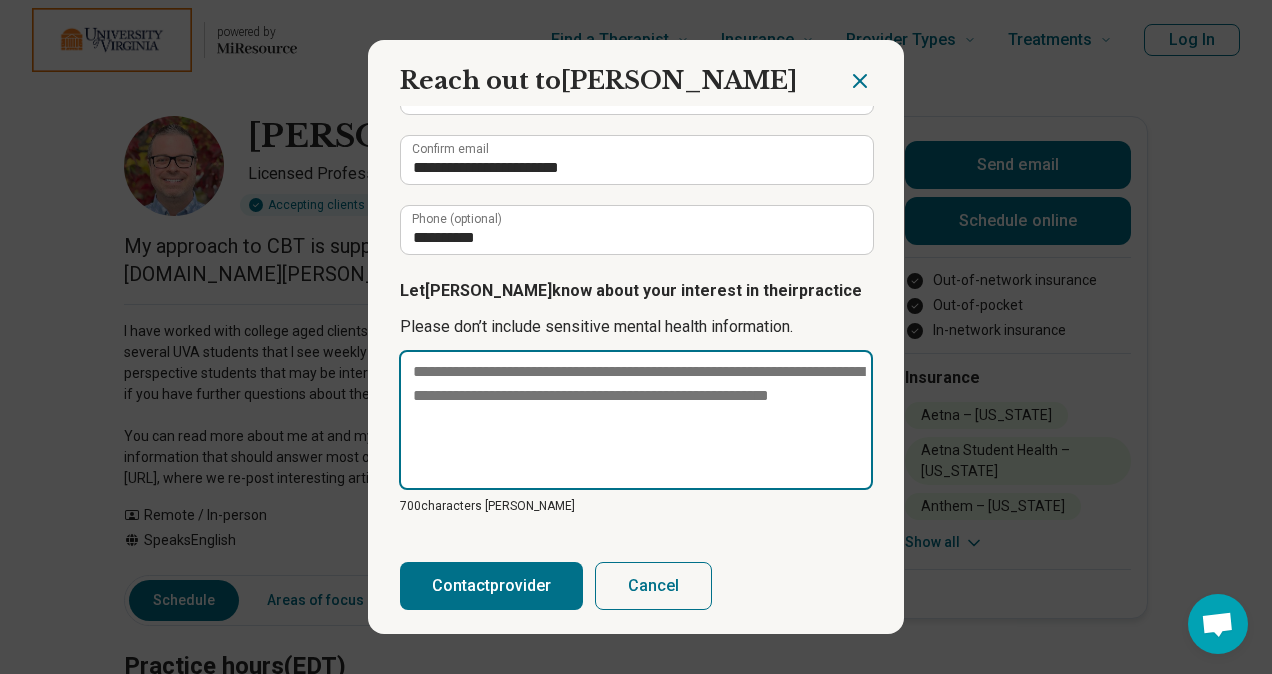 click at bounding box center [636, 420] 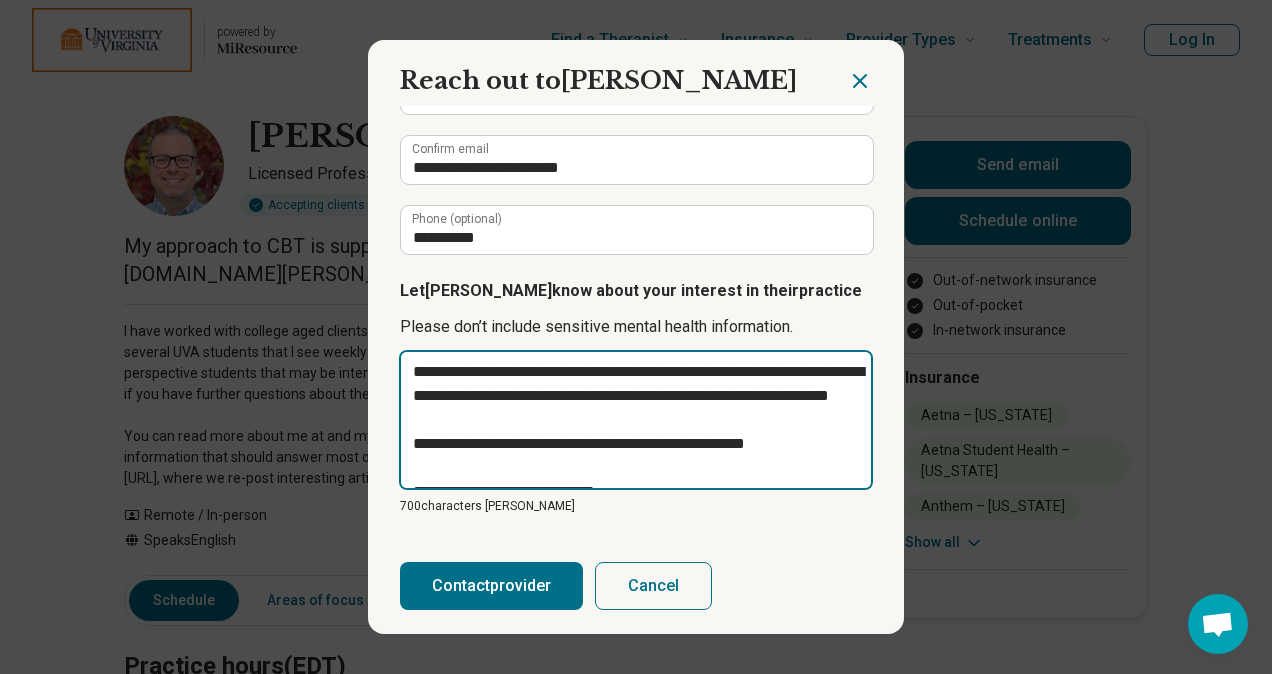 scroll, scrollTop: 206, scrollLeft: 0, axis: vertical 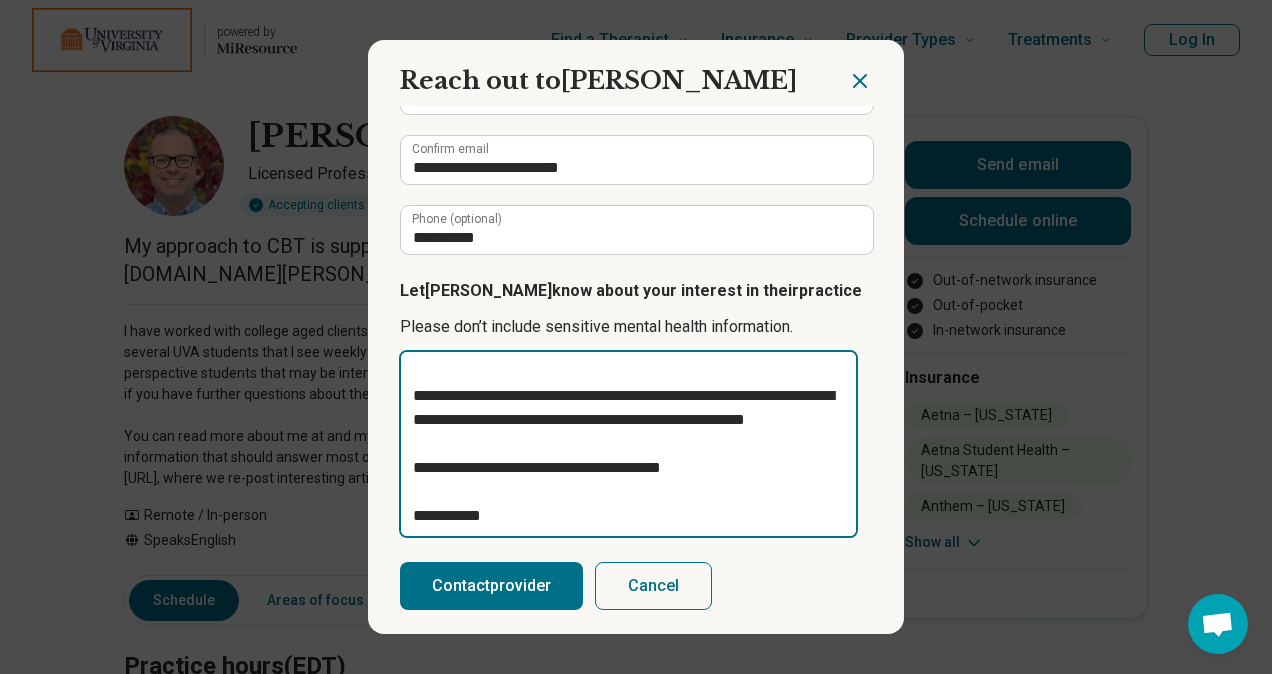 drag, startPoint x: 547, startPoint y: 480, endPoint x: 707, endPoint y: 487, distance: 160.15305 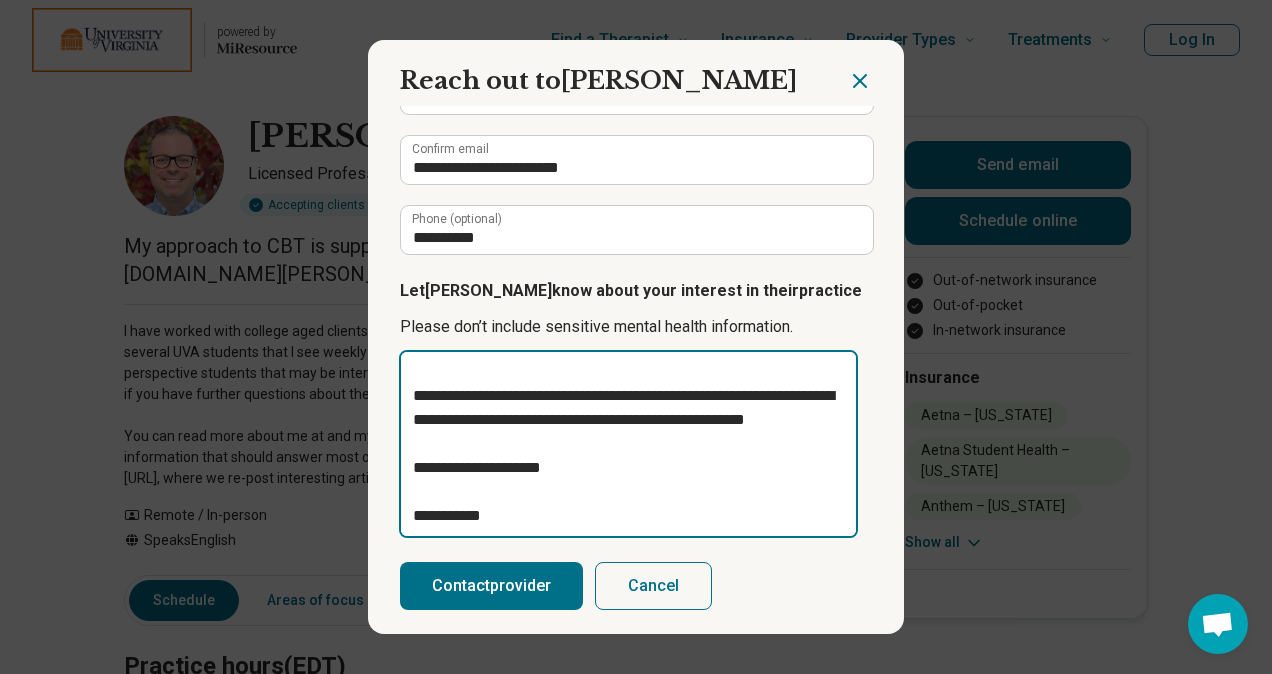 type on "**********" 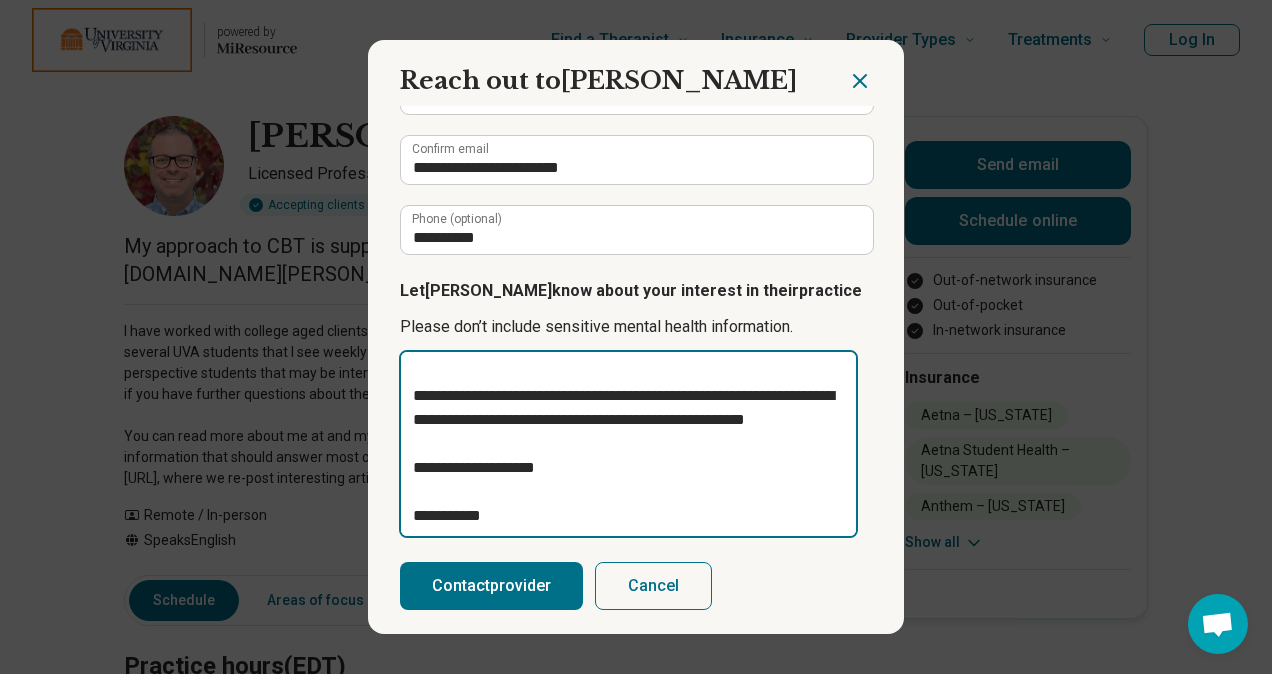 type on "**********" 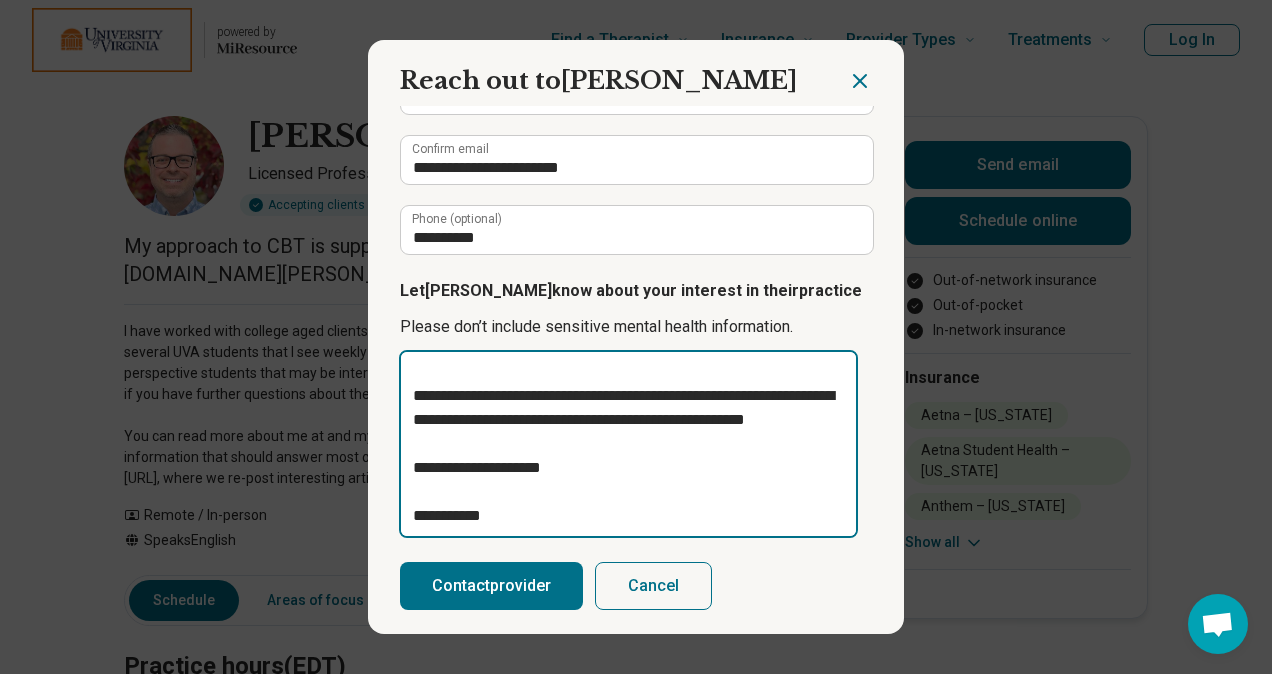 type on "**********" 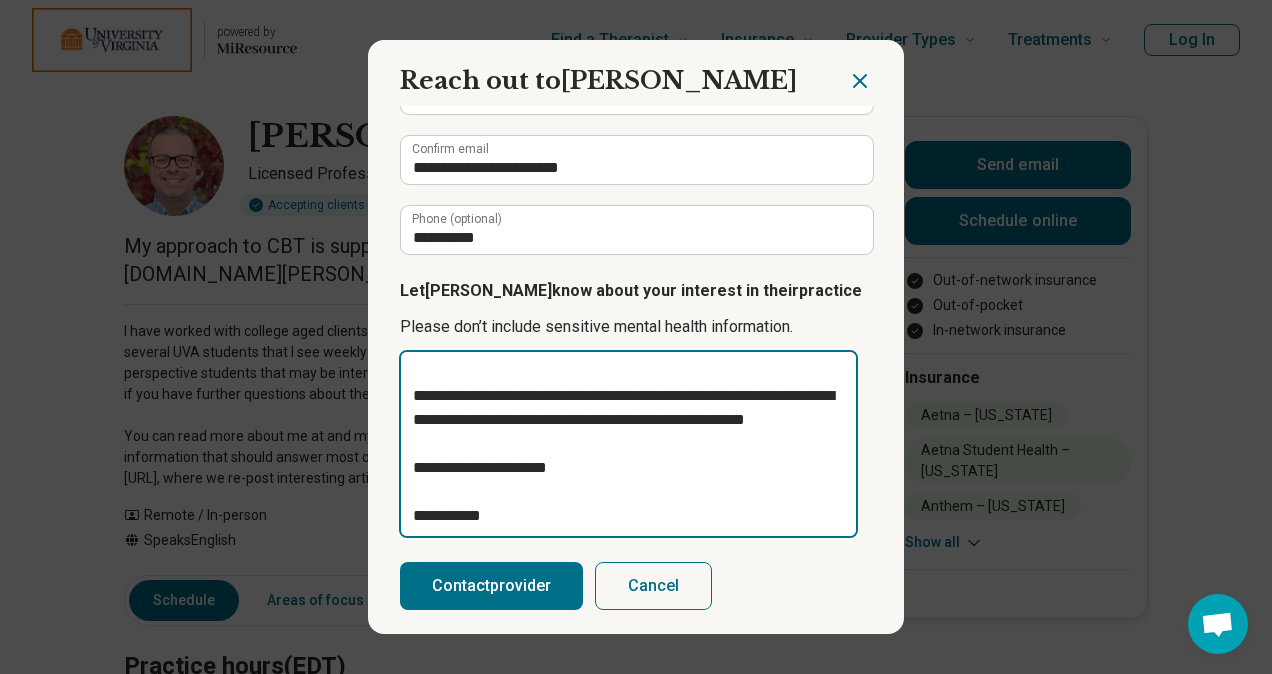 type on "*" 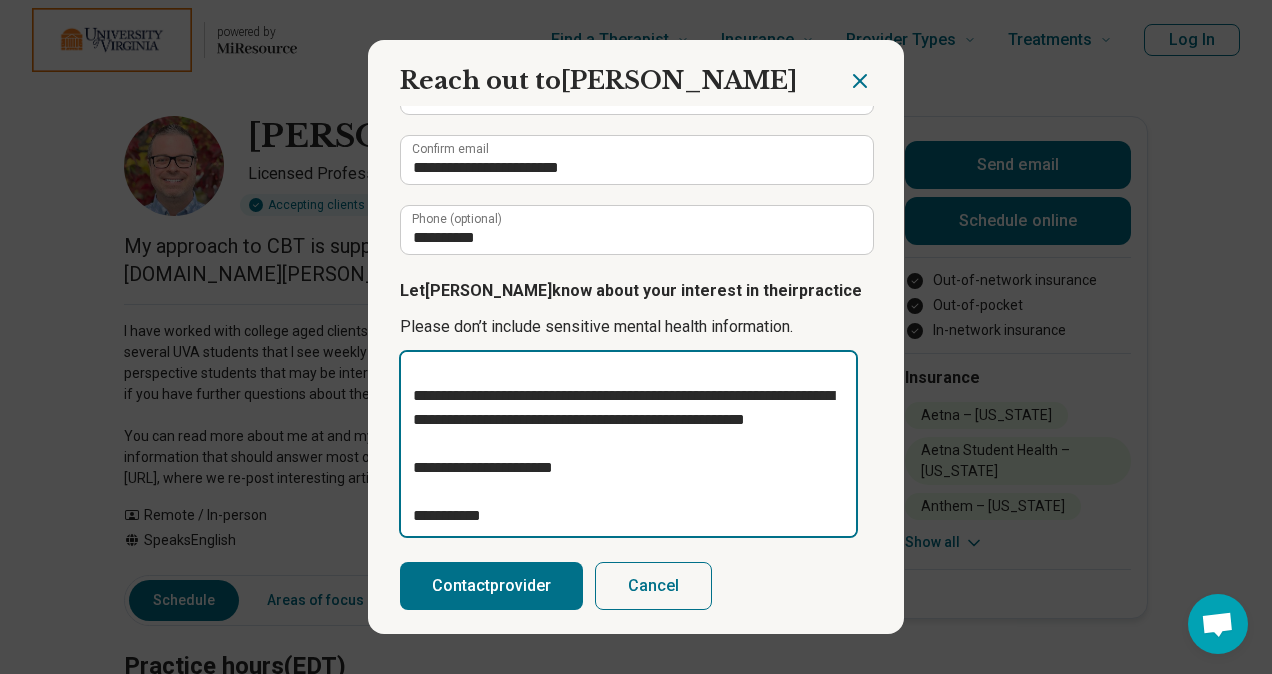type on "**********" 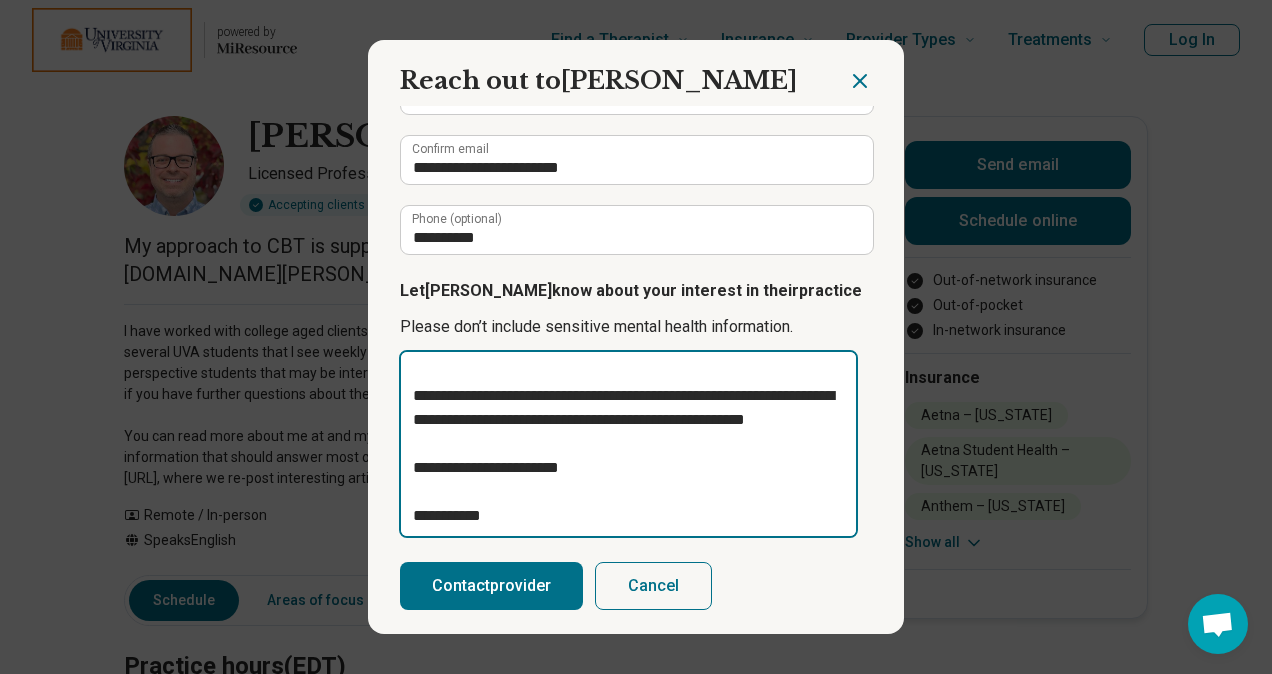 type on "**********" 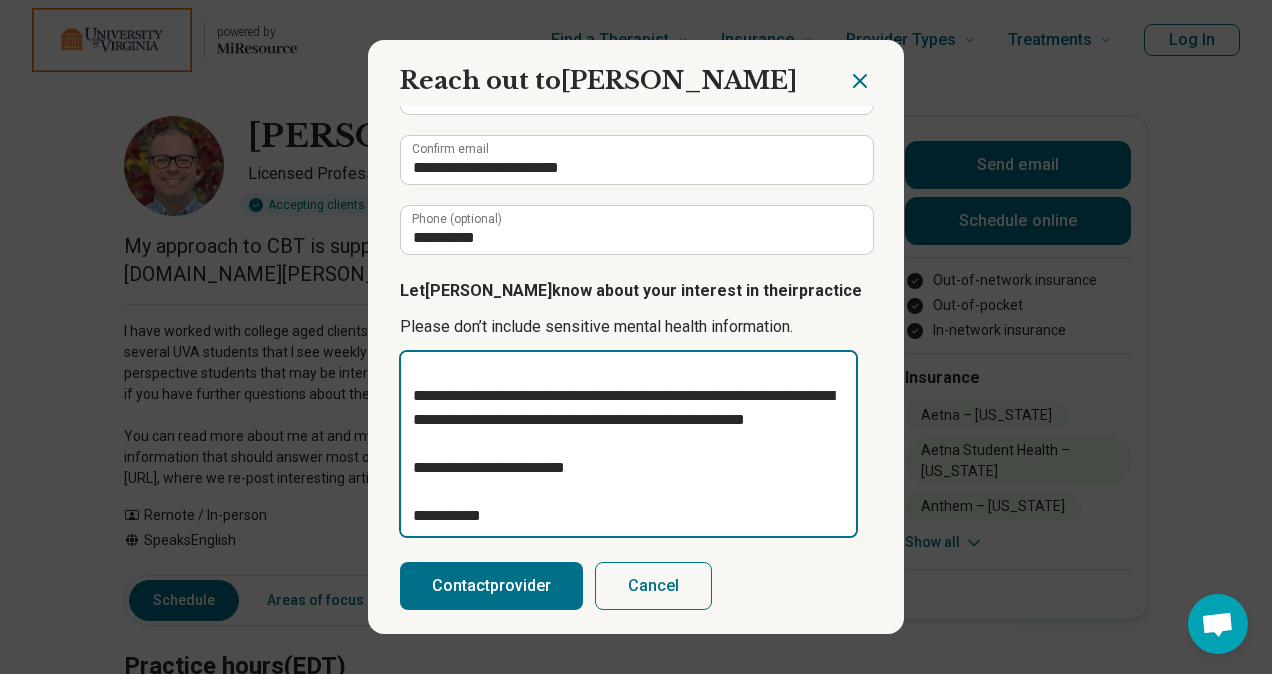type on "**********" 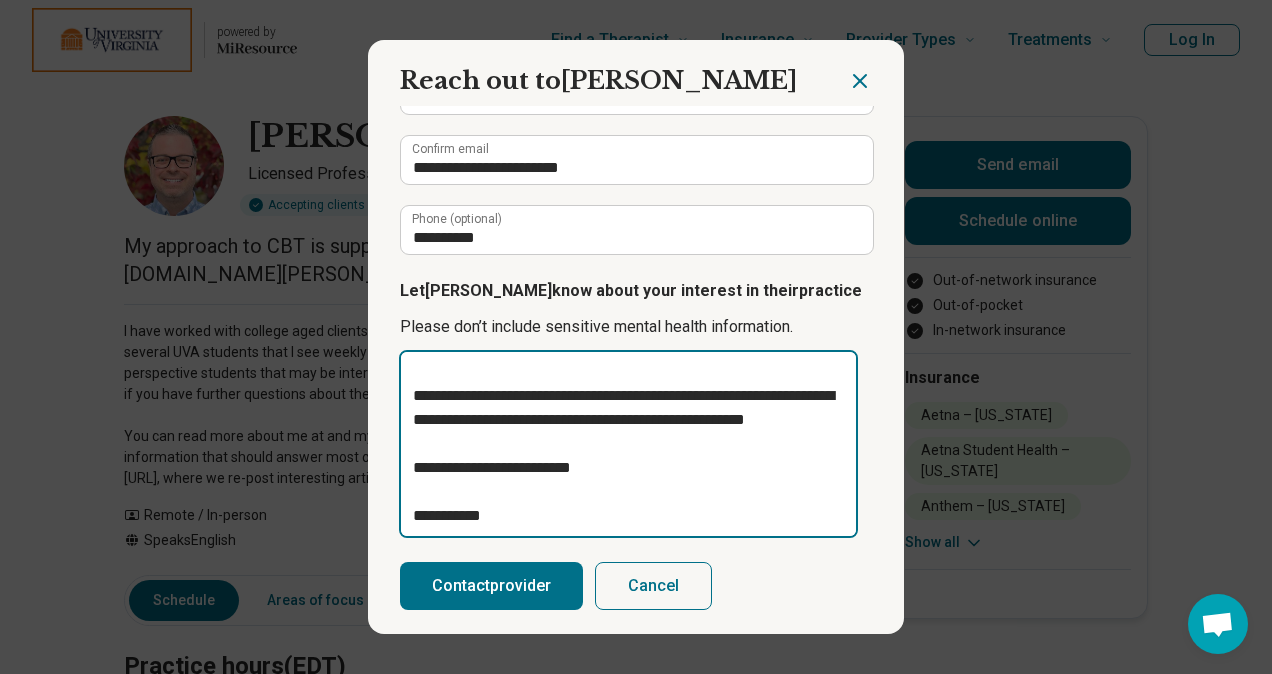 type on "**********" 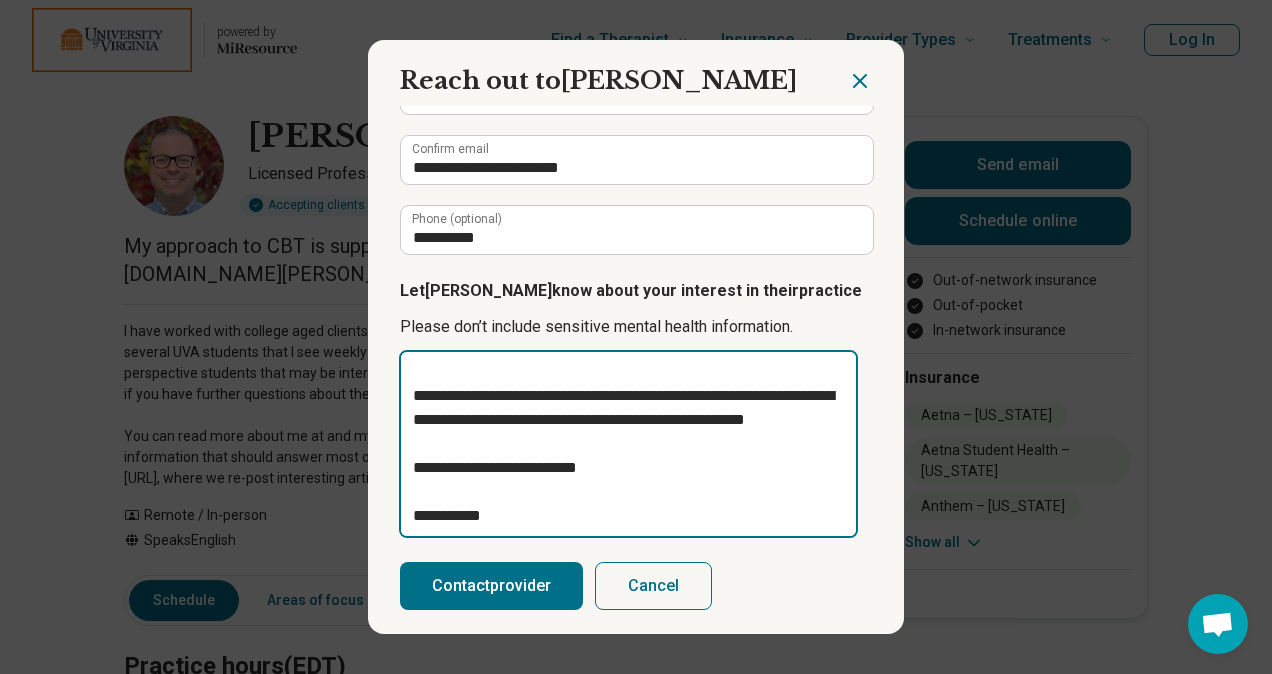 type on "**********" 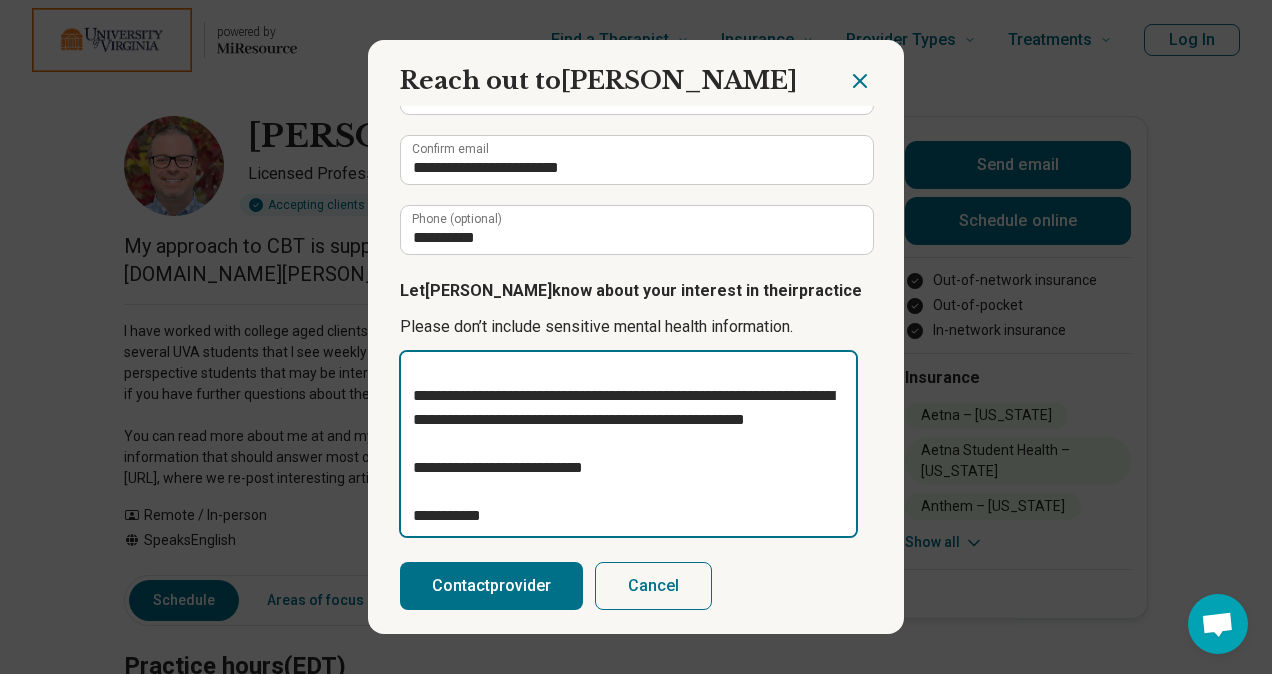 type on "**********" 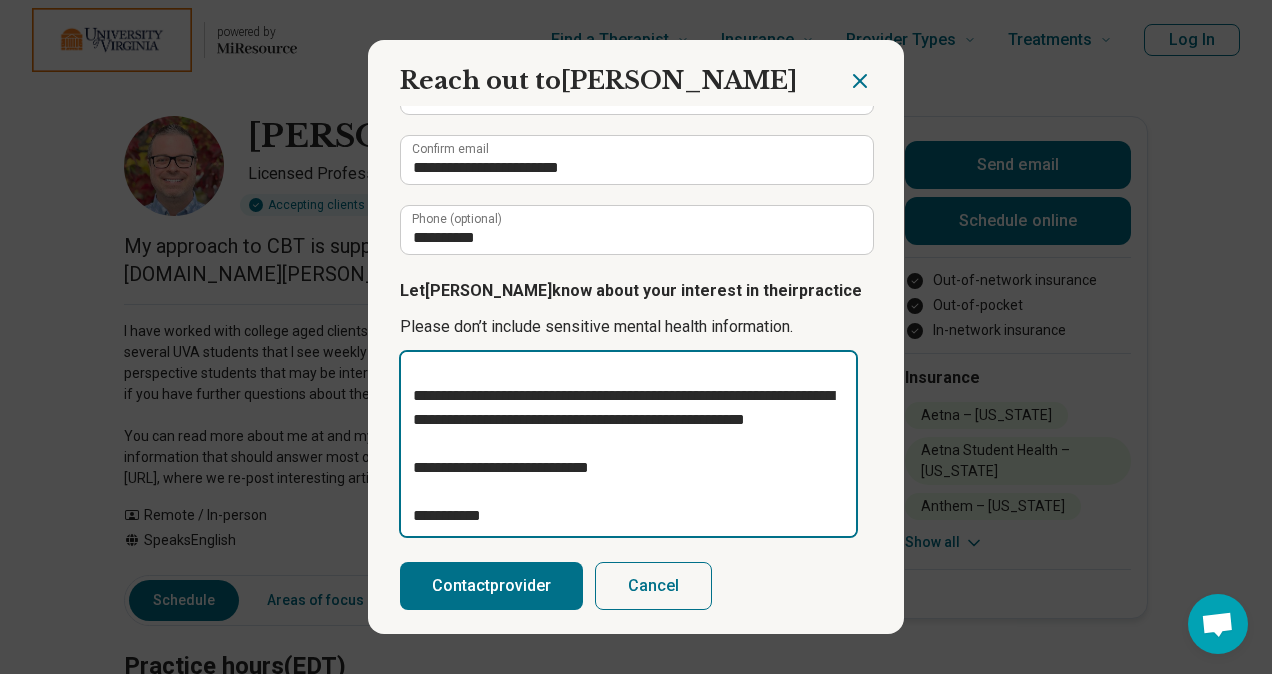 type on "**********" 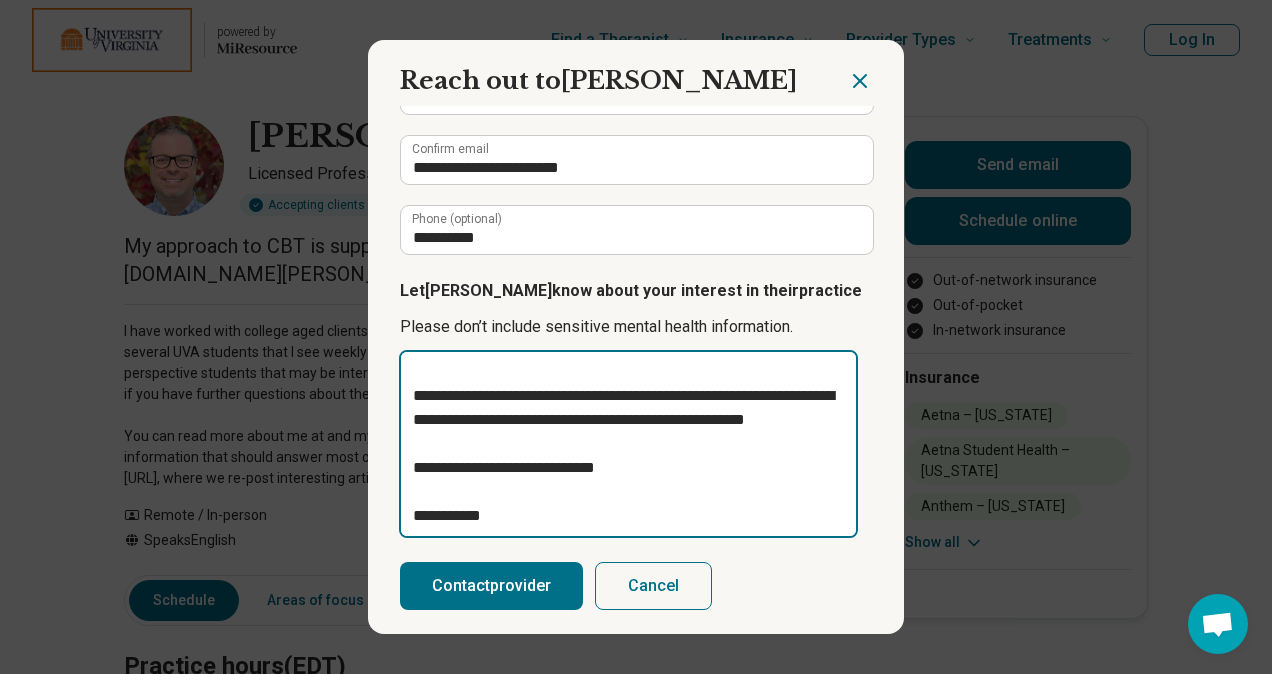 type on "**********" 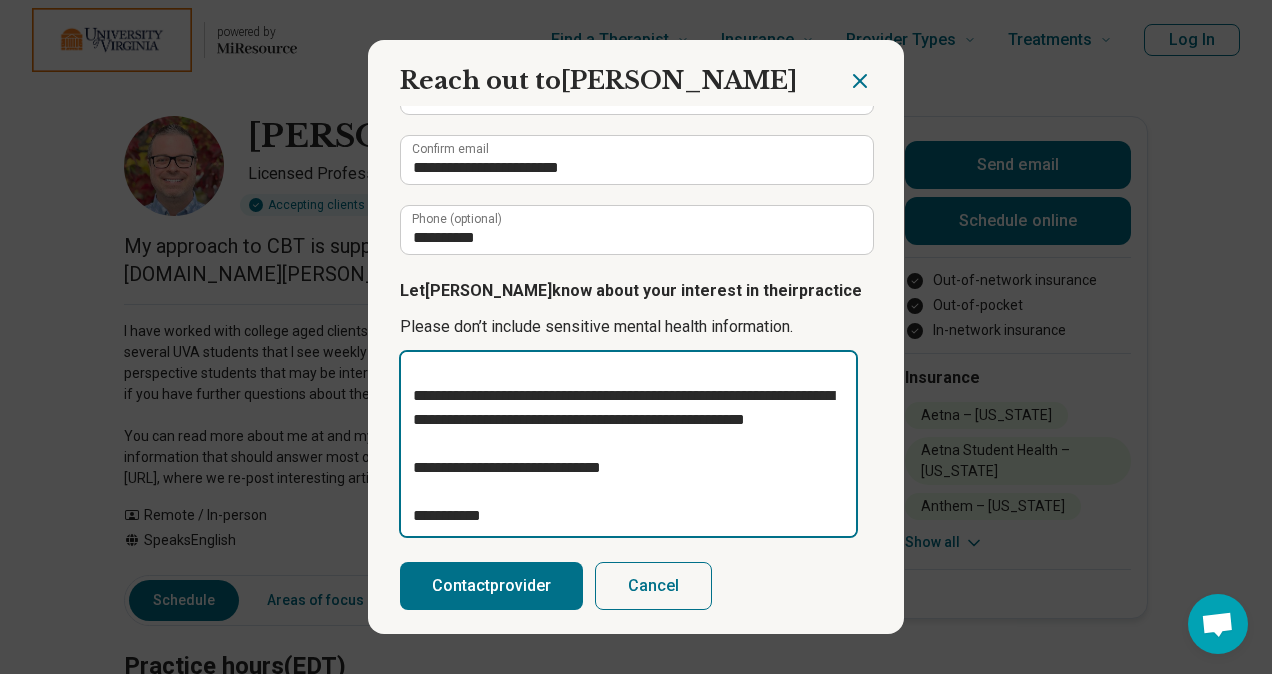 type on "**********" 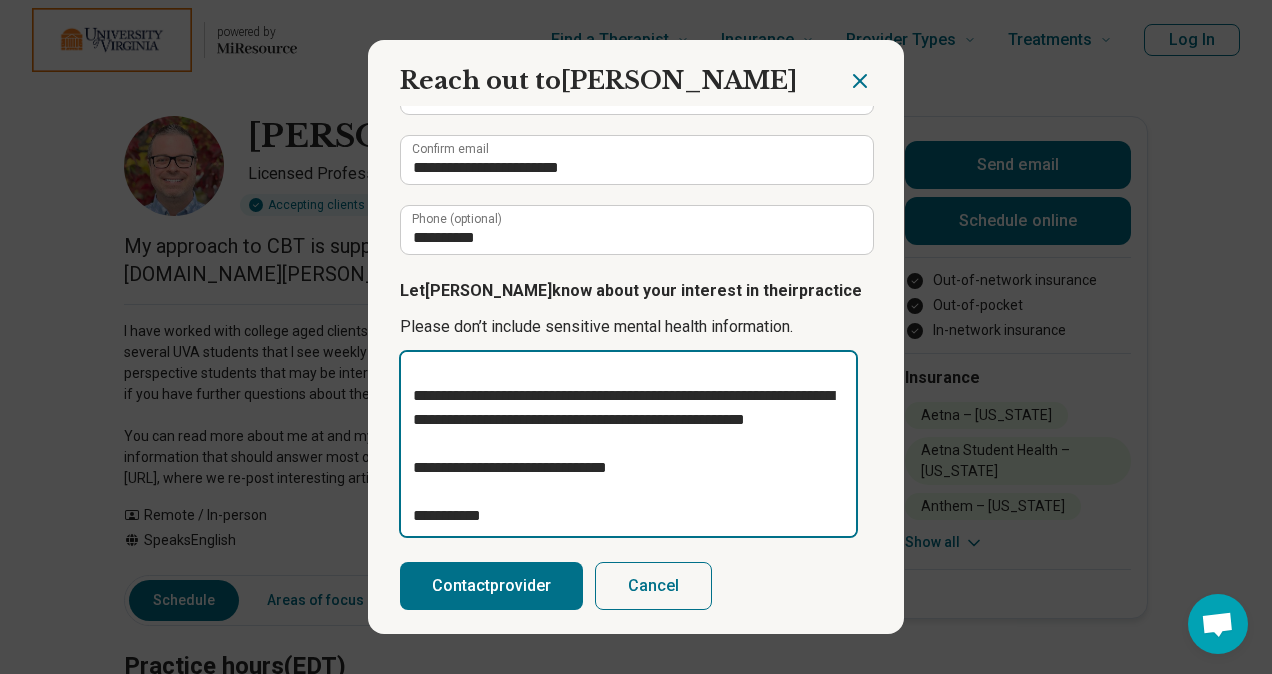 type on "**********" 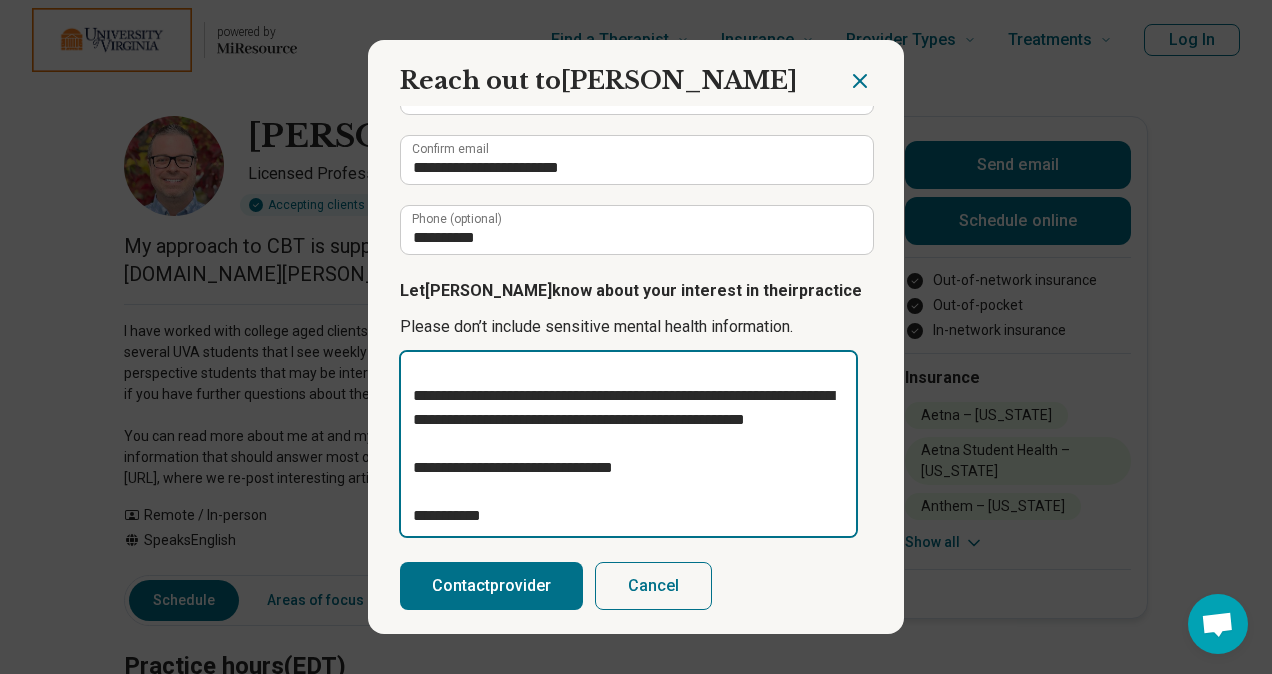 type on "**********" 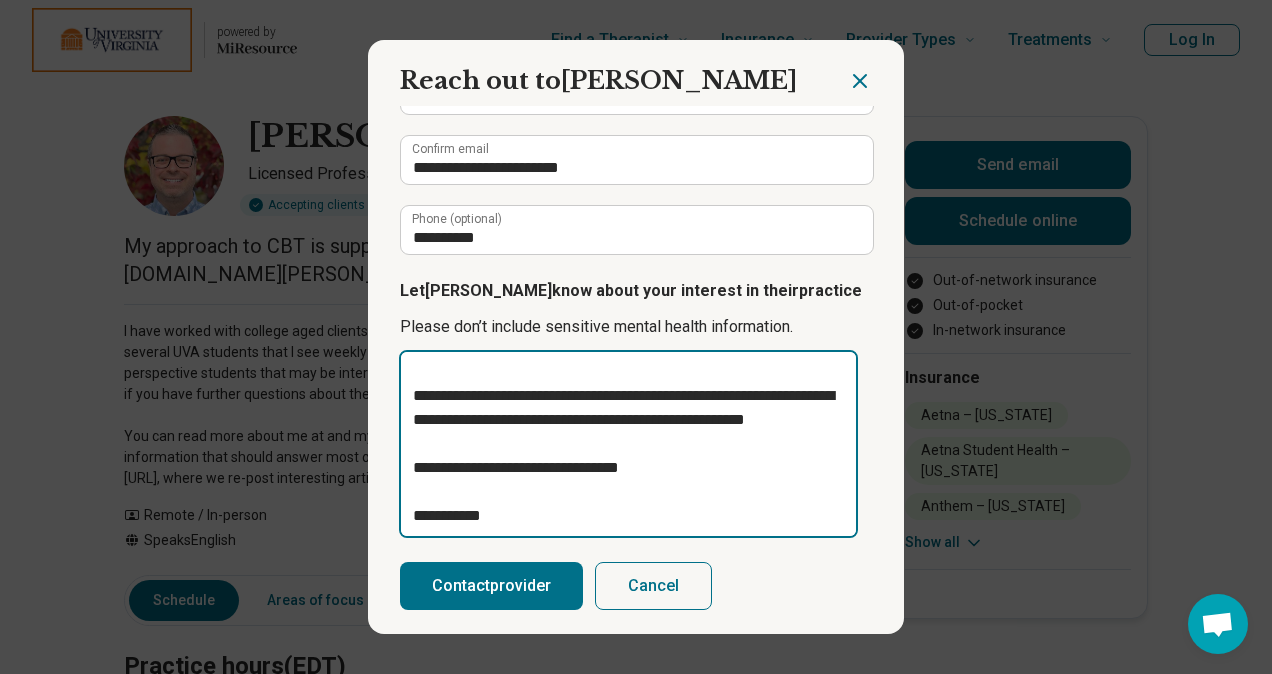 type on "**********" 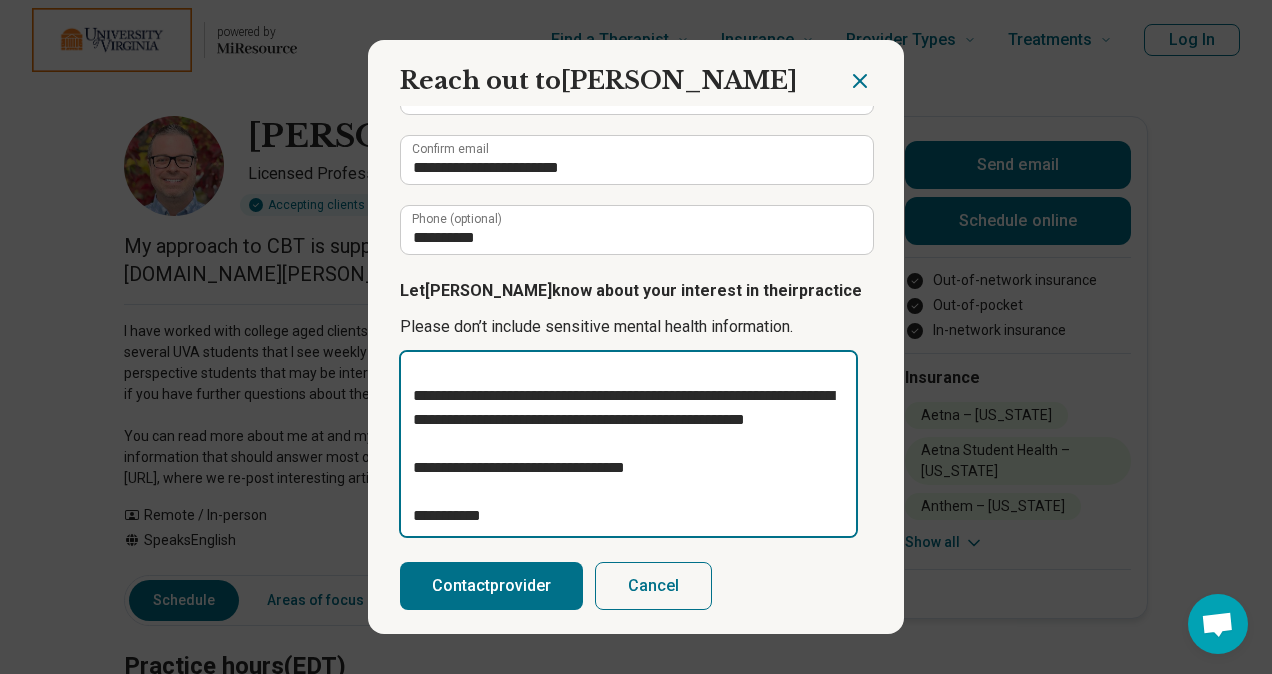 type on "**********" 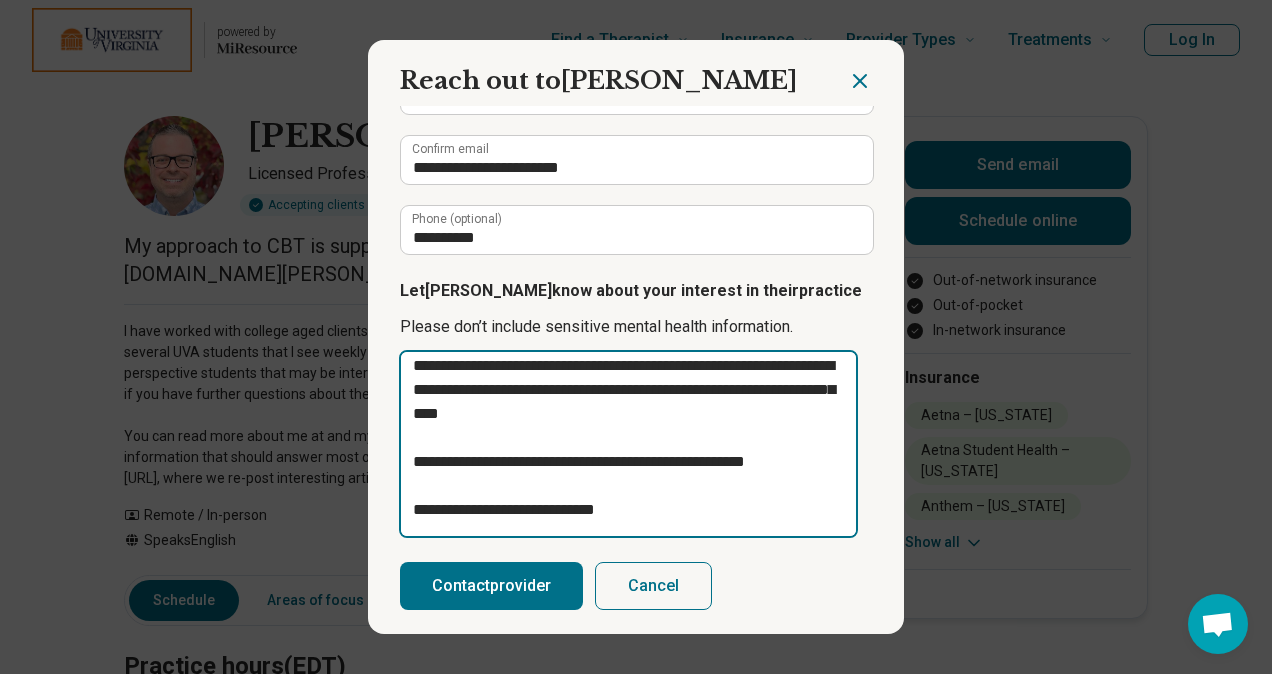 scroll, scrollTop: 0, scrollLeft: 0, axis: both 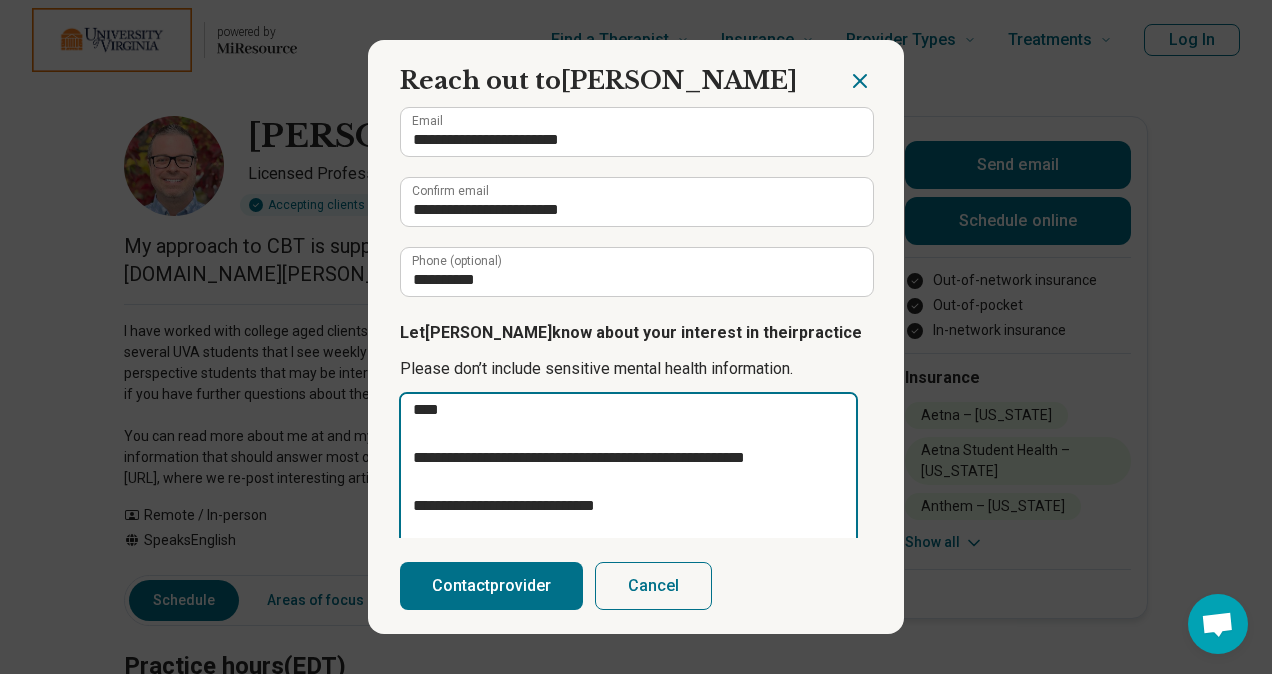 click on "**********" at bounding box center (628, 486) 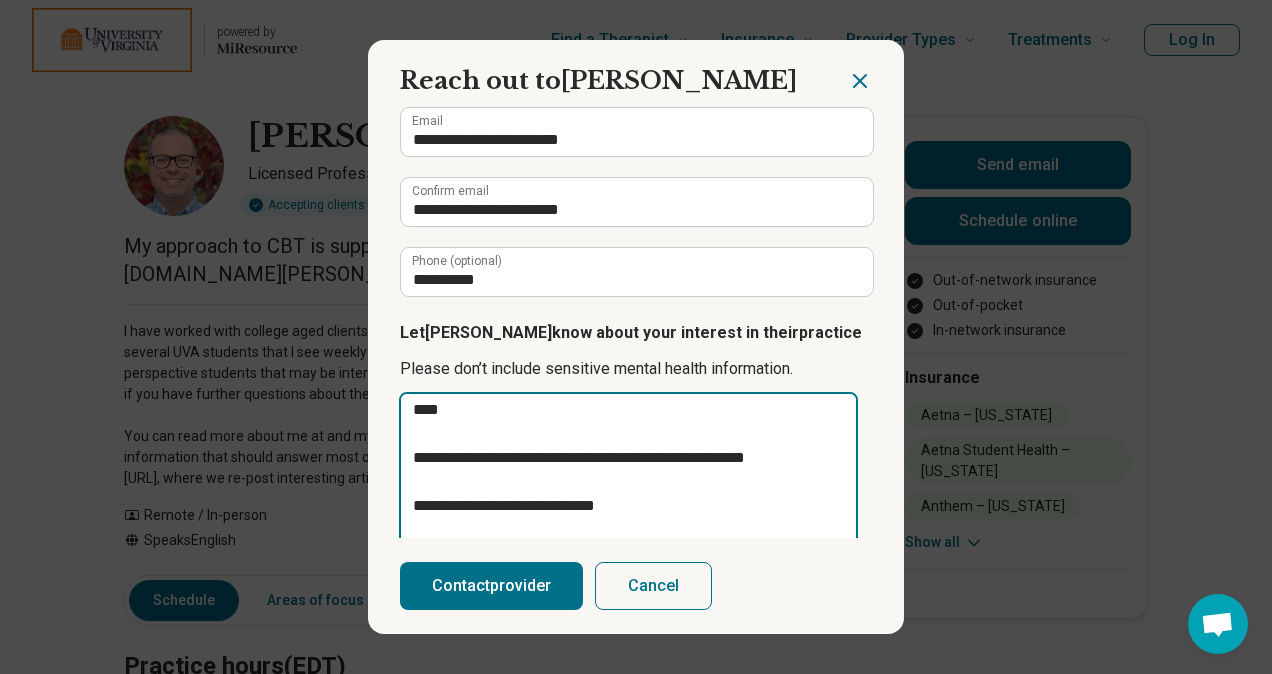 drag, startPoint x: 604, startPoint y: 485, endPoint x: 660, endPoint y: 490, distance: 56.22277 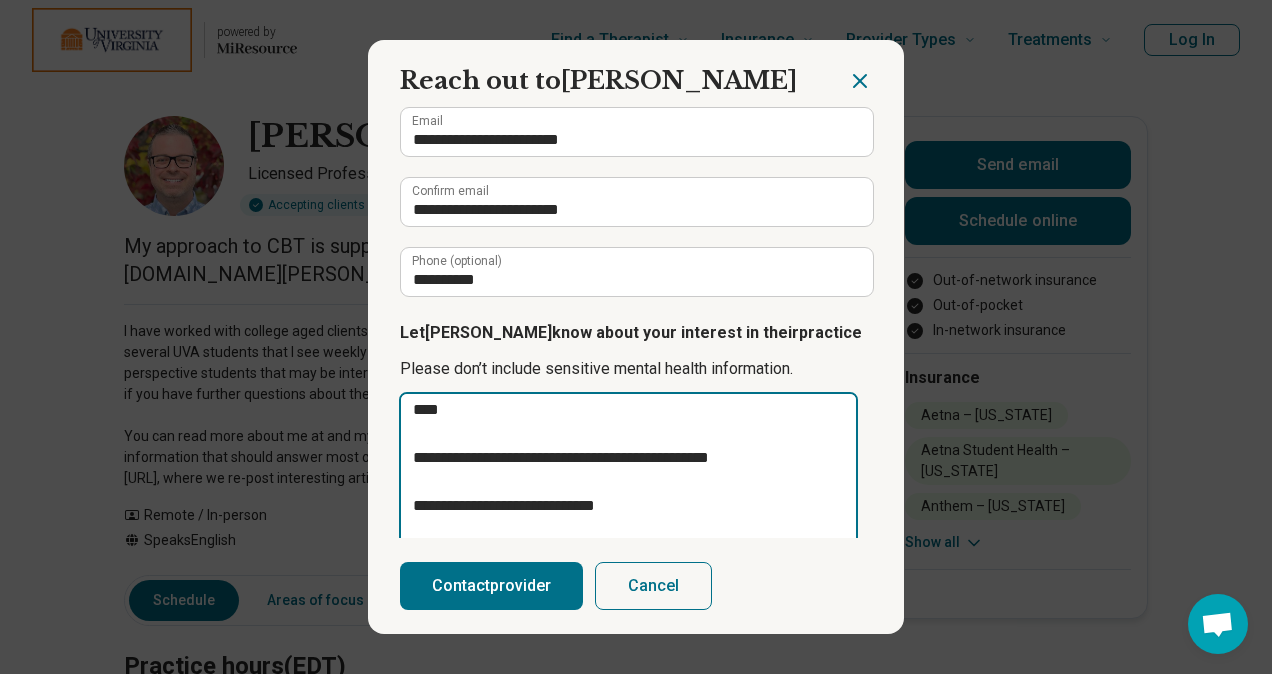 type on "**********" 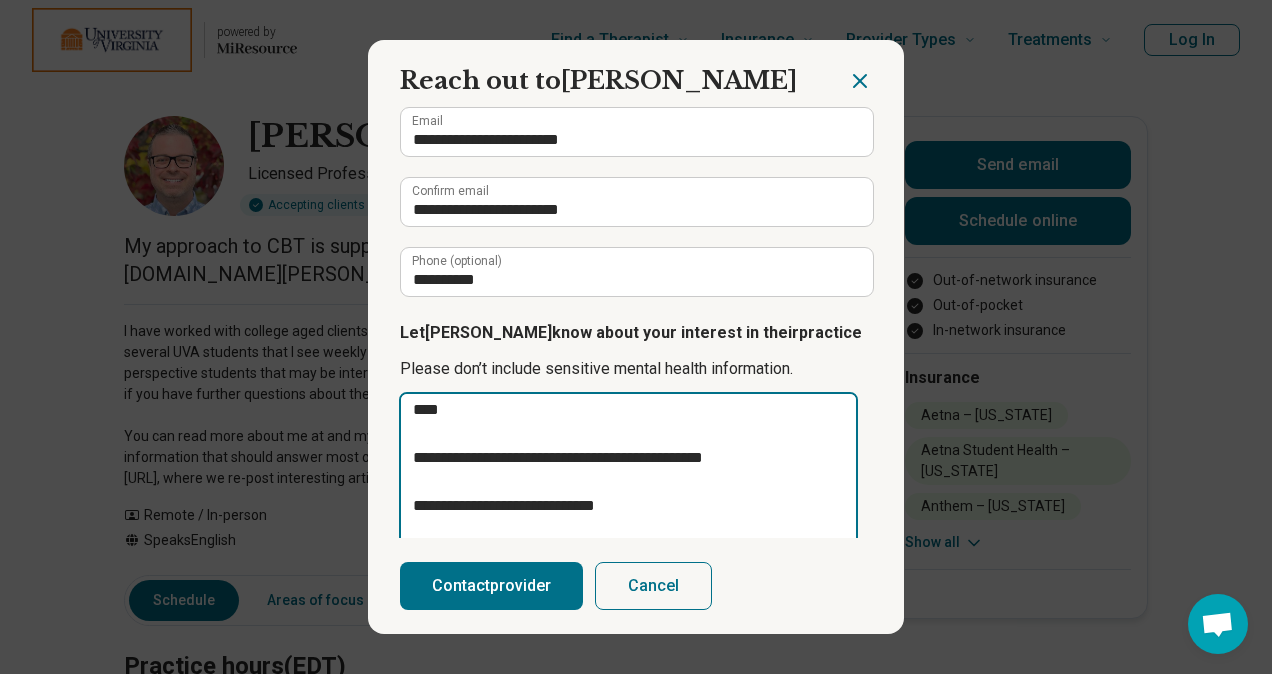 type on "**********" 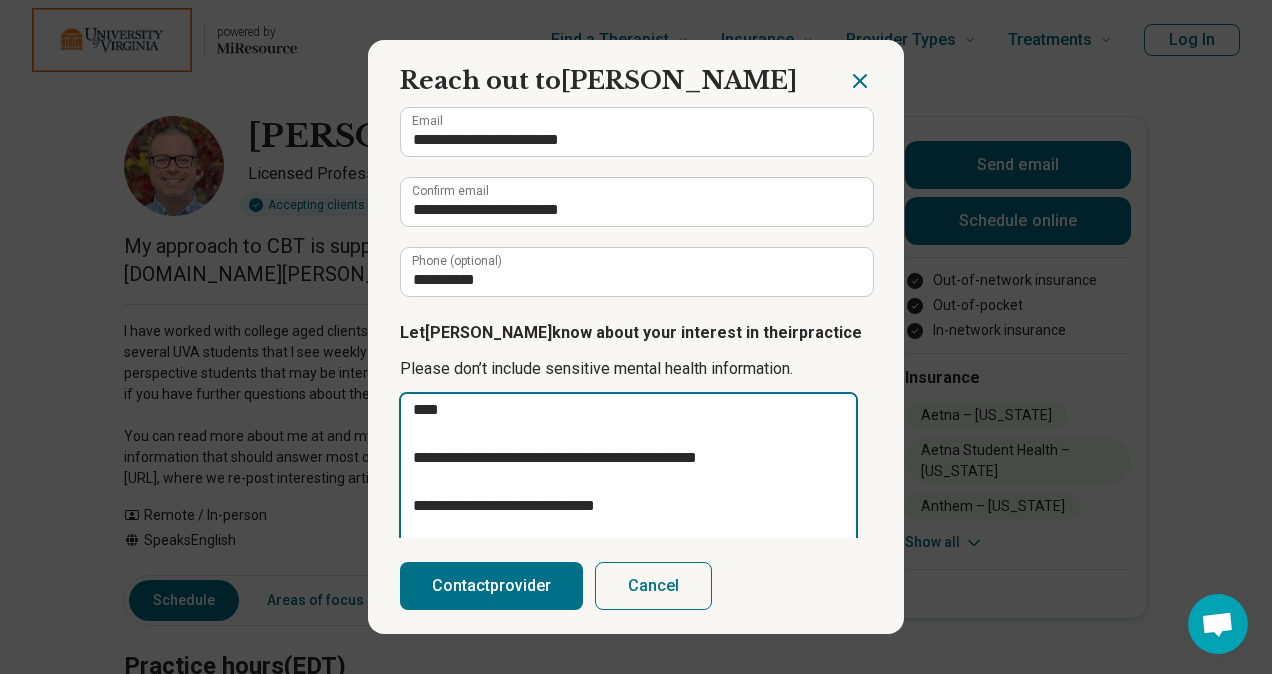type on "**********" 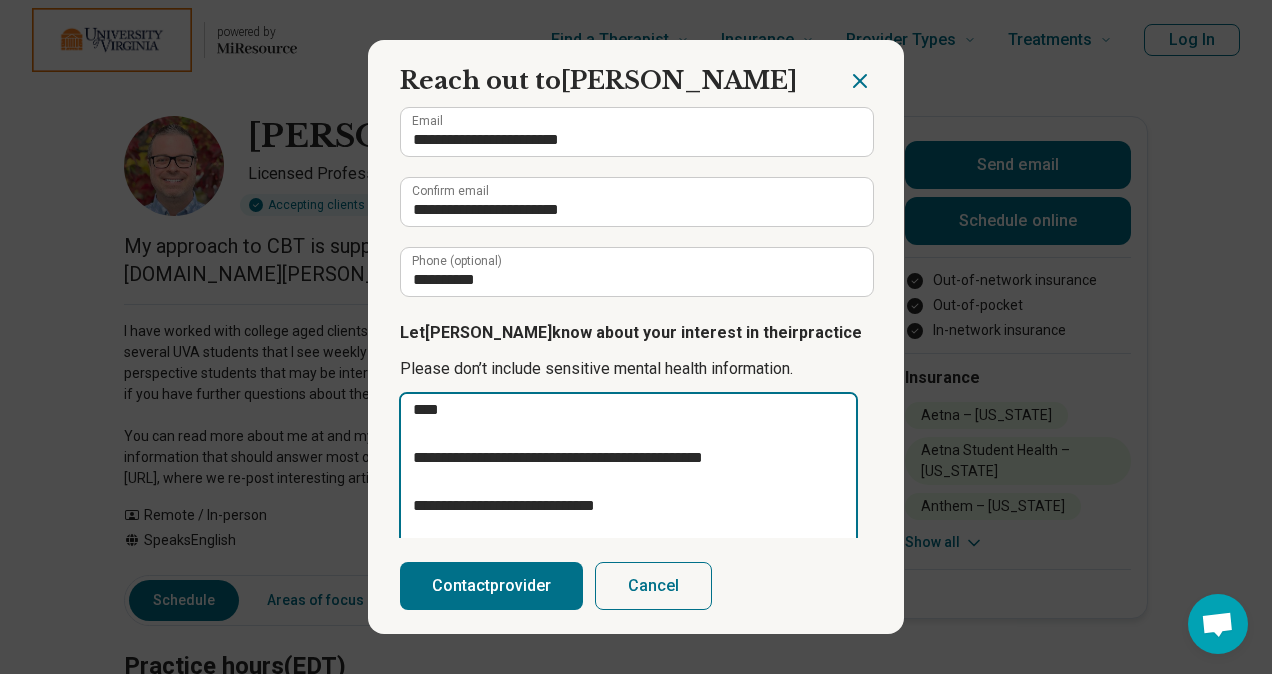 type on "**********" 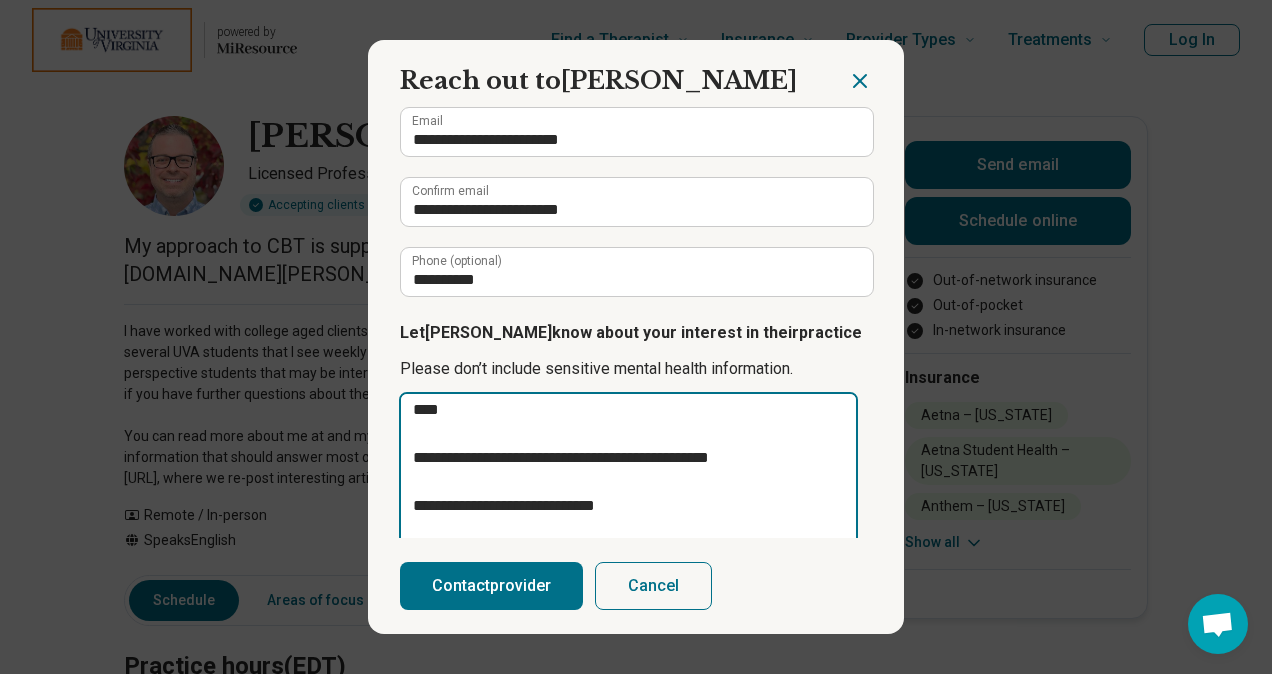 type on "**********" 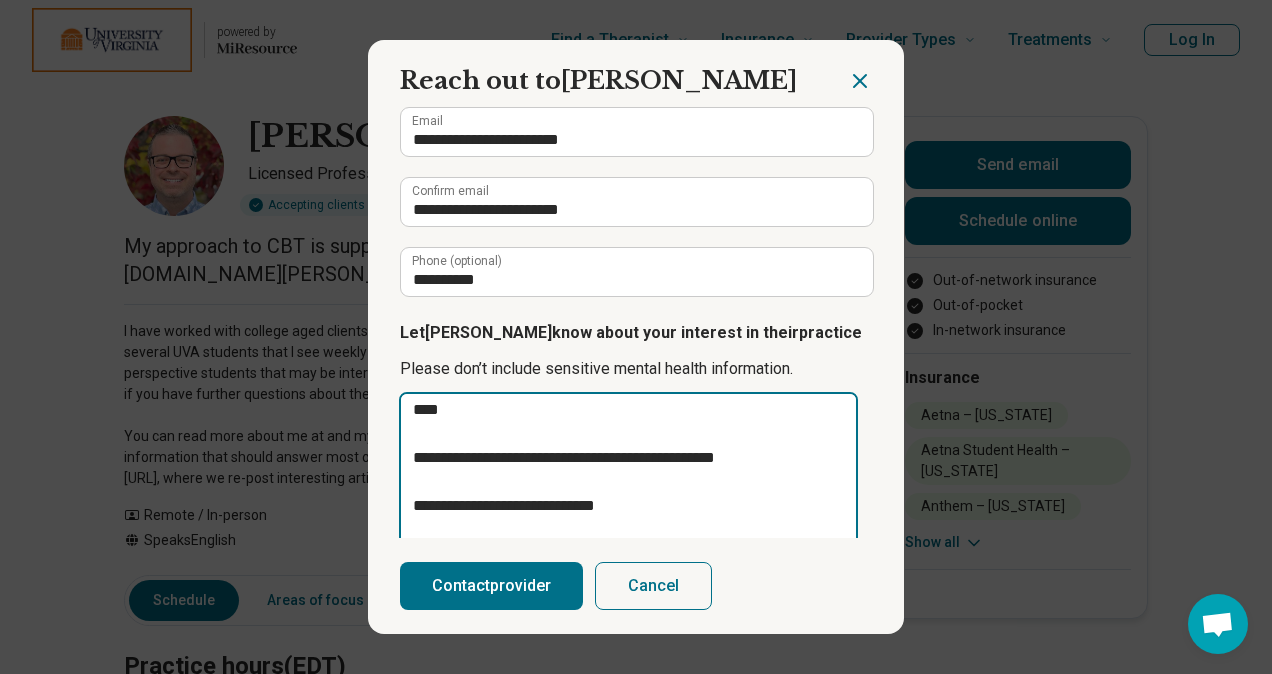 type on "**********" 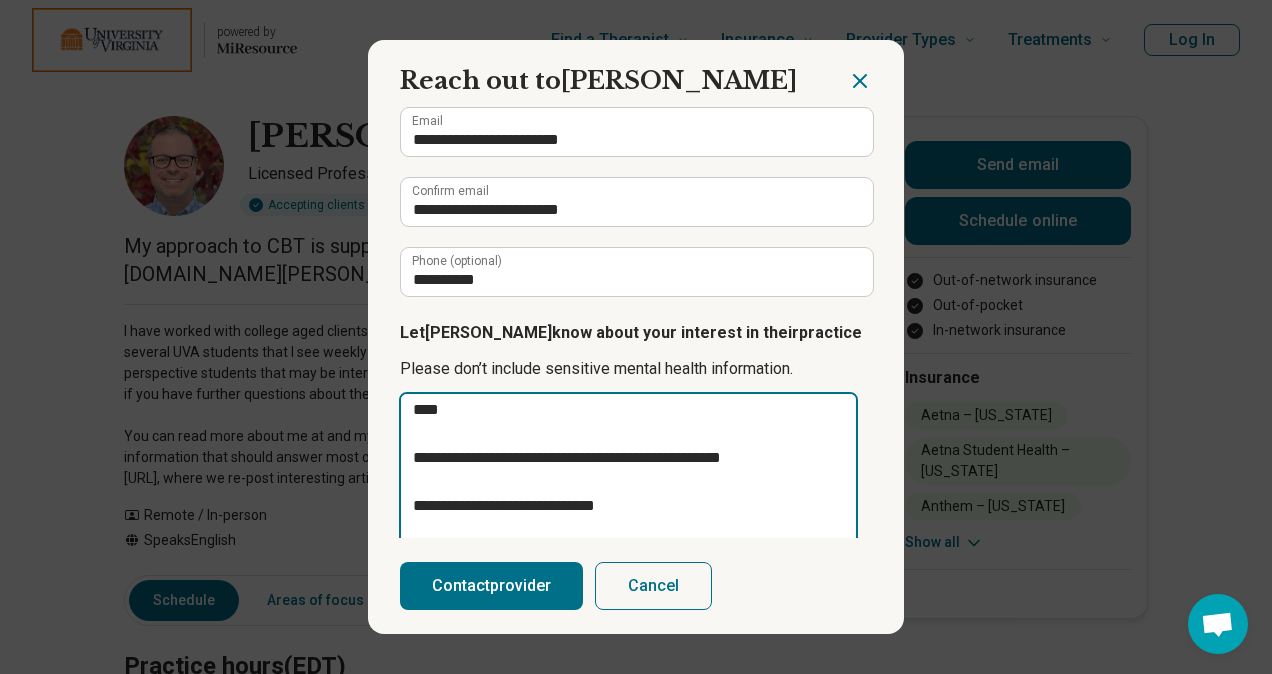 type on "**********" 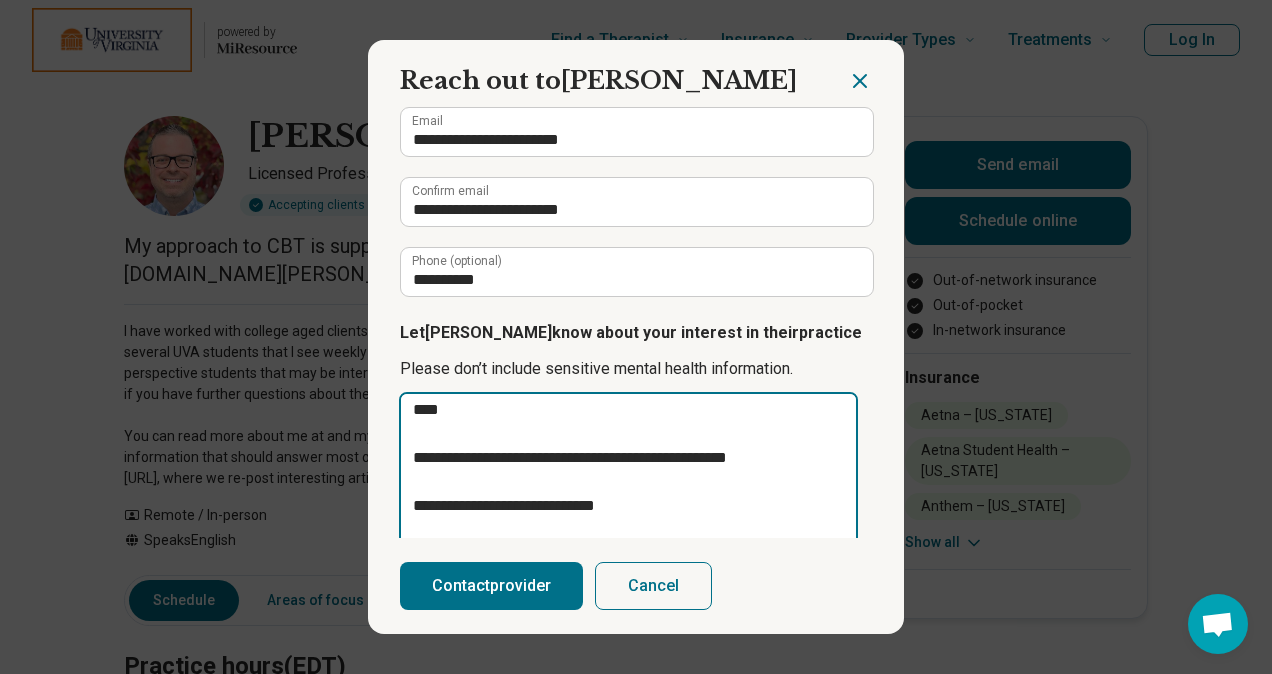 type on "**********" 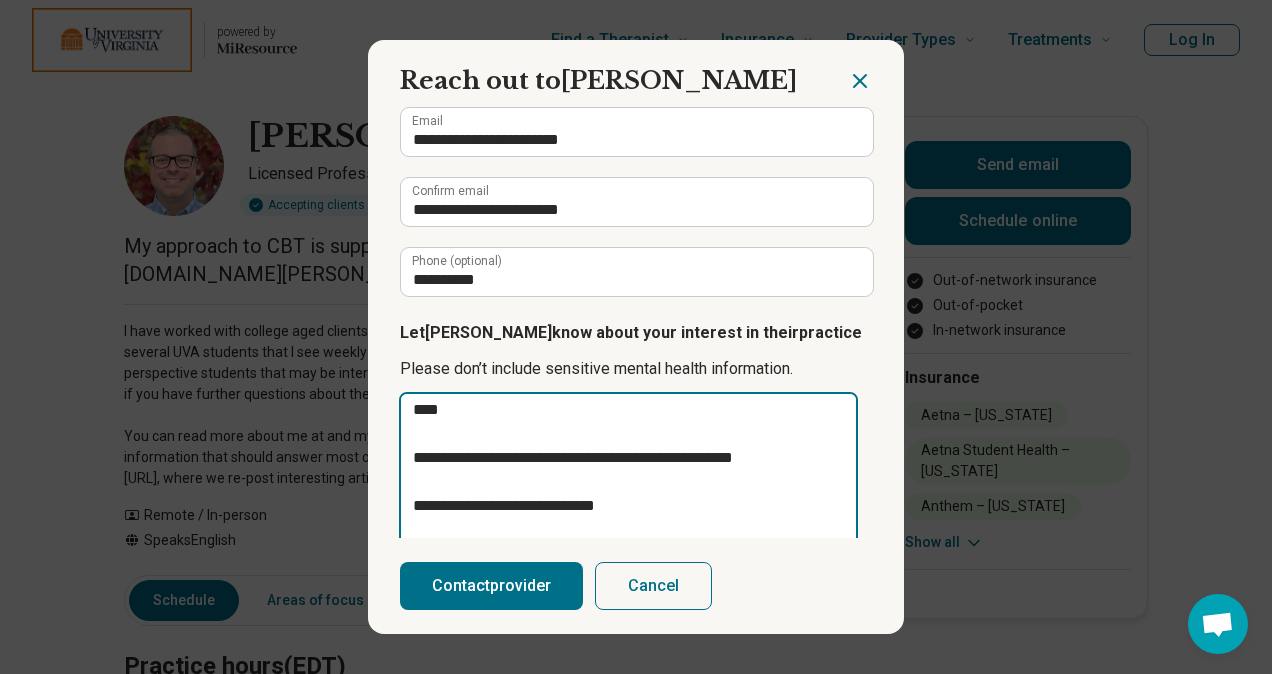 type on "**********" 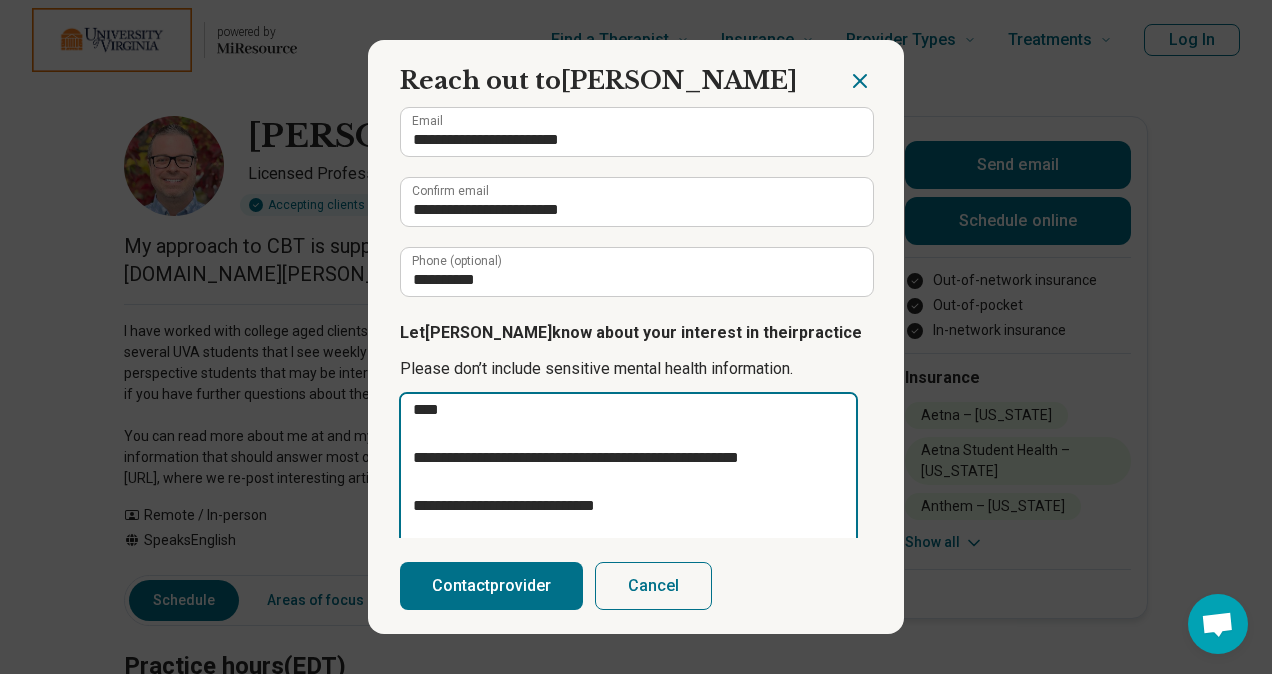 type on "**********" 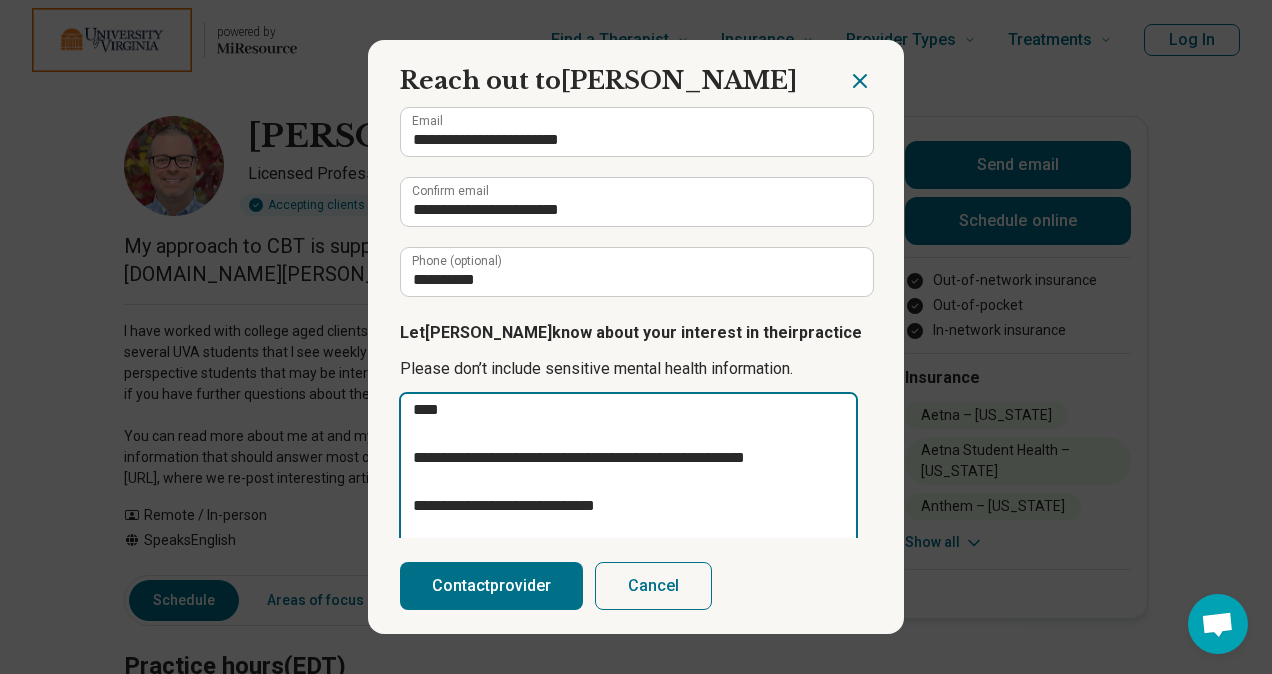 type on "**********" 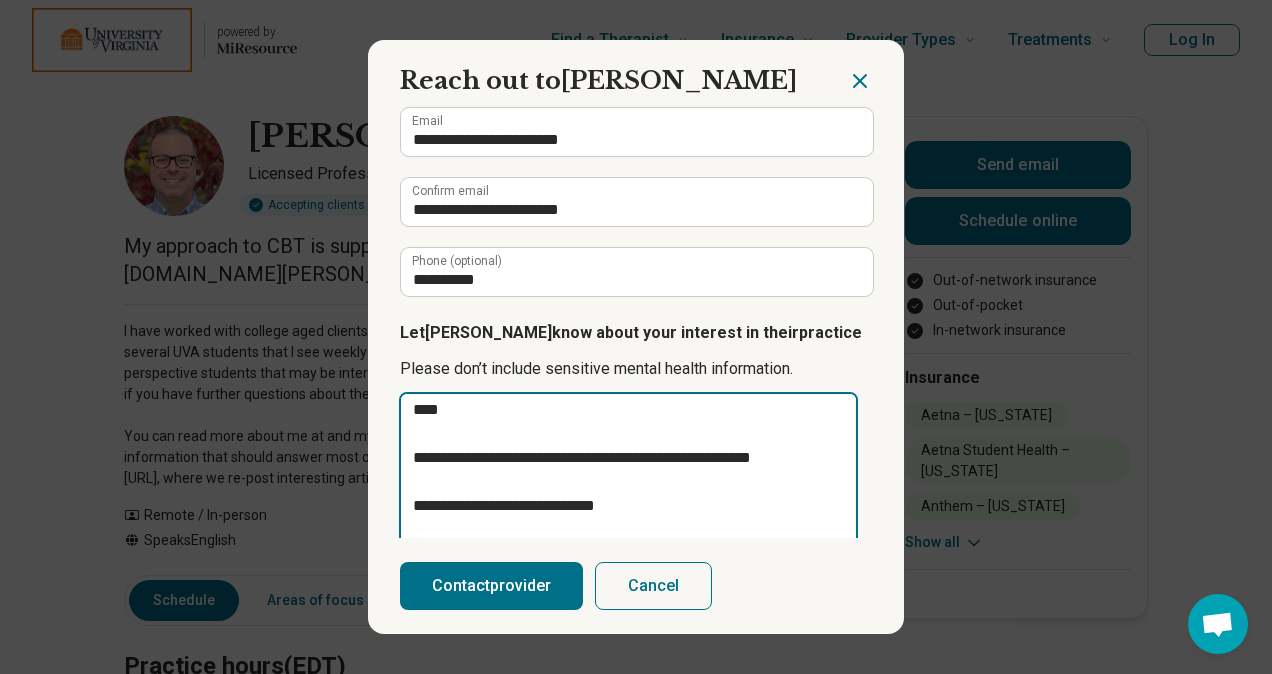 type on "**********" 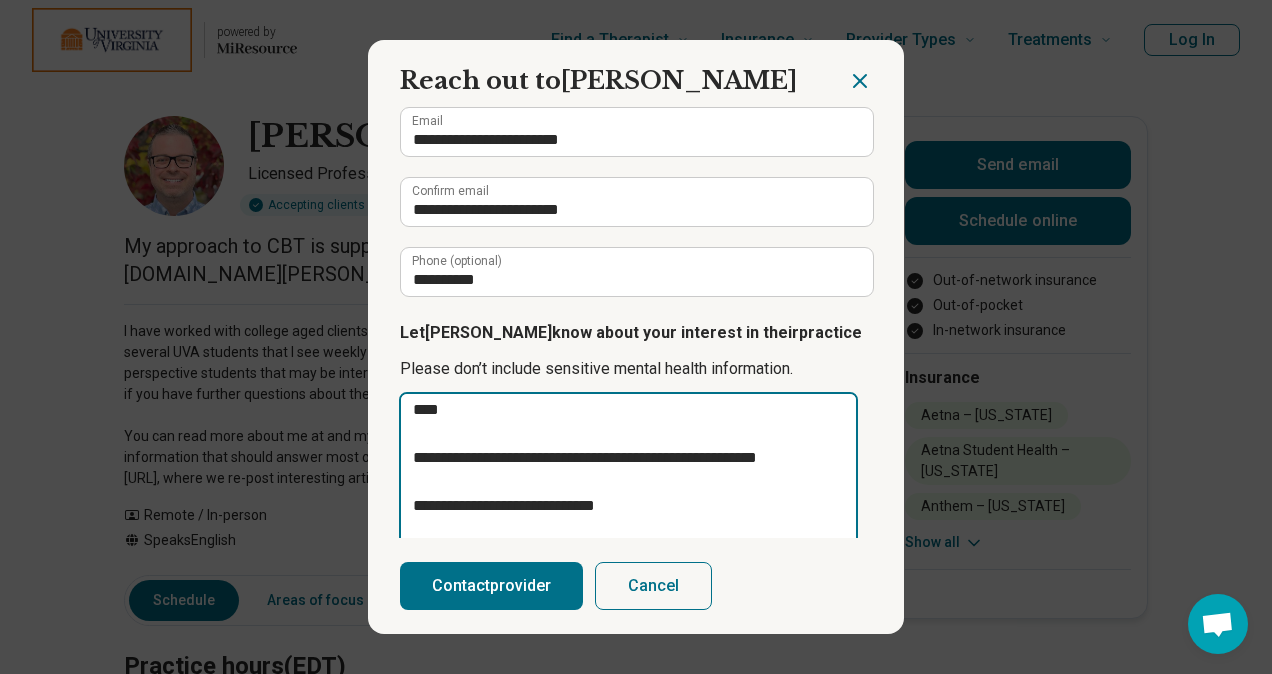 type on "**********" 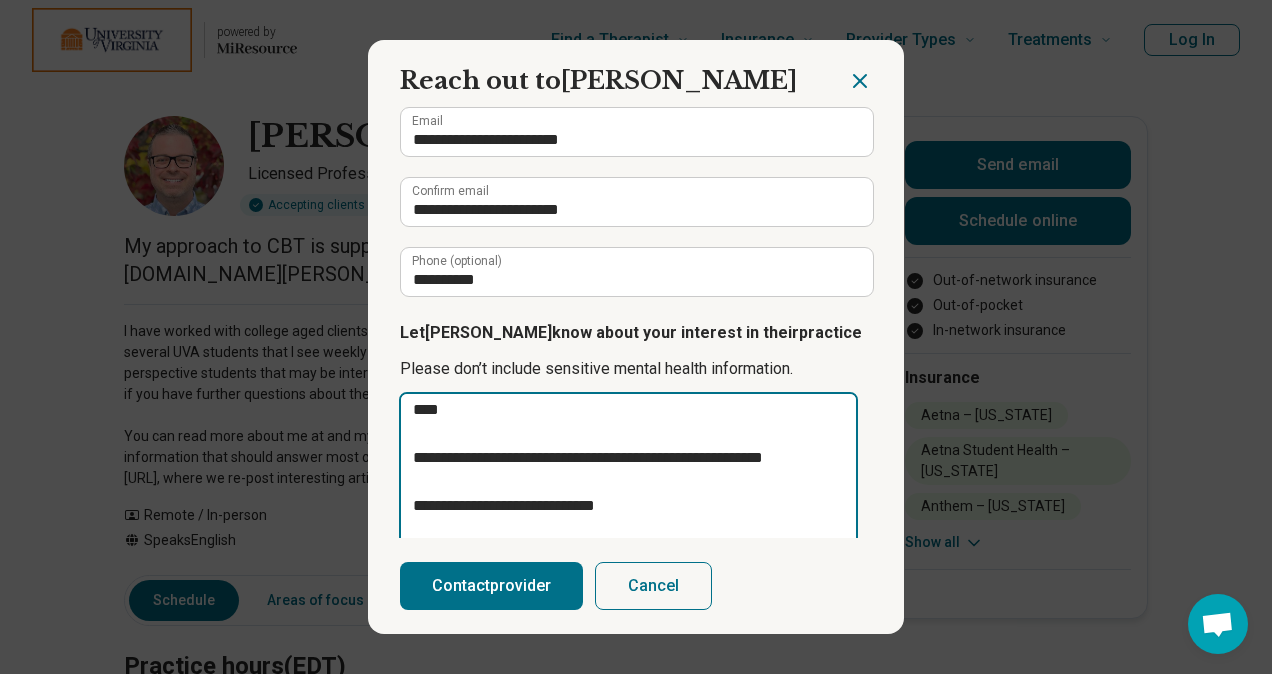 type on "*" 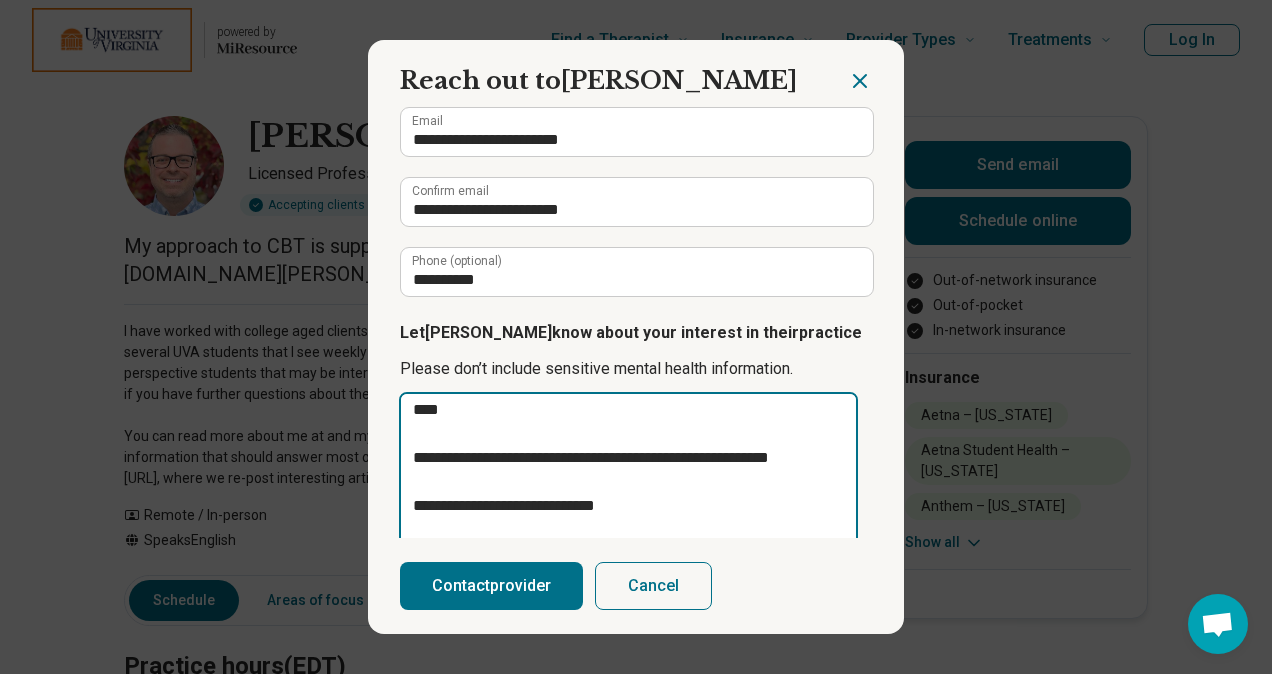 type on "**********" 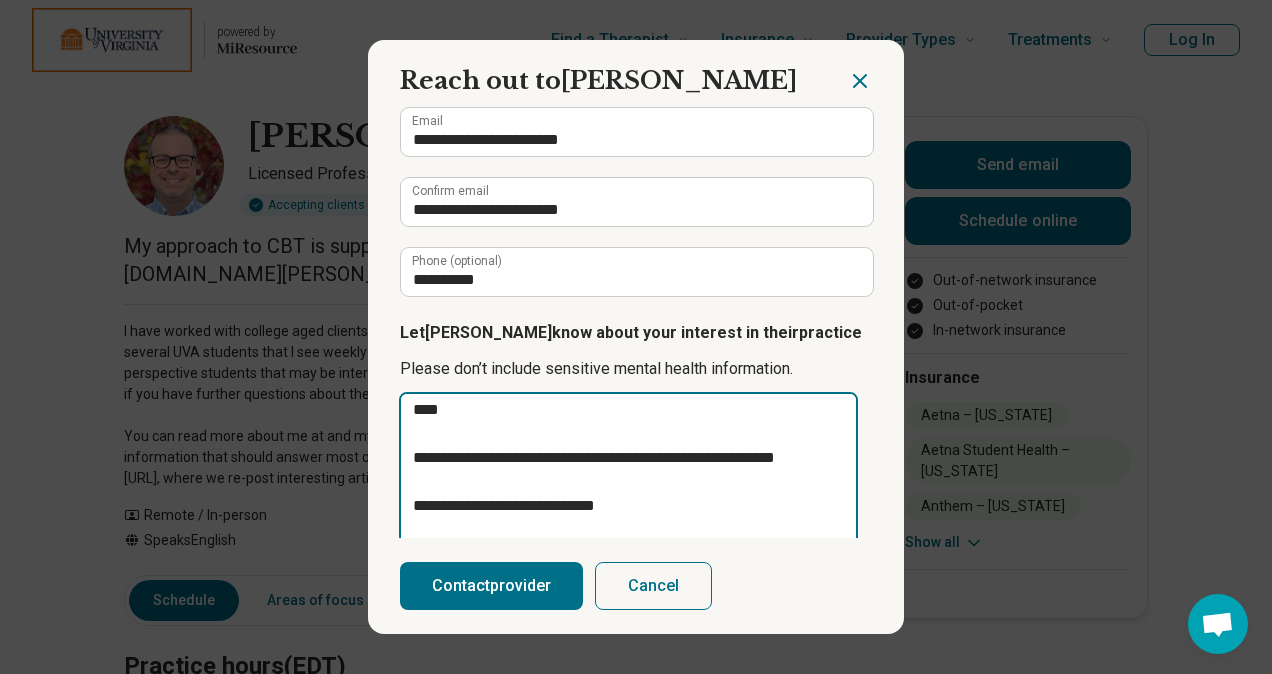 type on "**********" 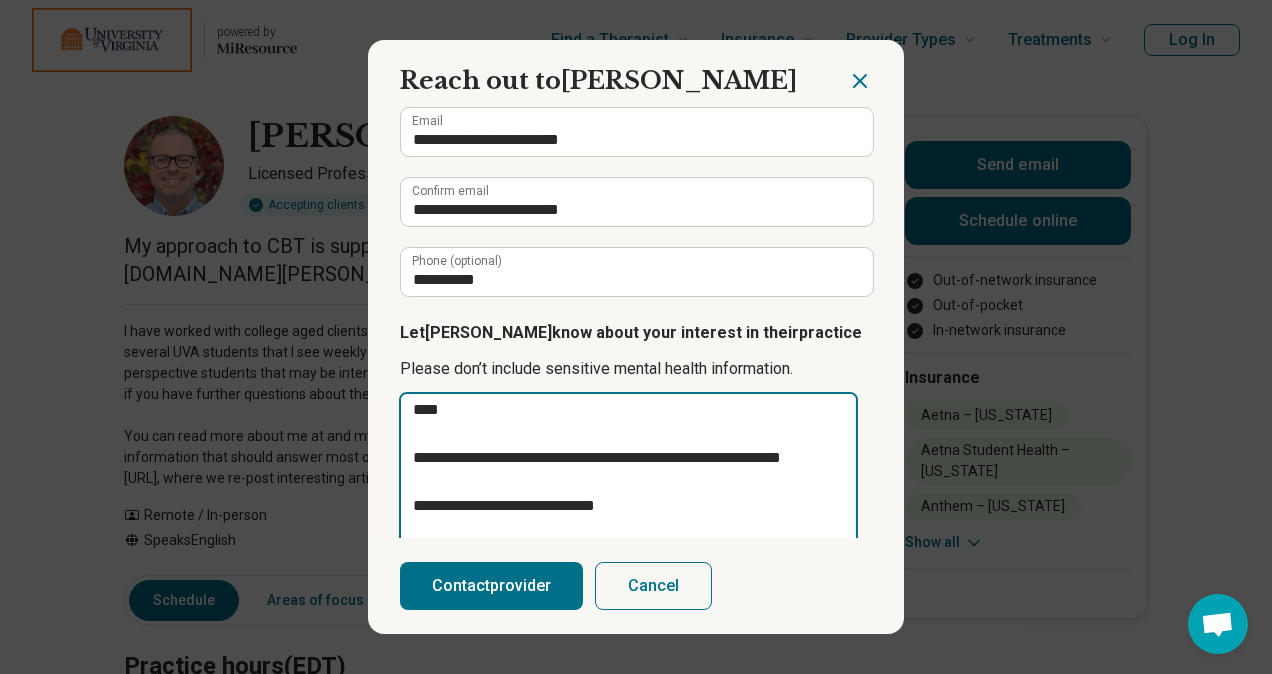 type on "**********" 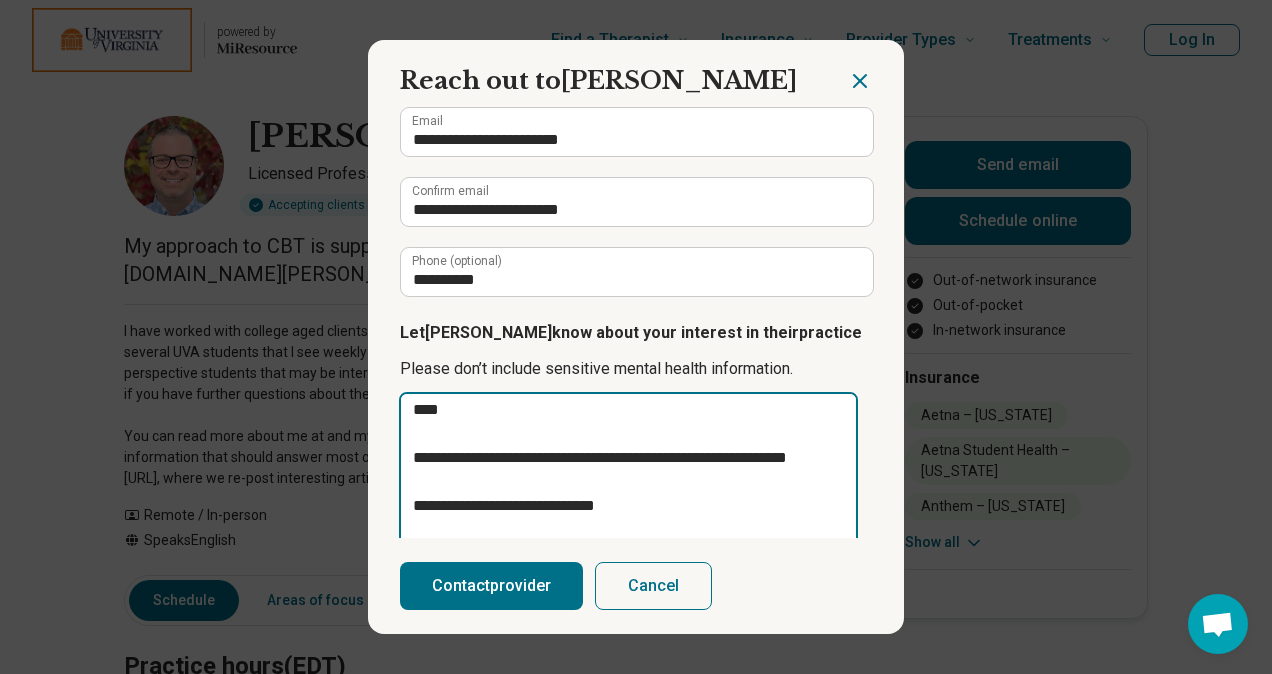 type on "*" 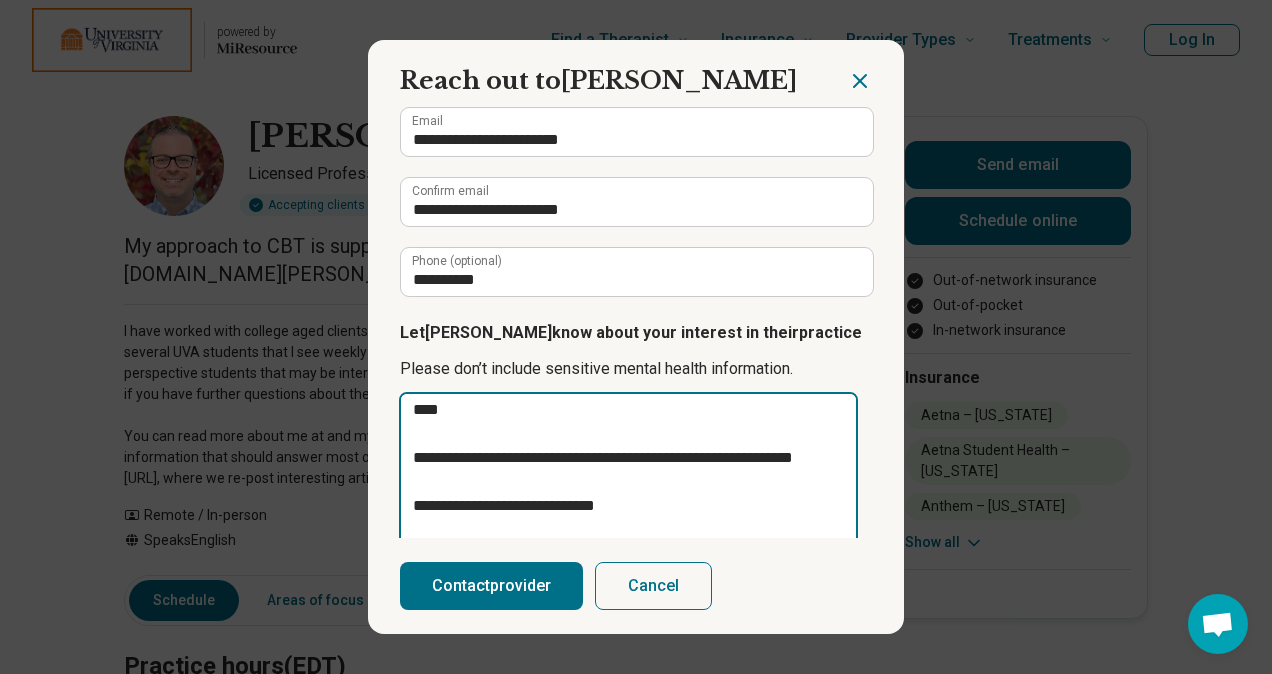 type on "**********" 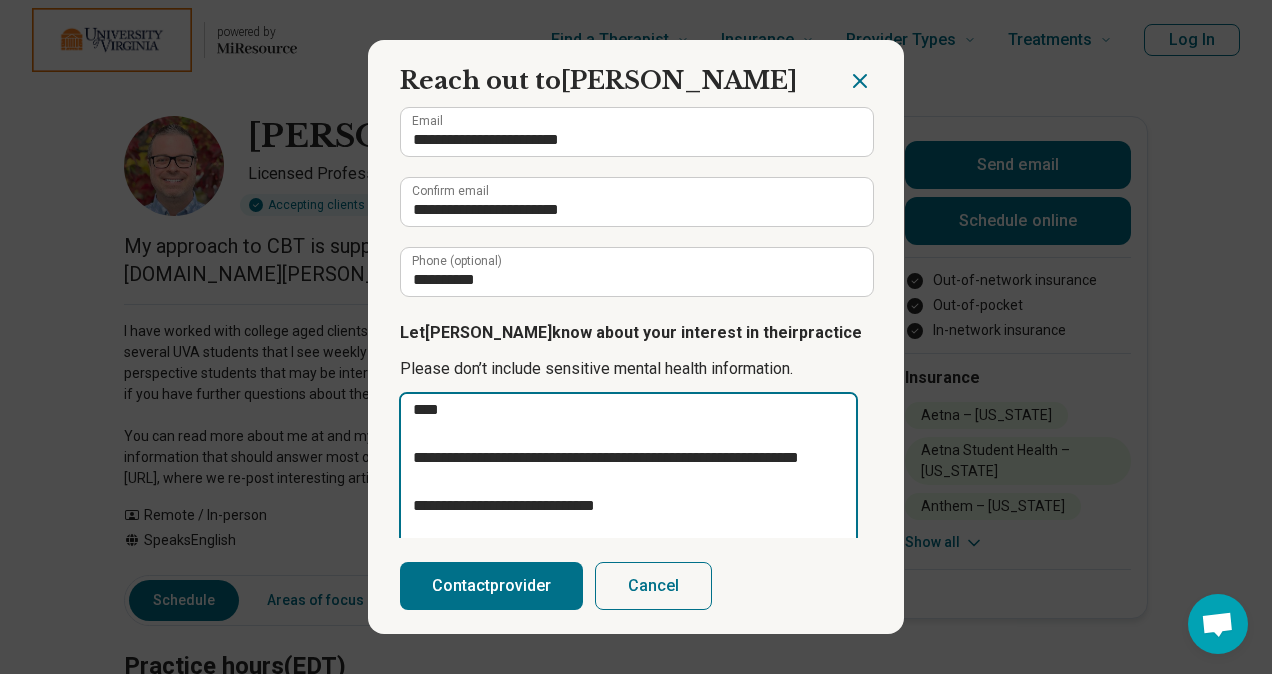 type on "**********" 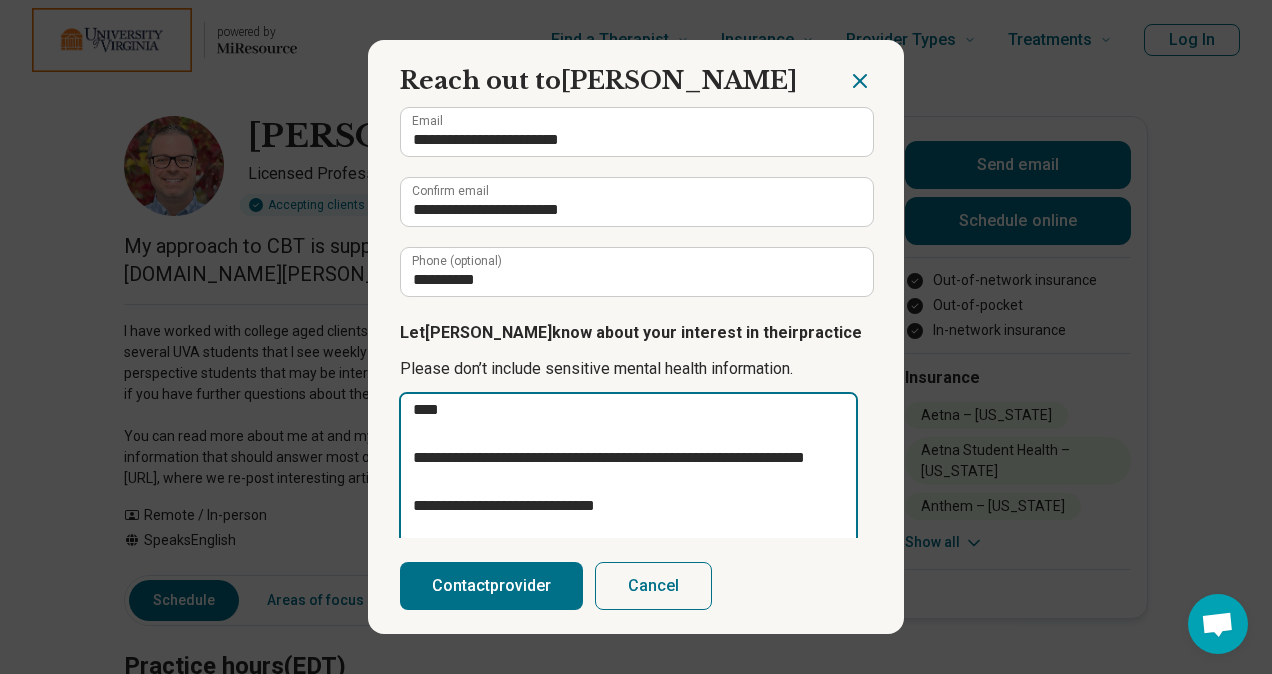 type on "**********" 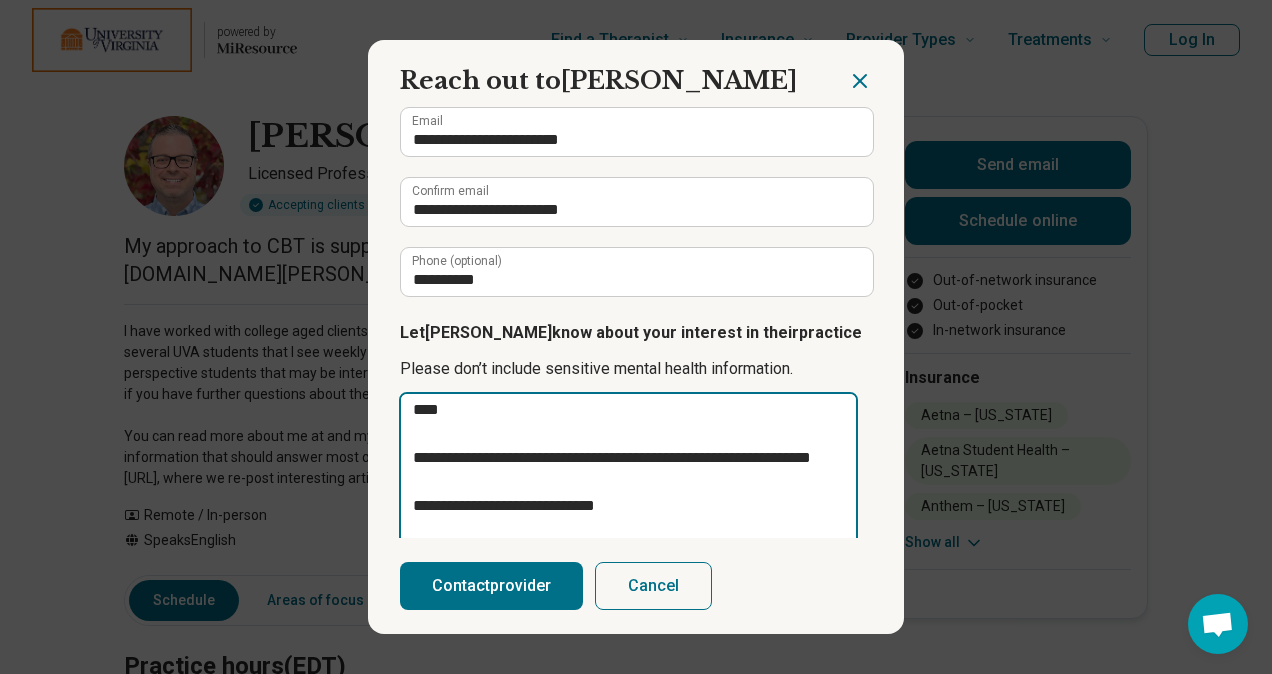 type on "**********" 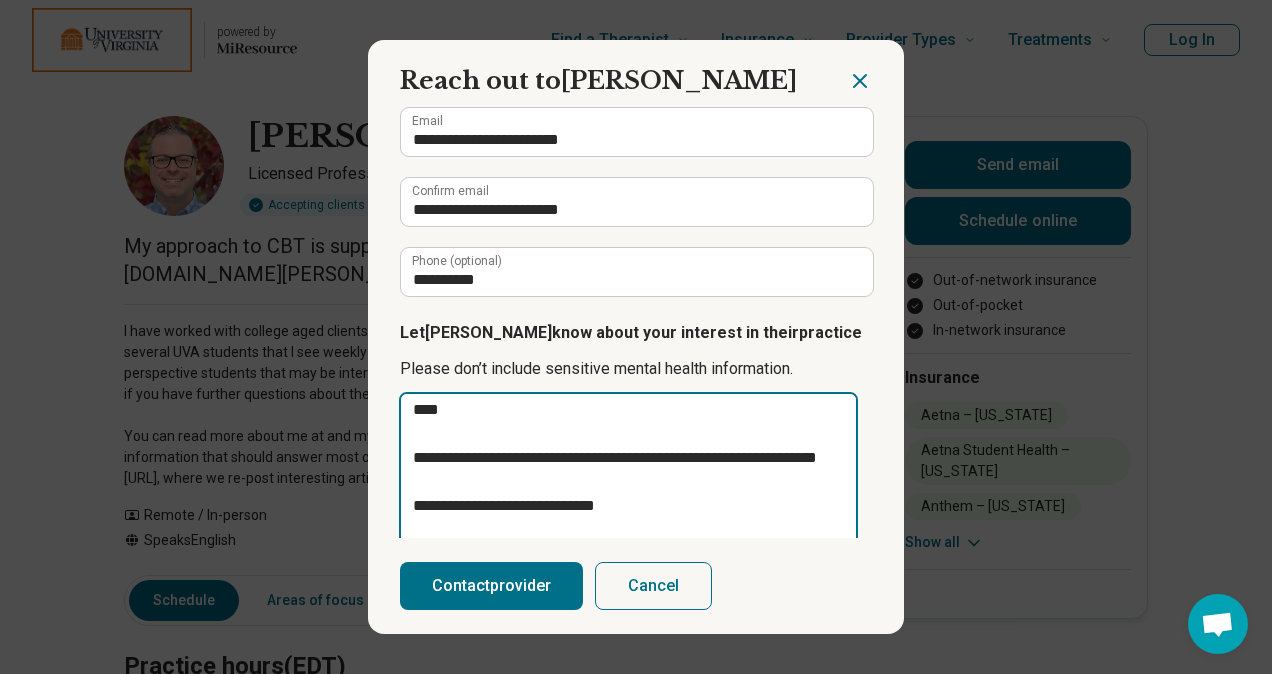 type on "**********" 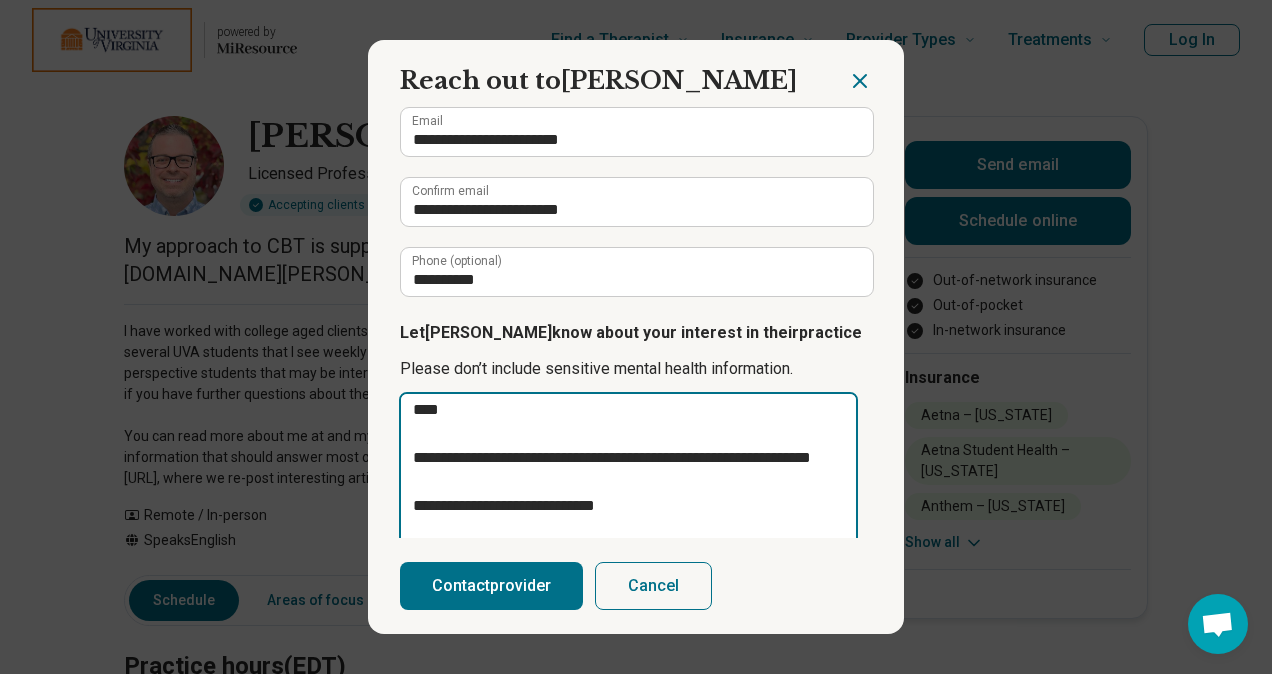 type on "**********" 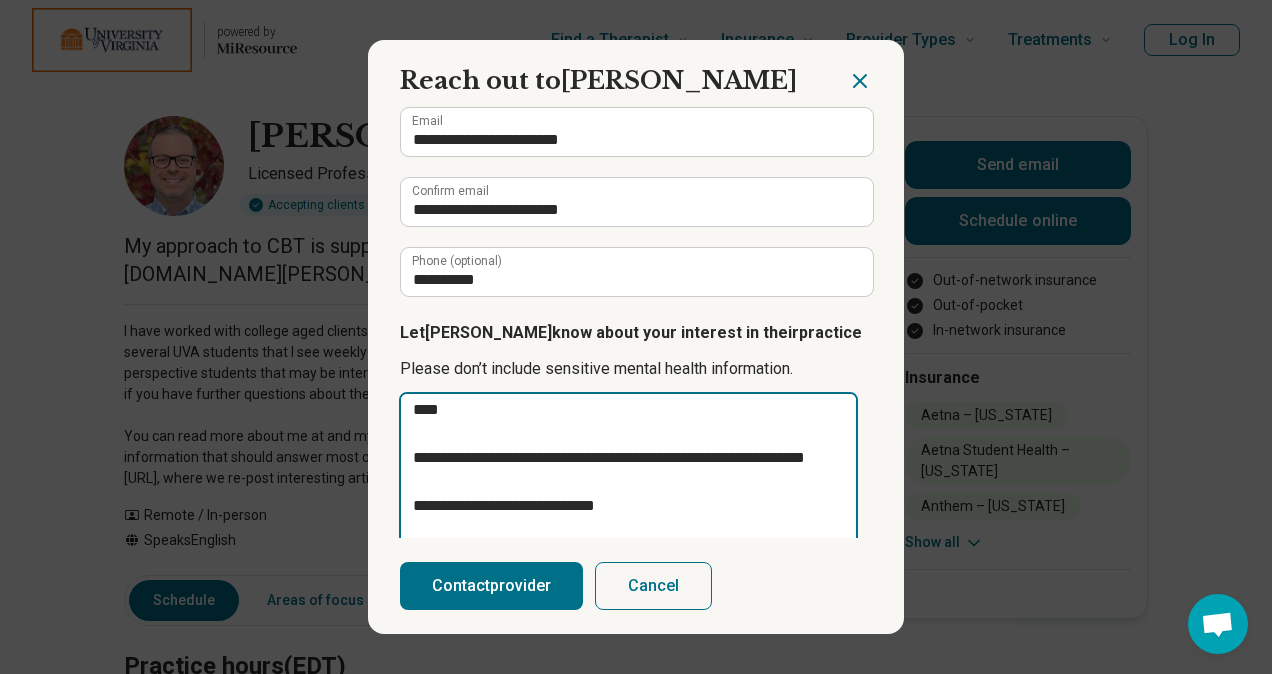 type on "**********" 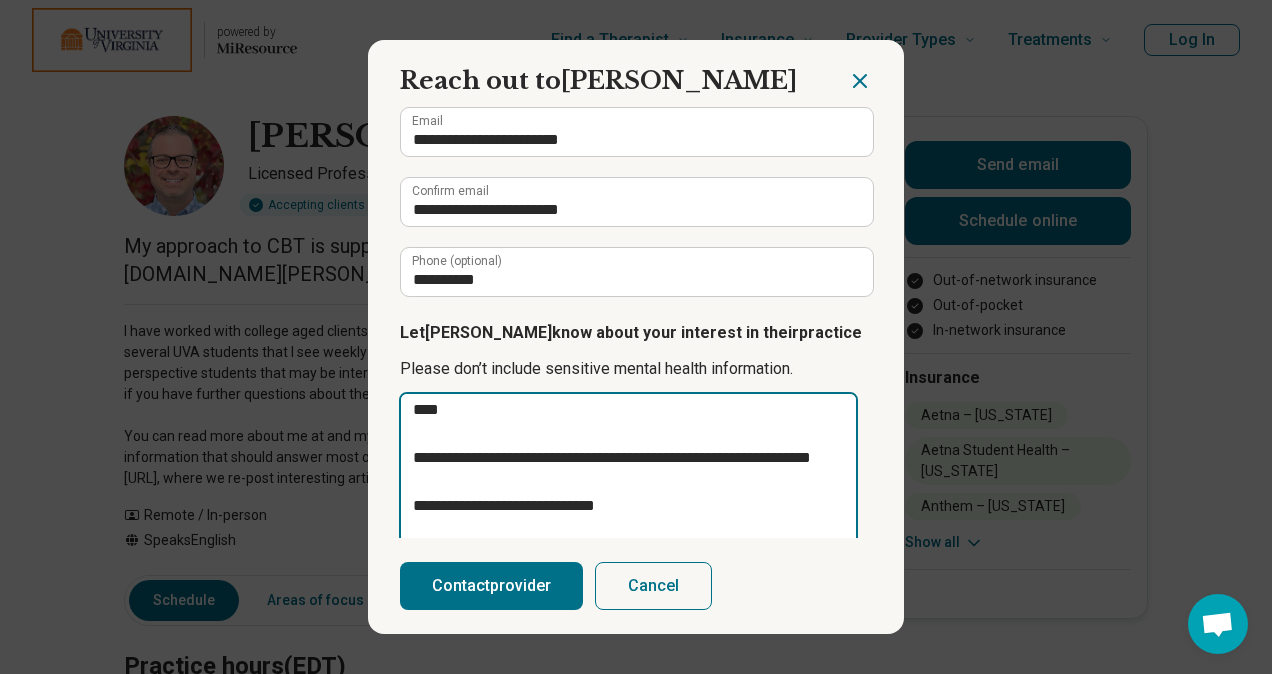 type on "**********" 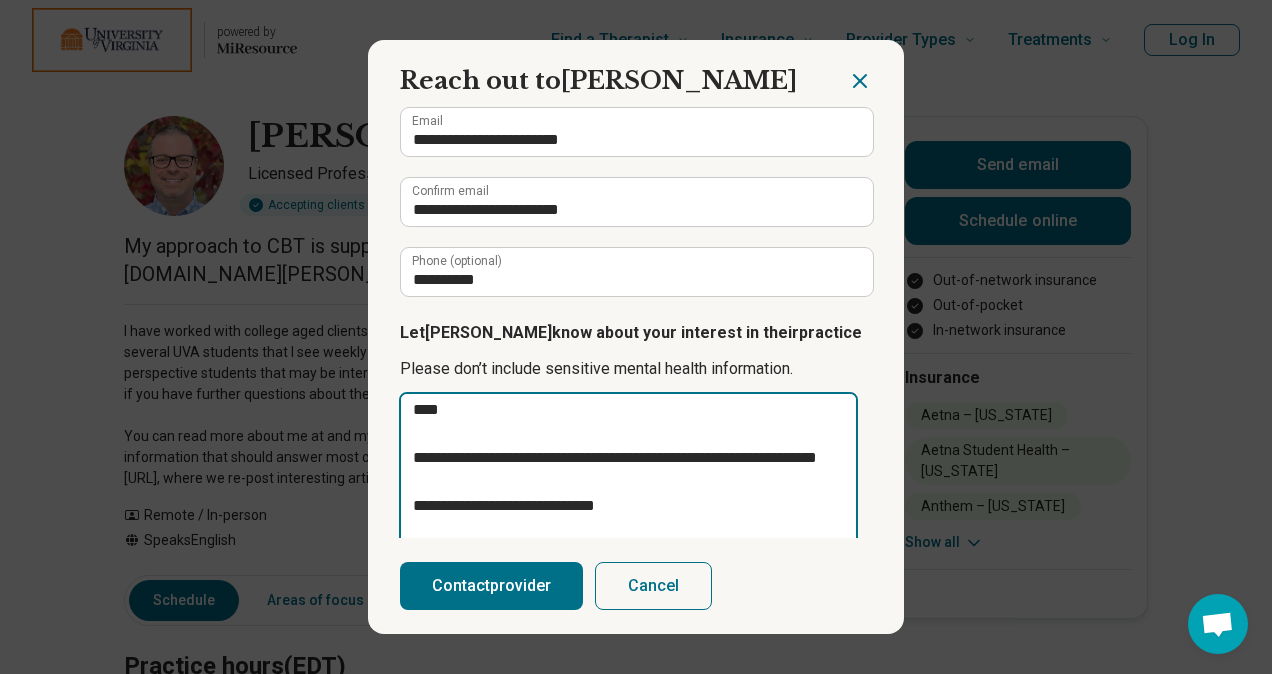 type on "**********" 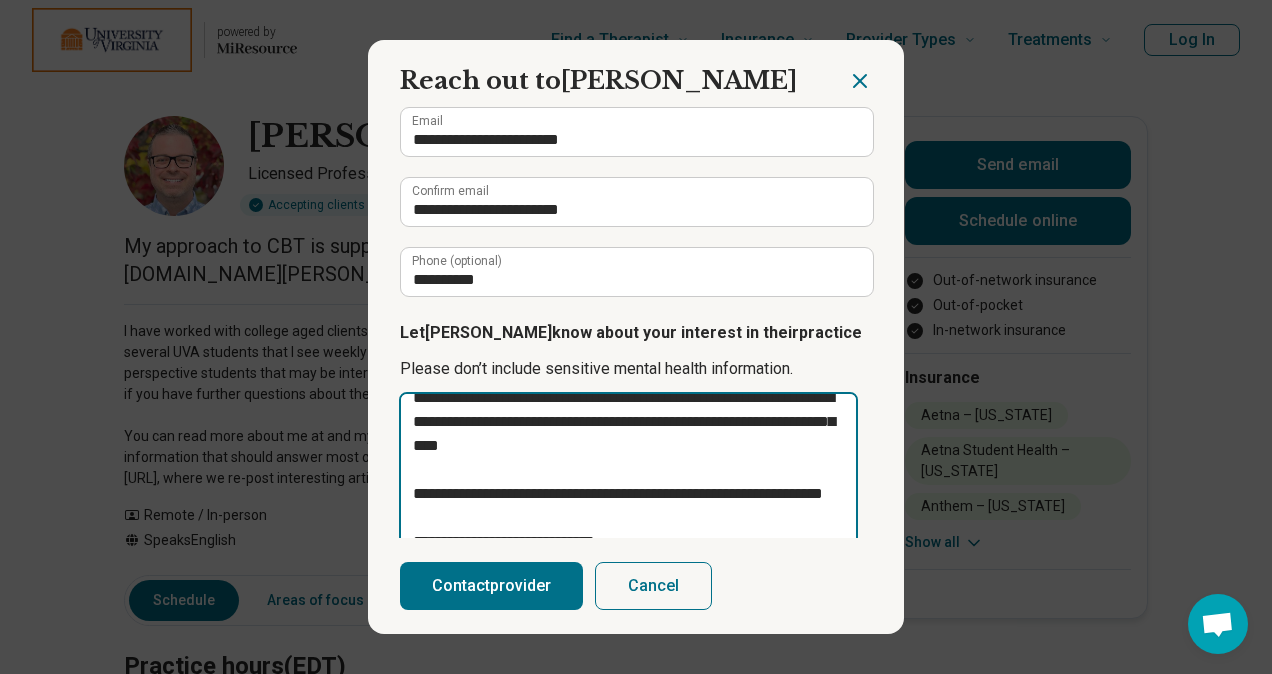 scroll, scrollTop: 20, scrollLeft: 0, axis: vertical 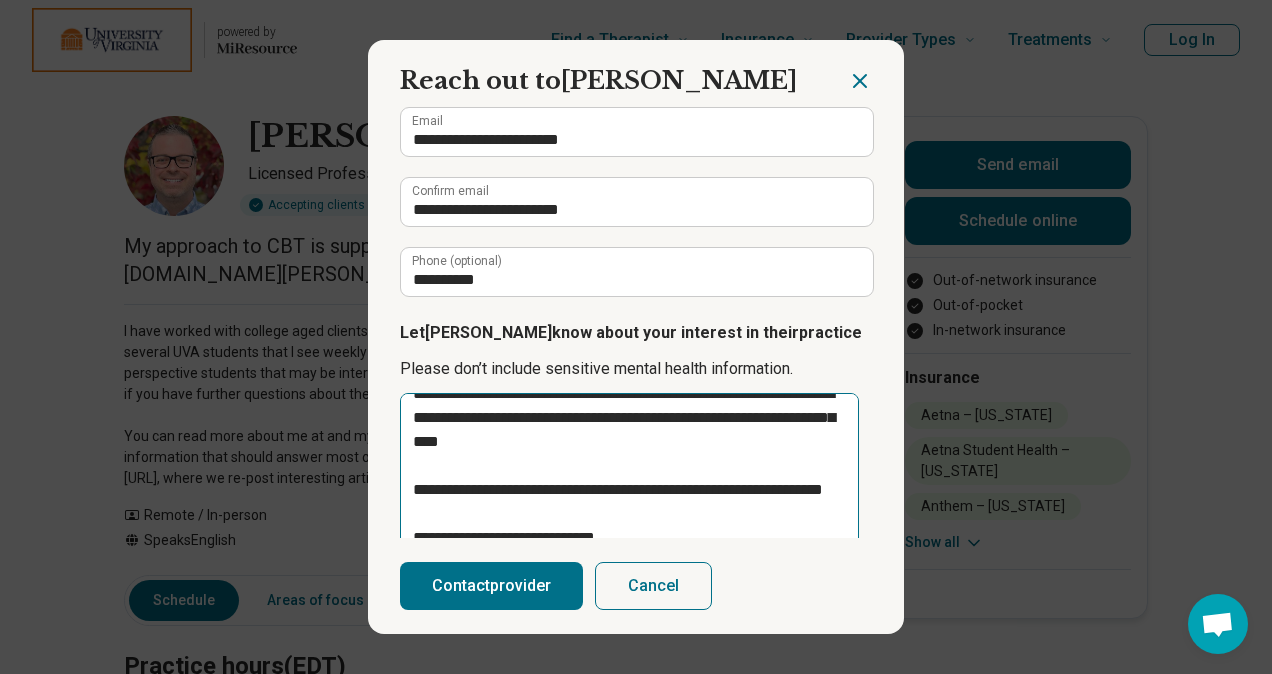 type on "**********" 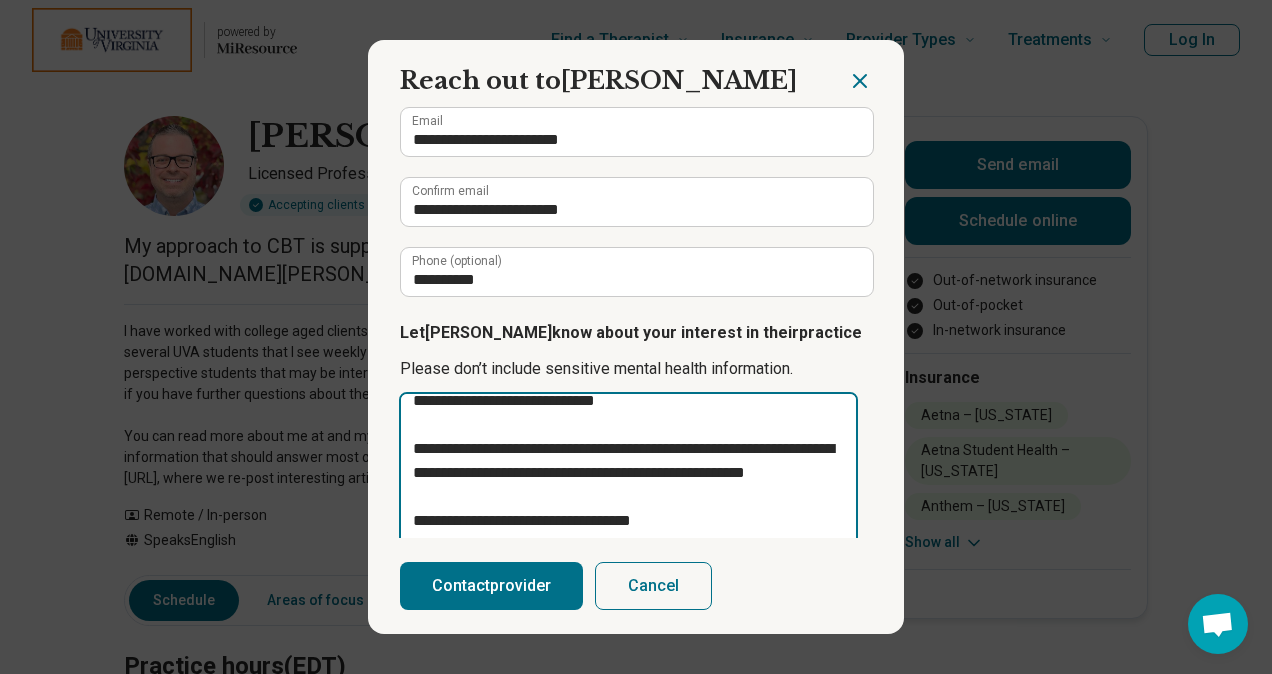 scroll, scrollTop: 0, scrollLeft: 0, axis: both 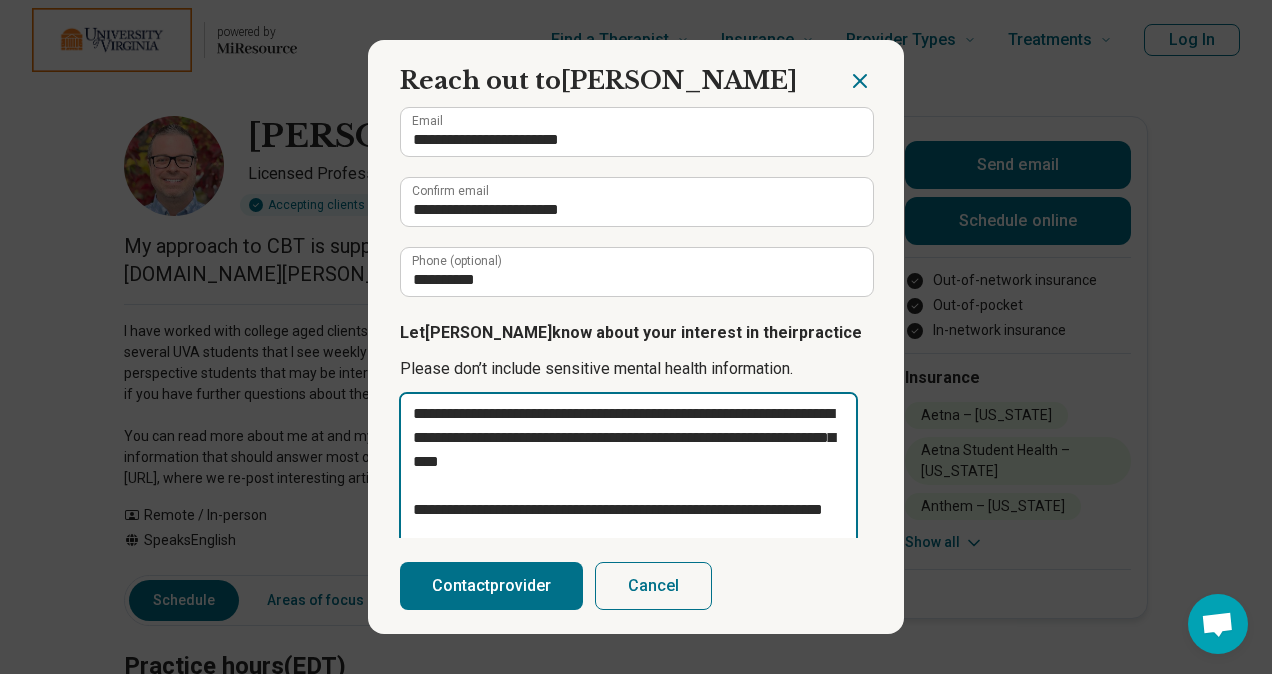 click on "**********" at bounding box center [628, 486] 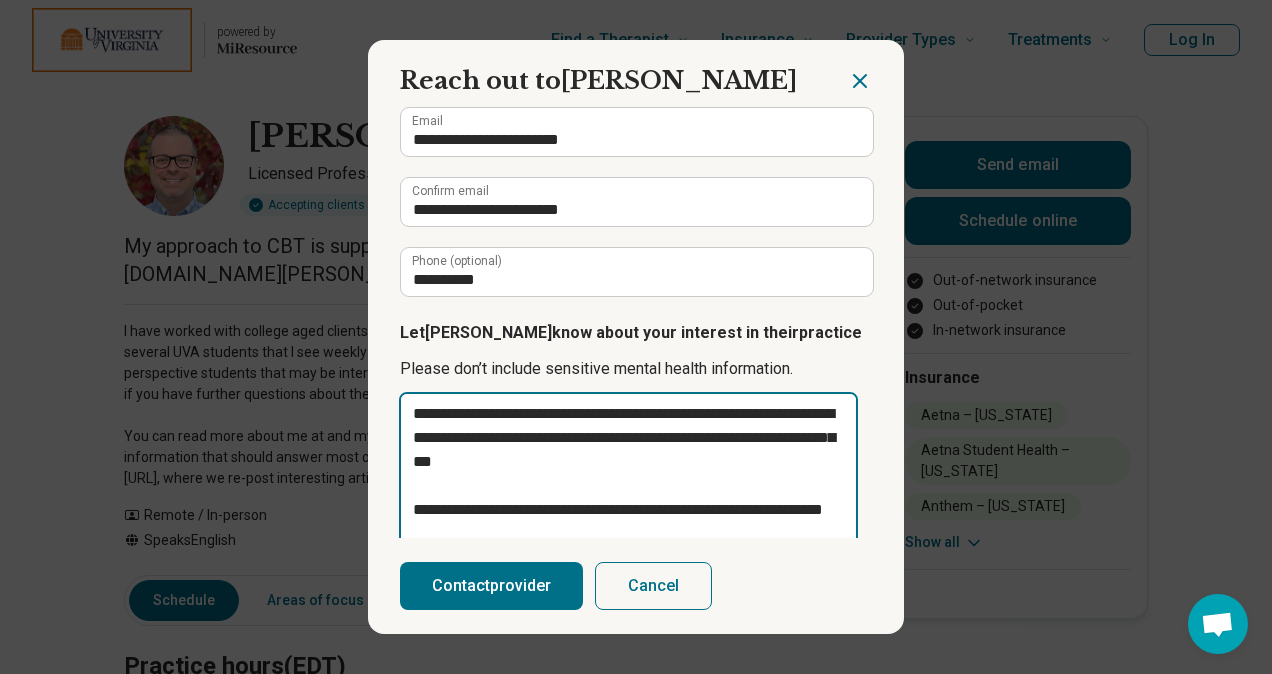 type on "**********" 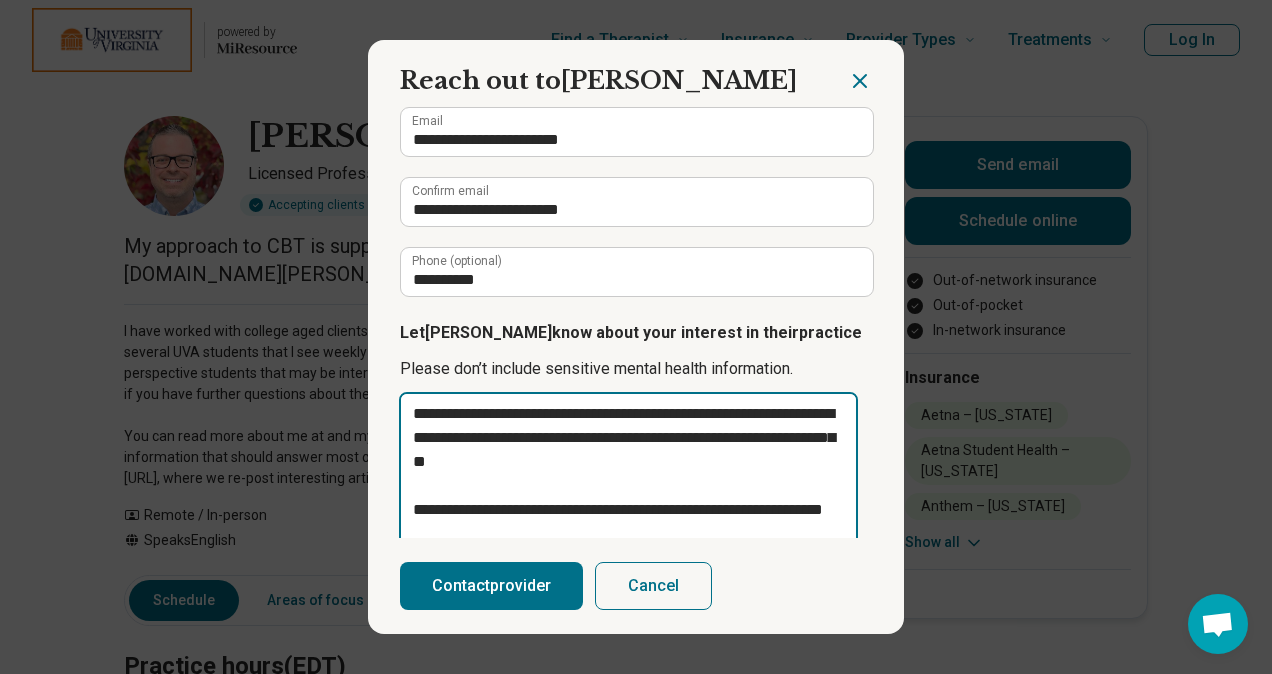 type on "**********" 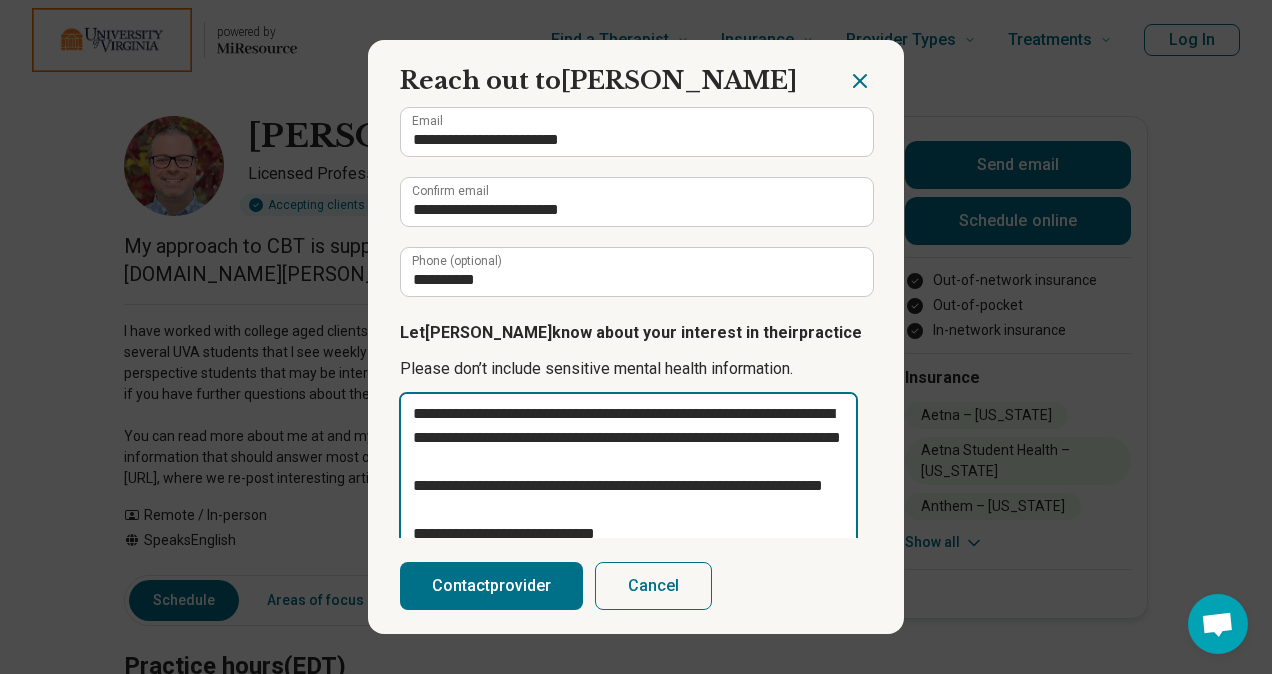 type on "**********" 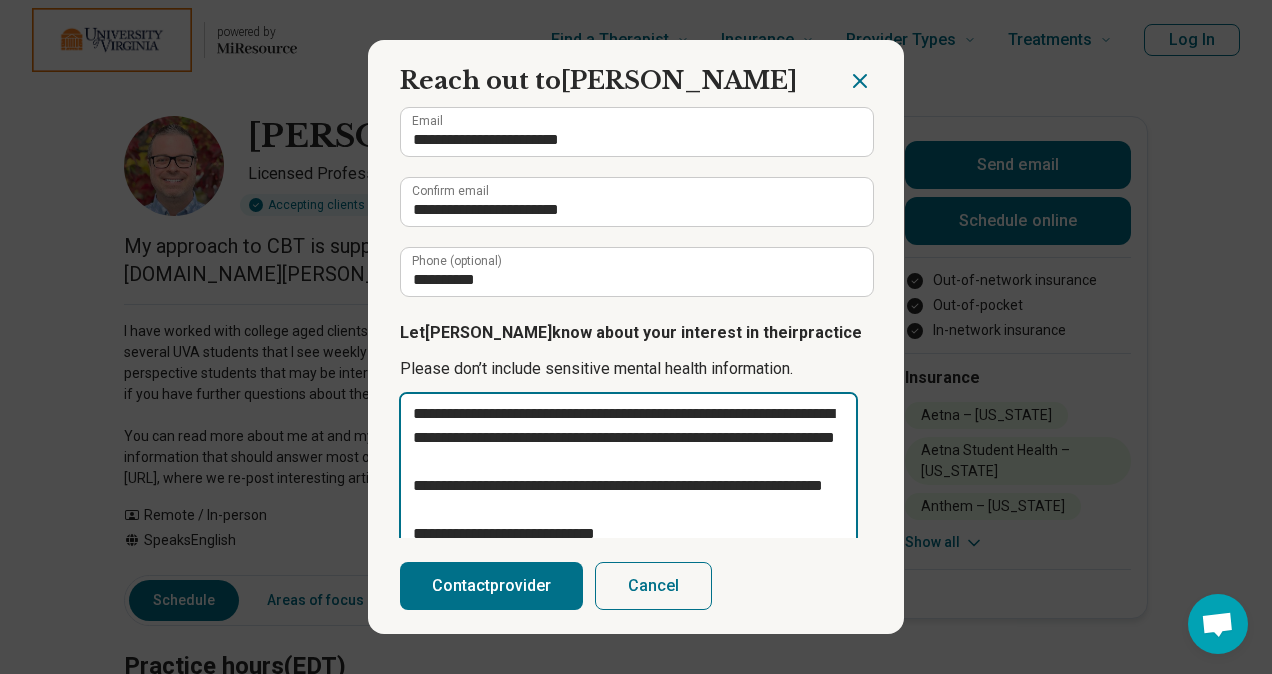 type on "**********" 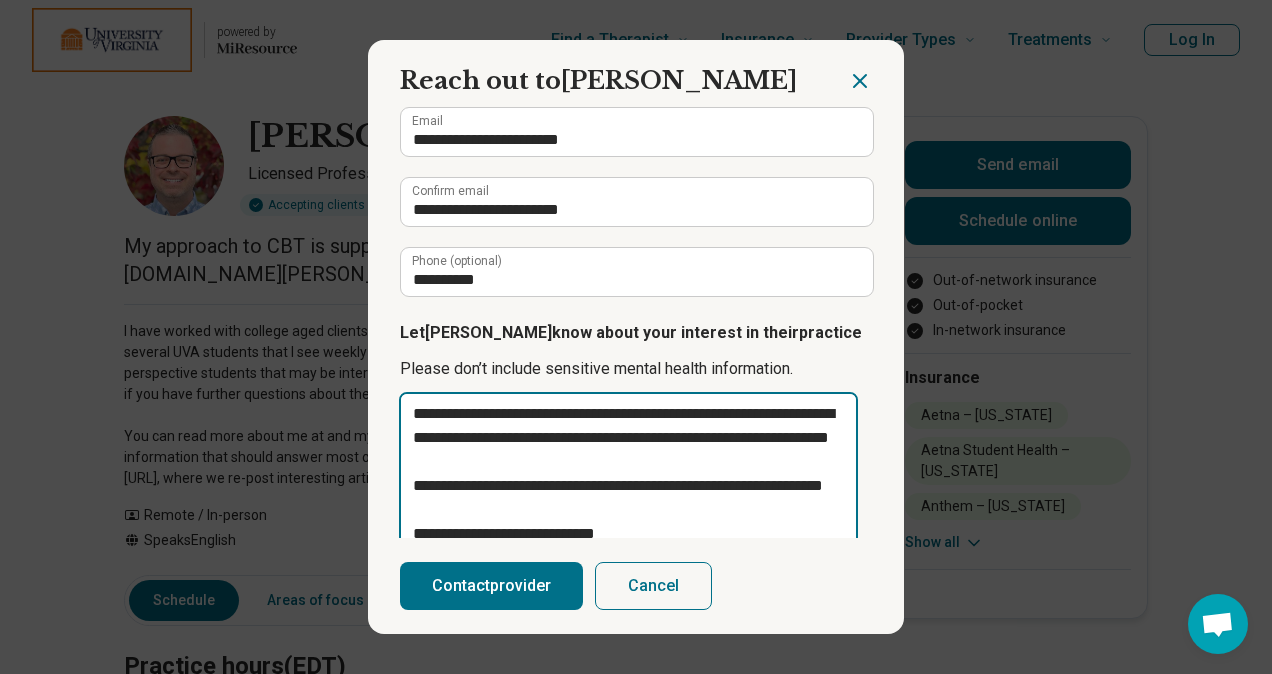 type on "**********" 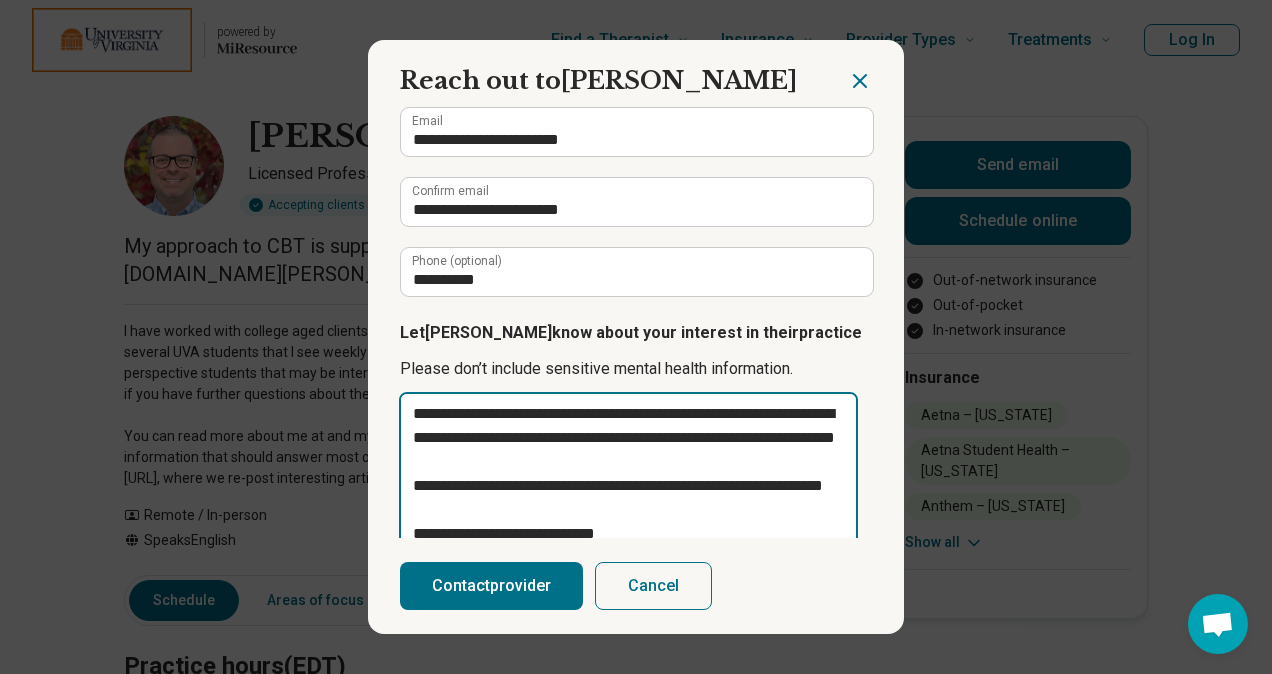 type on "**********" 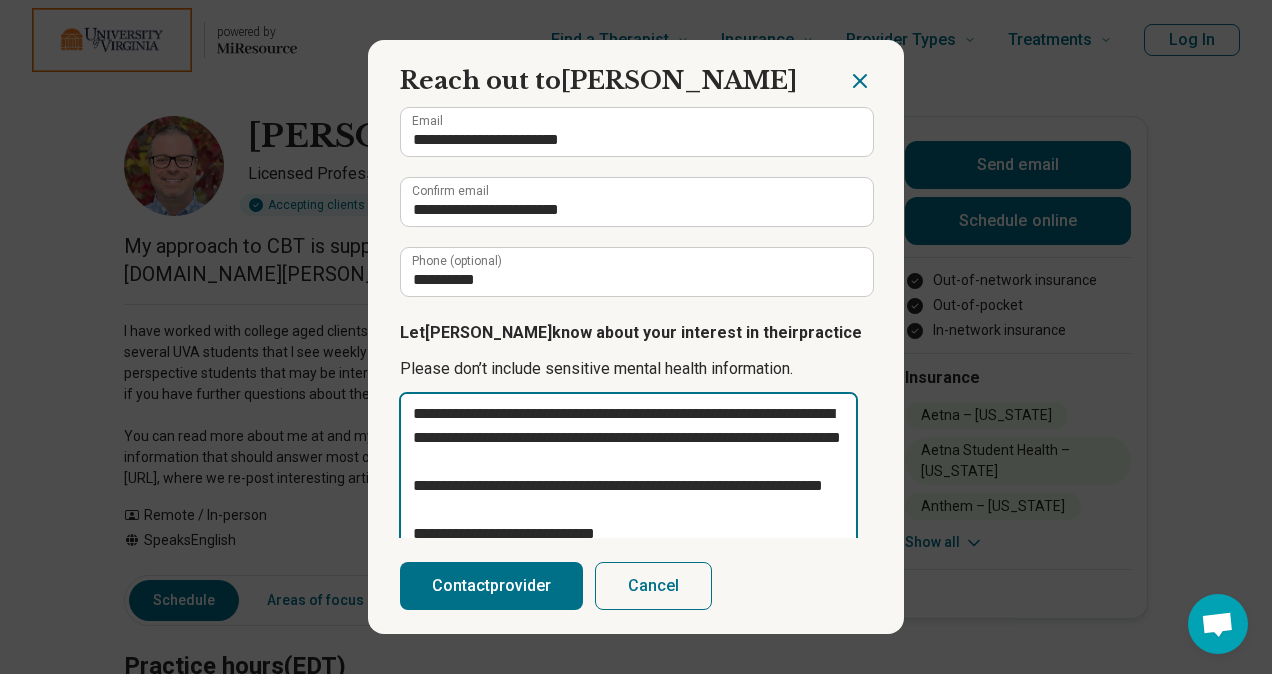 click on "**********" at bounding box center (628, 486) 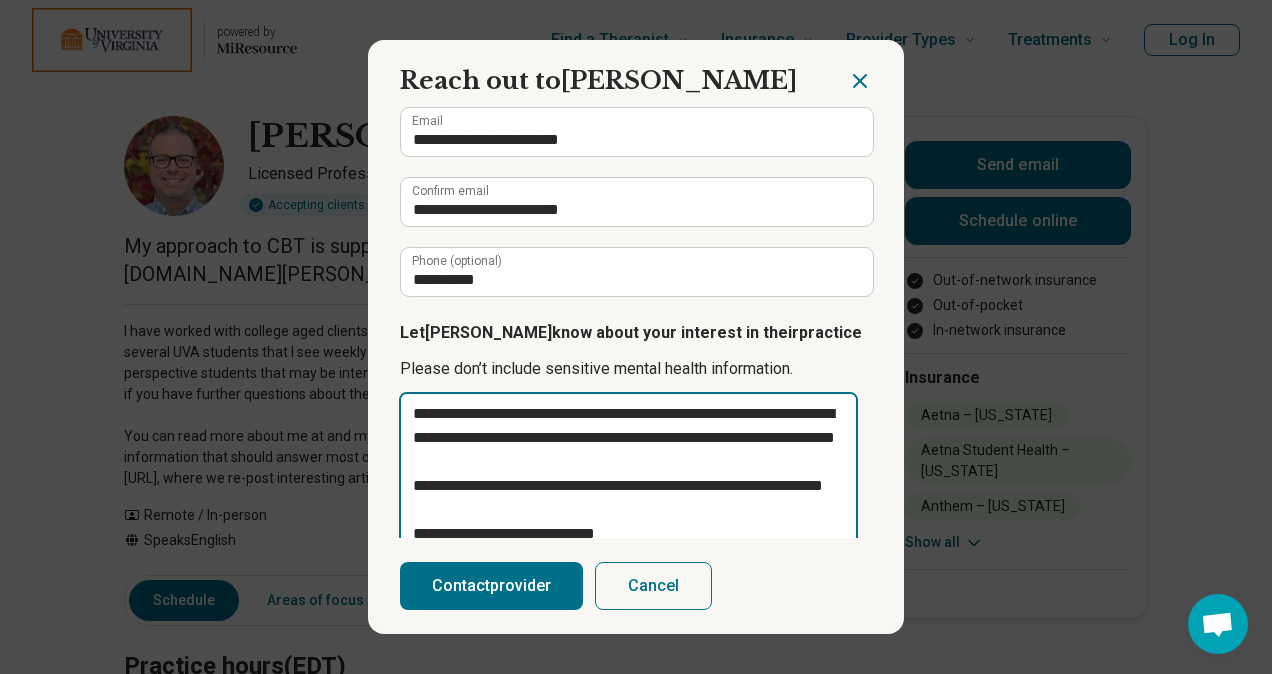type on "**********" 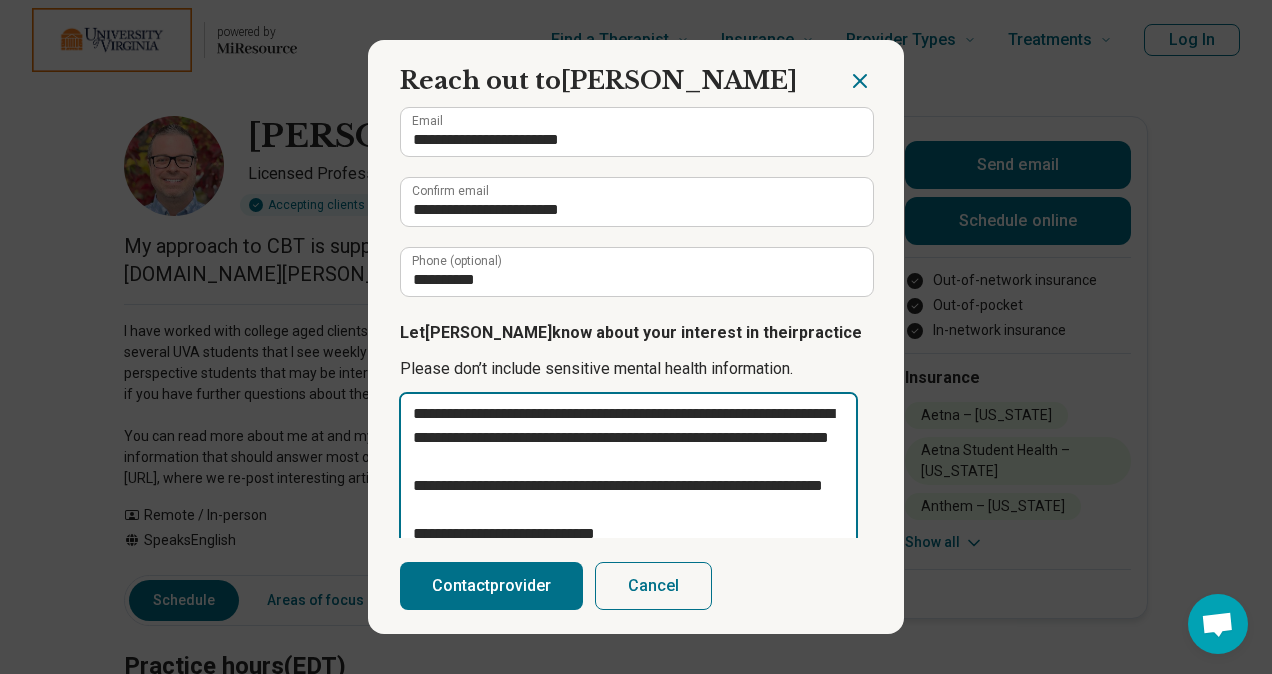 type on "**********" 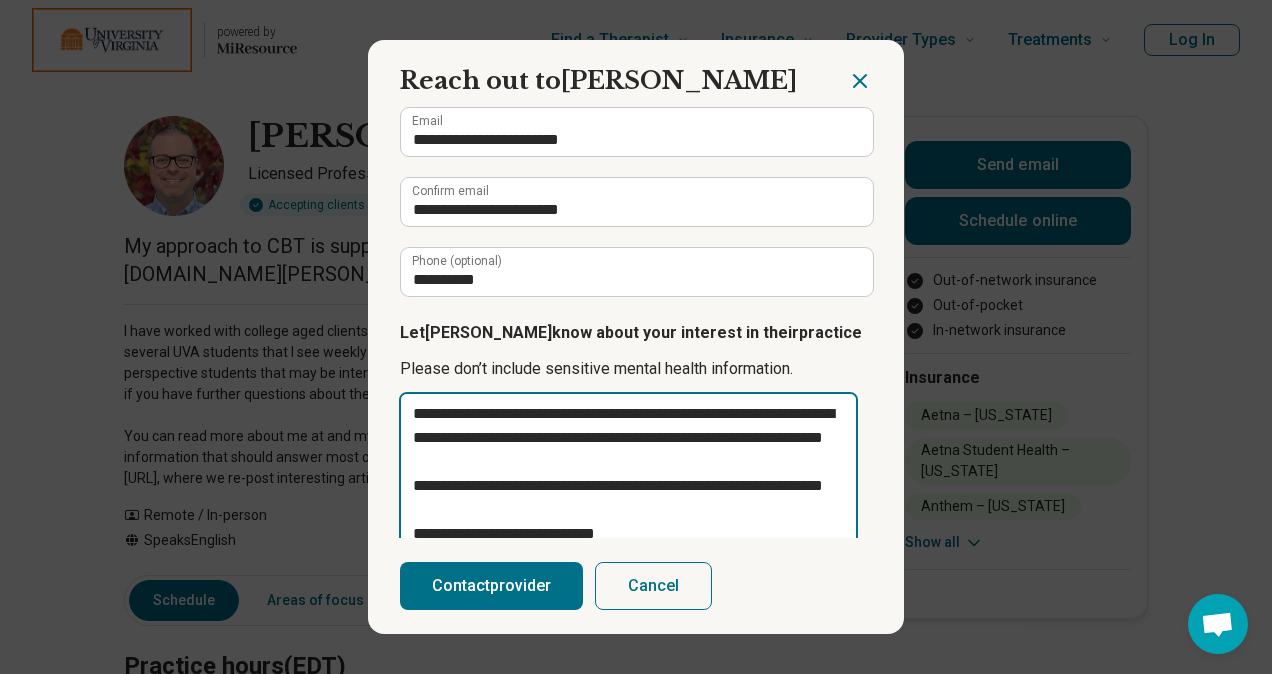 type on "**********" 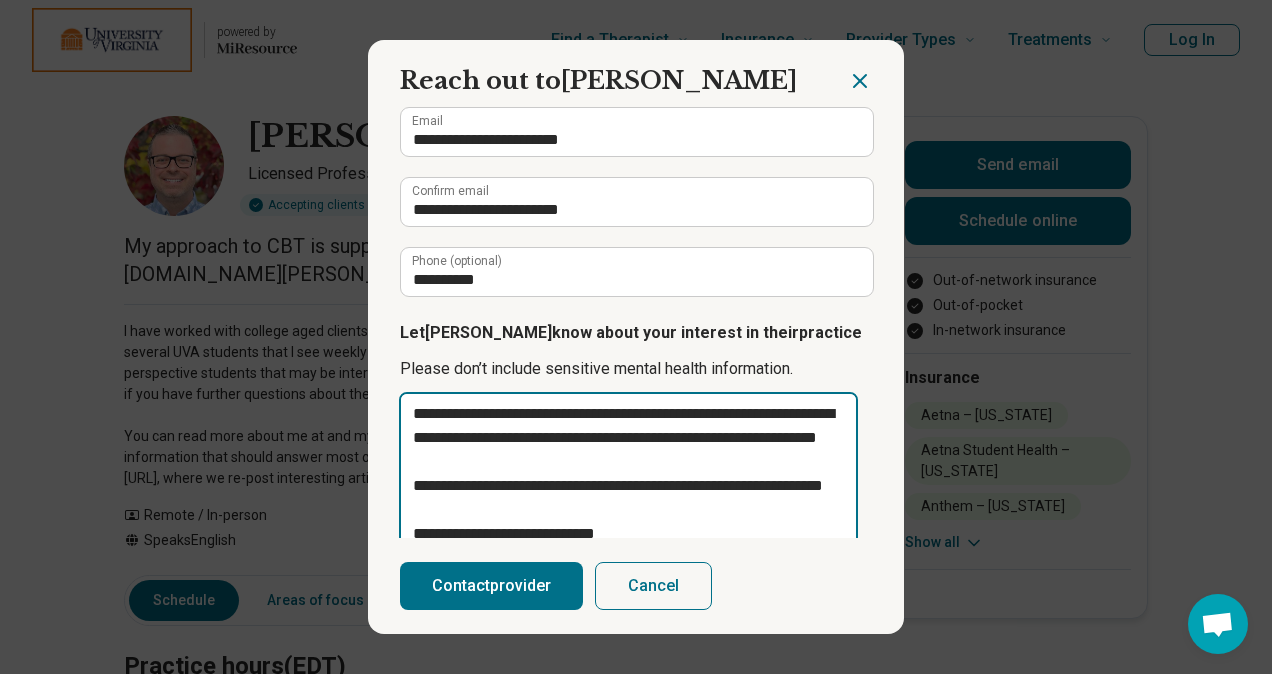 type on "**********" 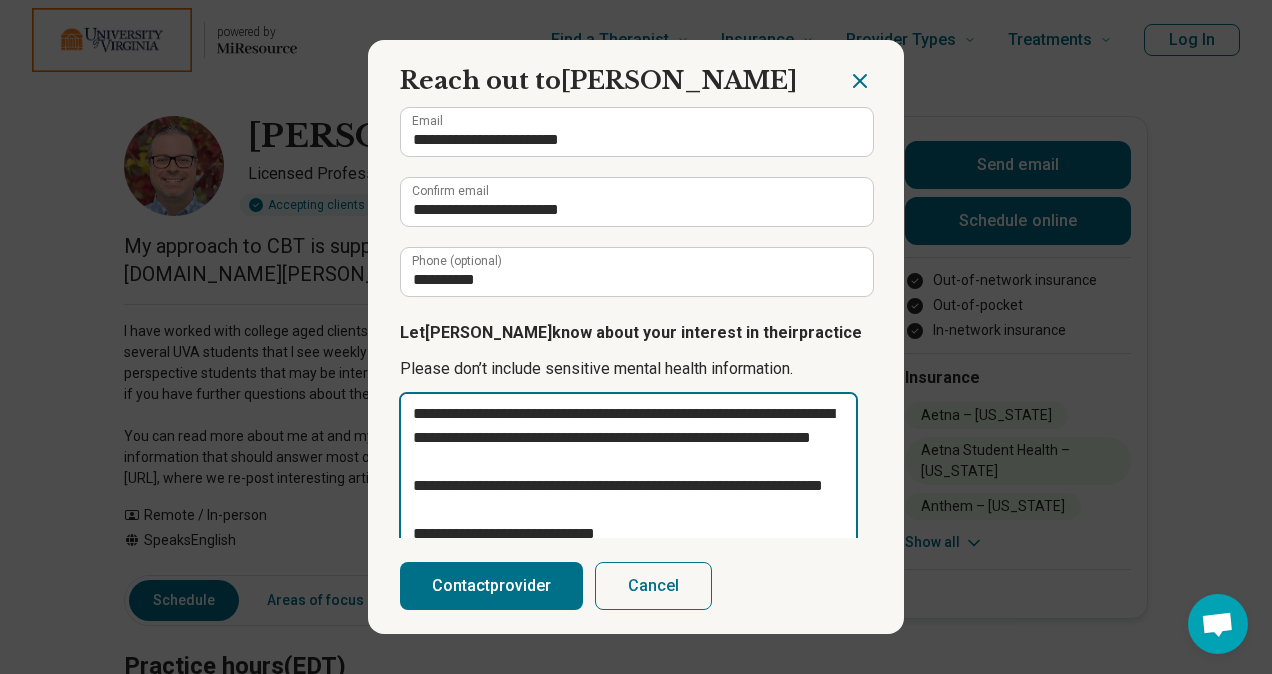 type on "**********" 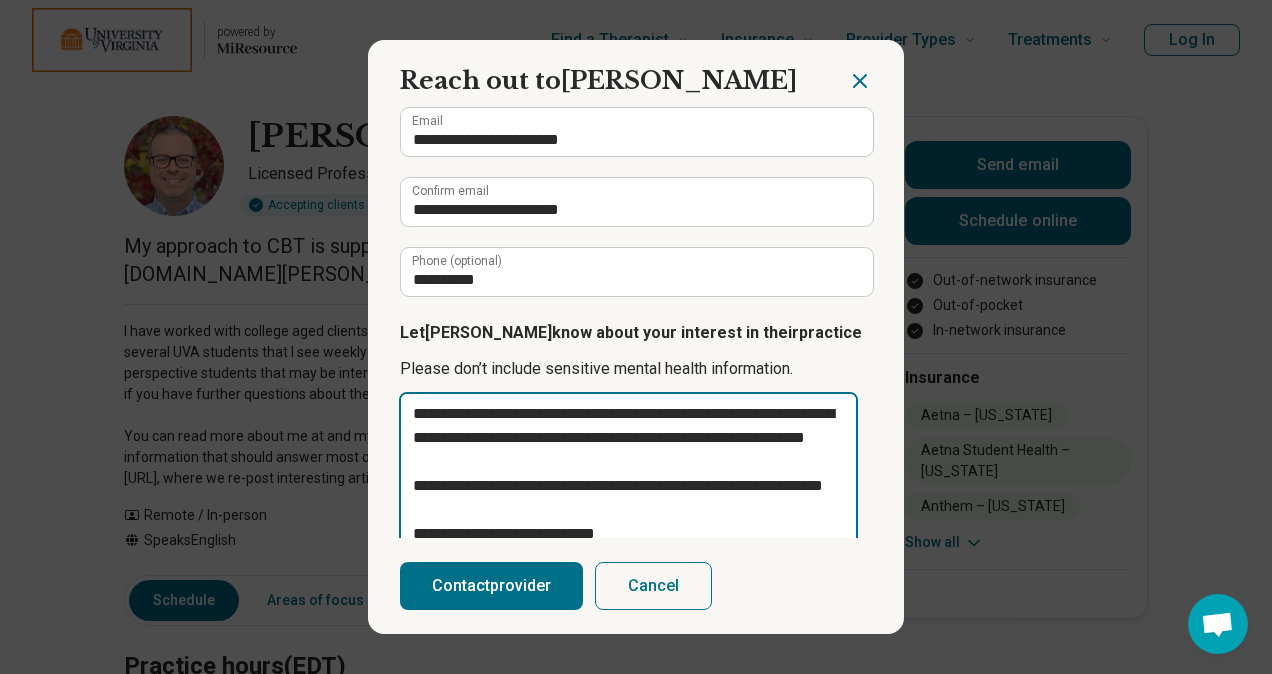 type on "**********" 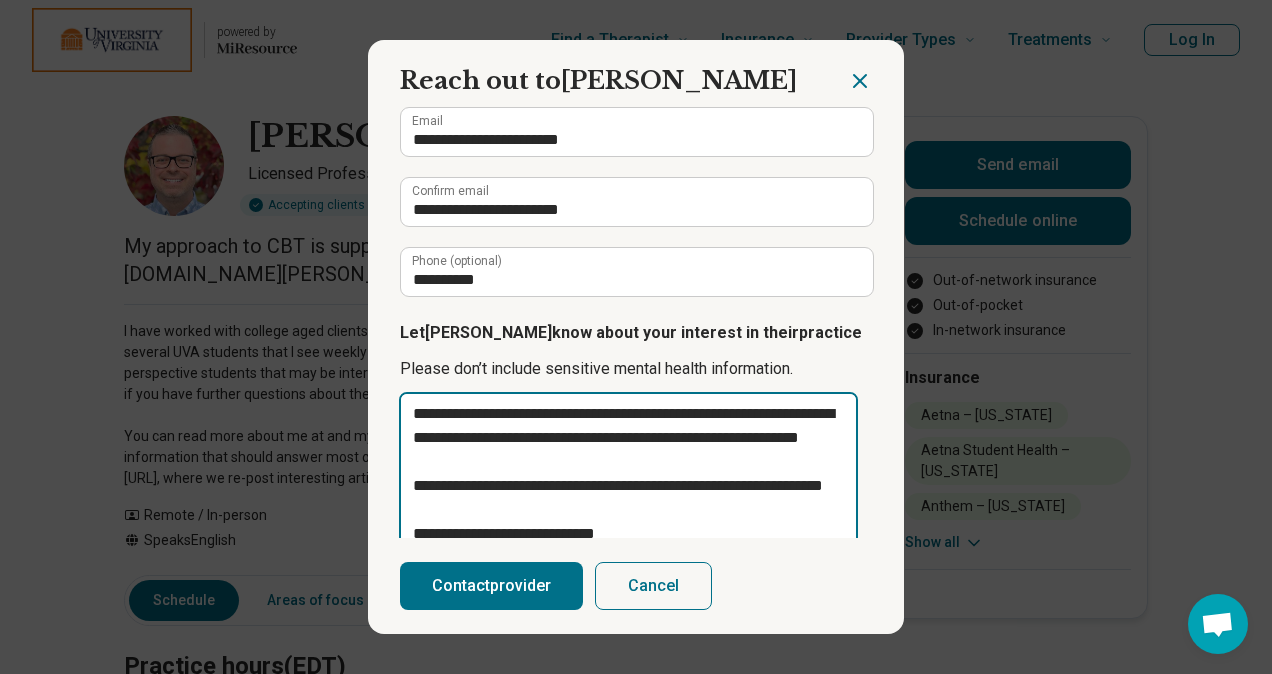 type on "**********" 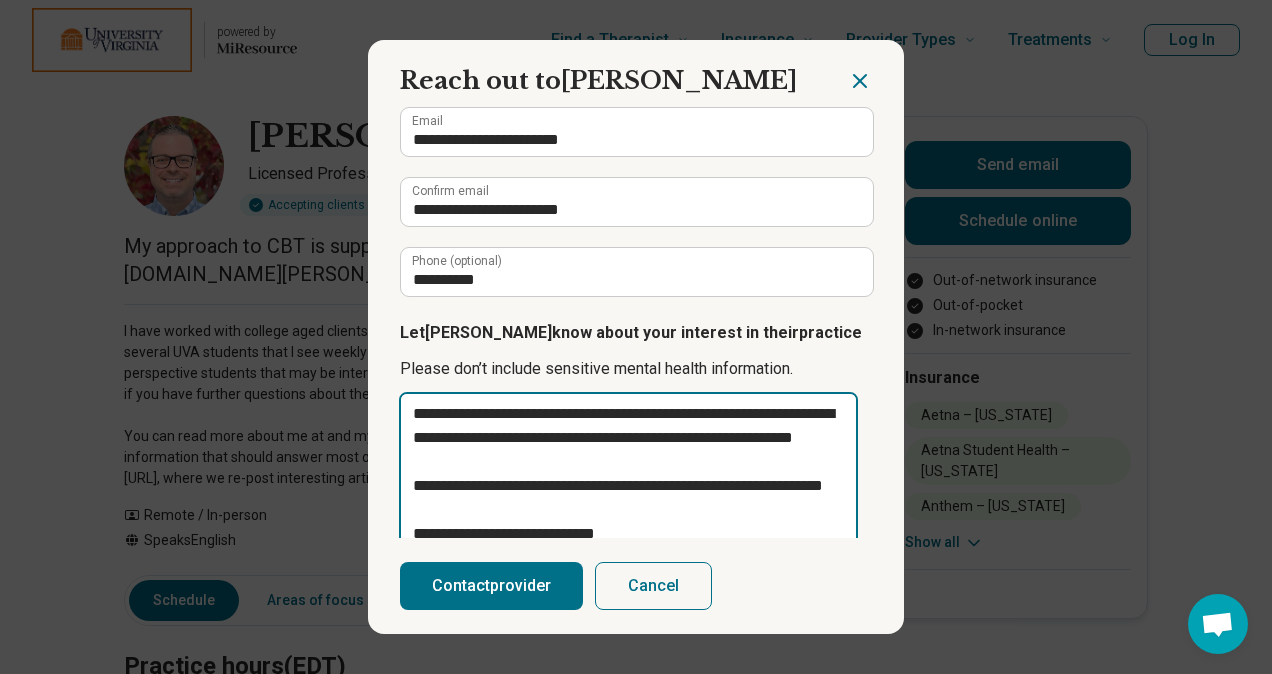 type on "**********" 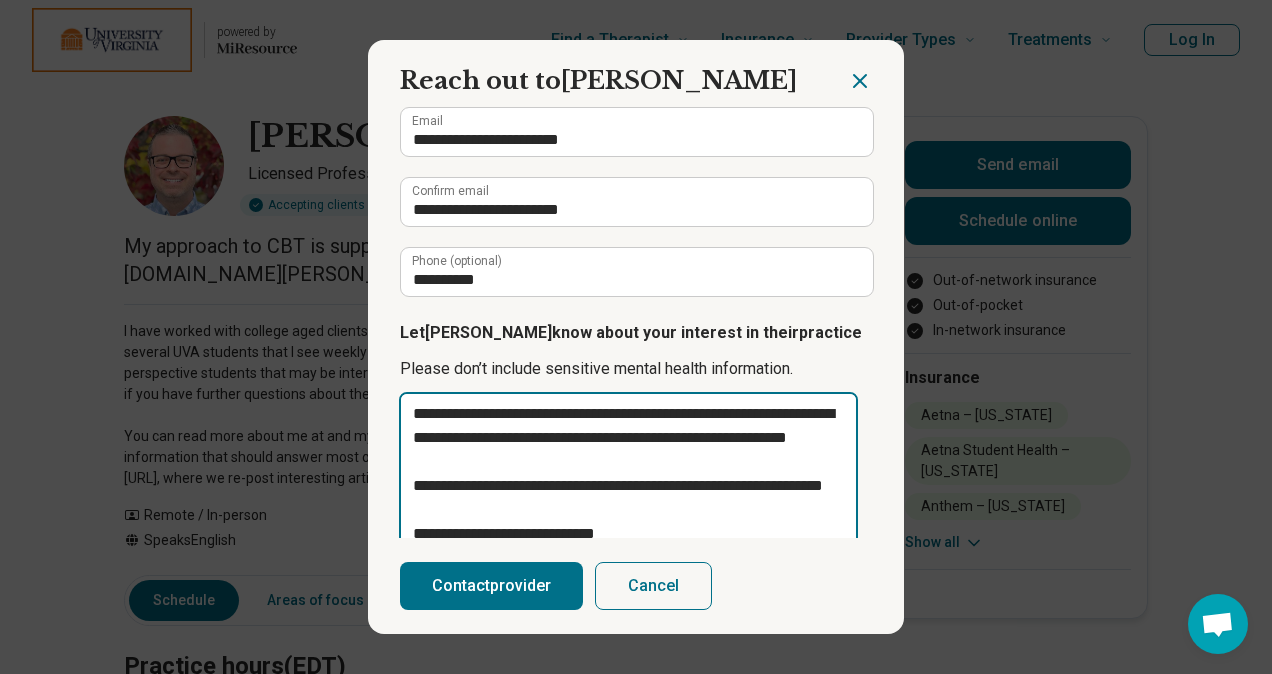 type on "**********" 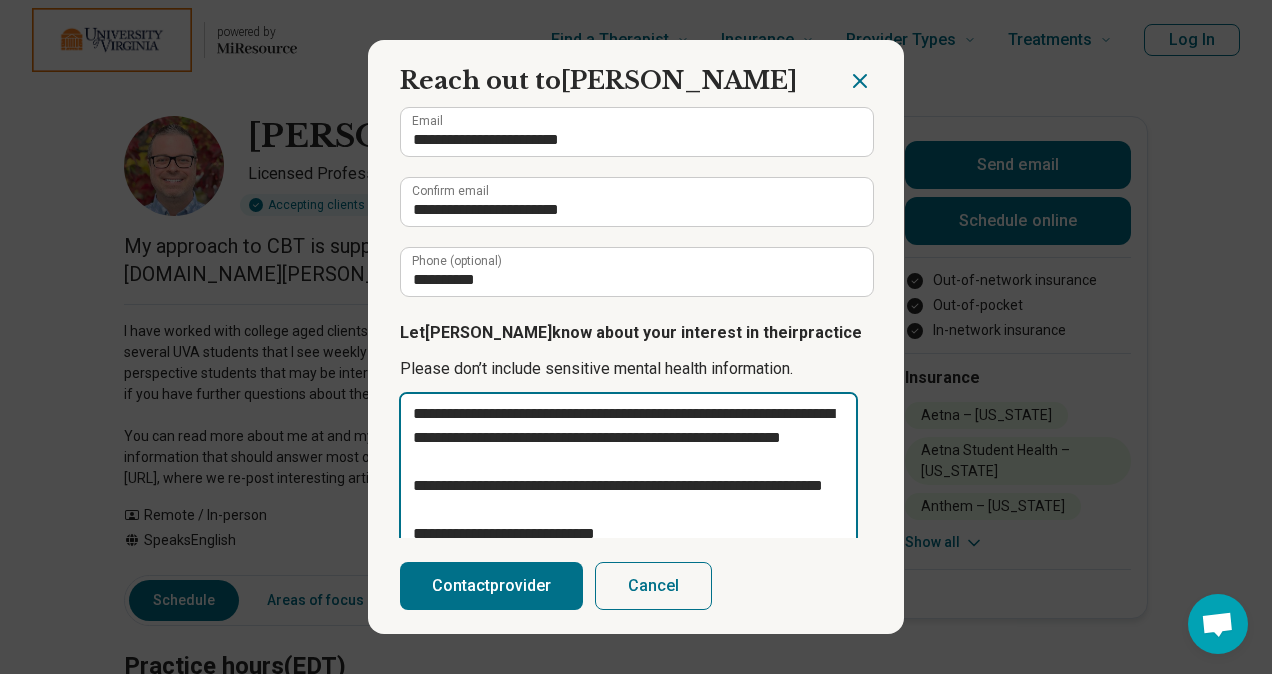 type on "**********" 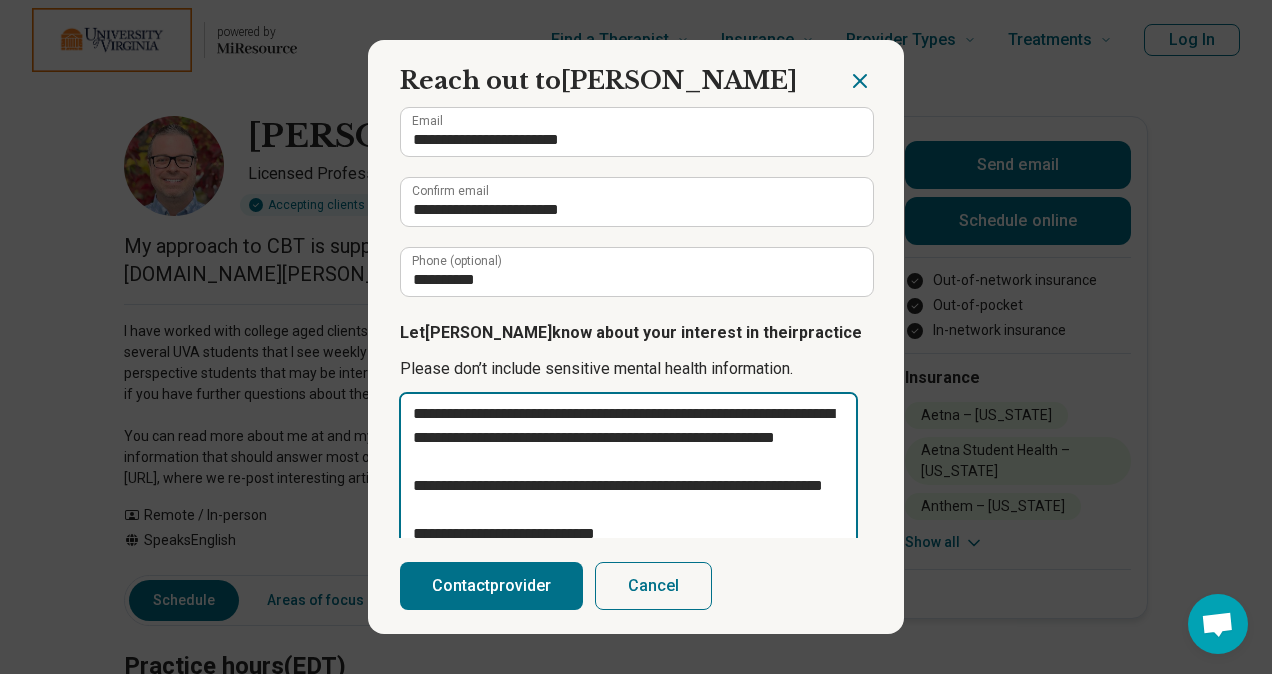 type on "**********" 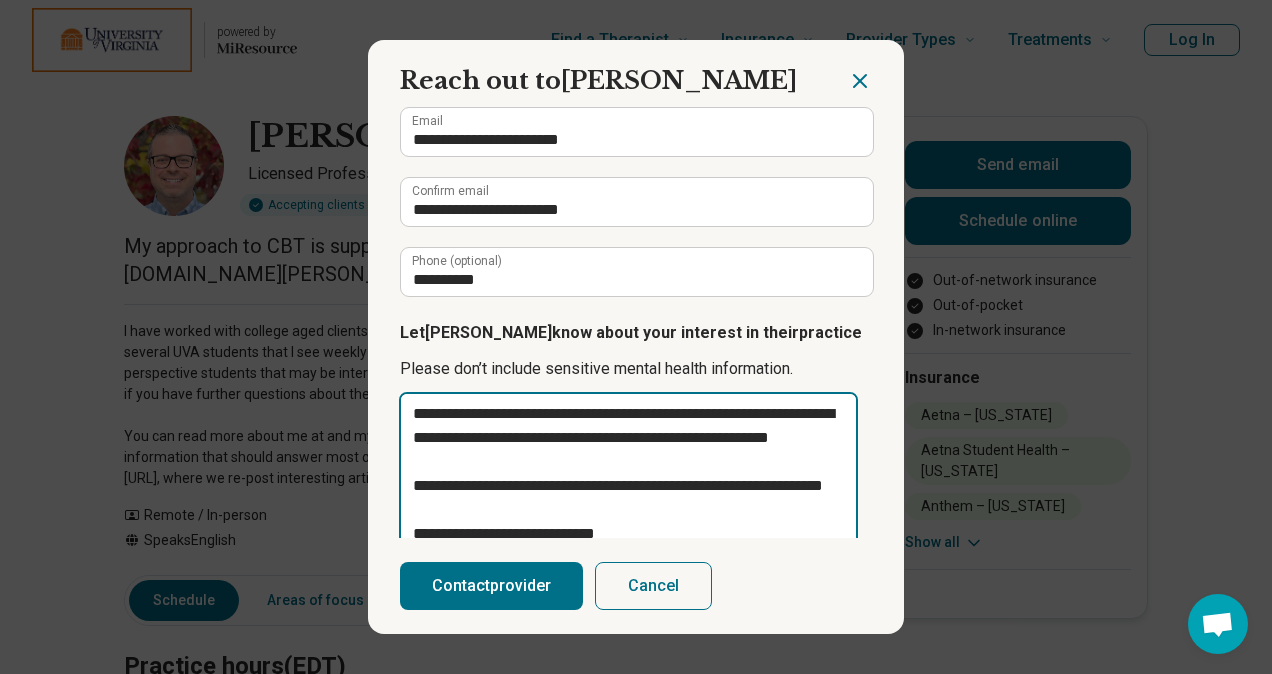 type on "**********" 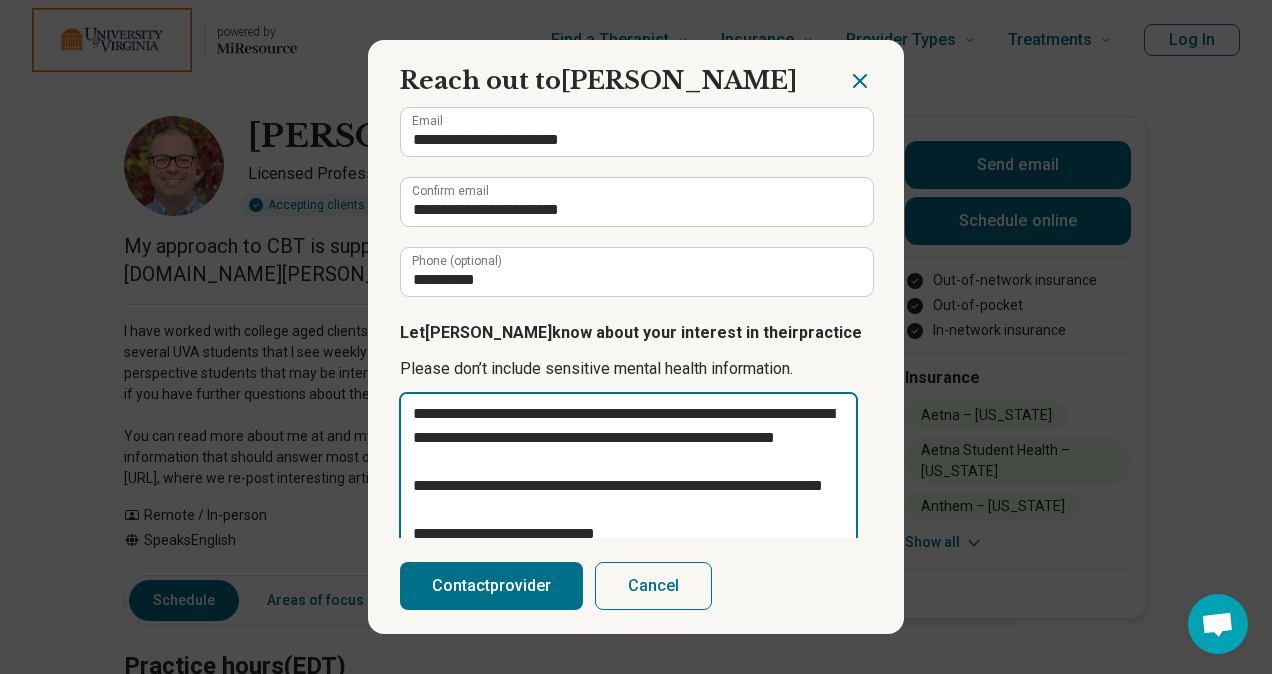 type on "**********" 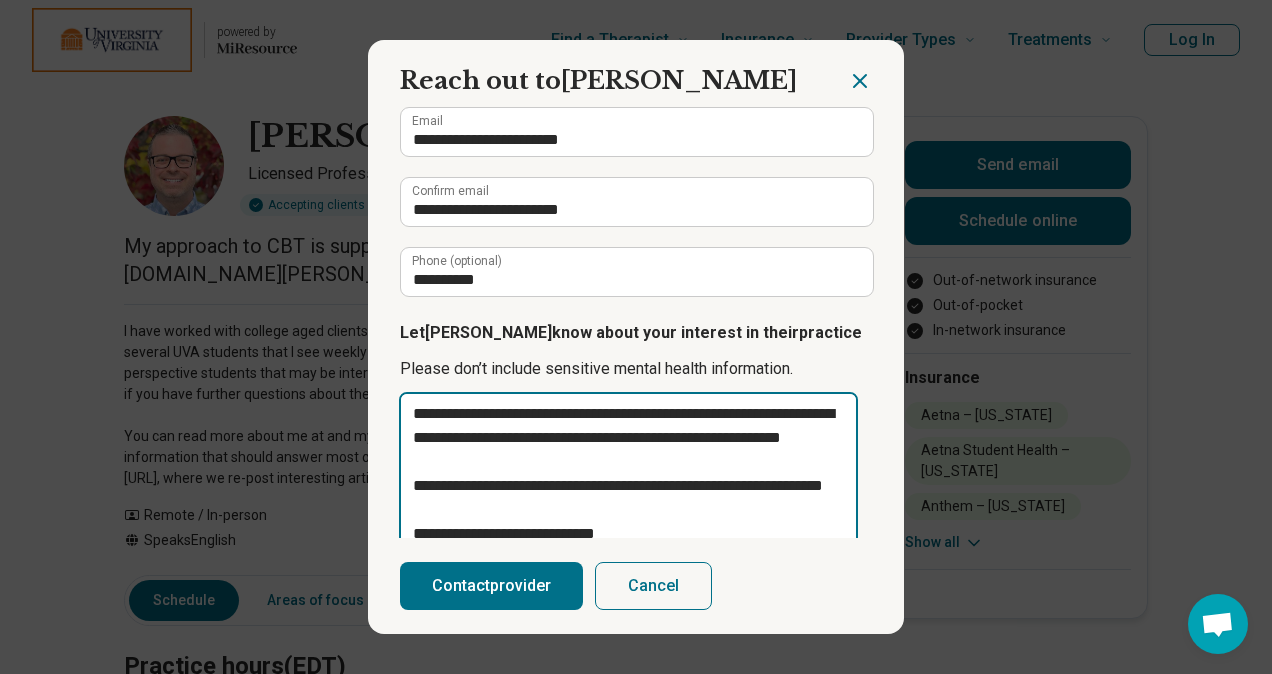 drag, startPoint x: 642, startPoint y: 438, endPoint x: 680, endPoint y: 465, distance: 46.615448 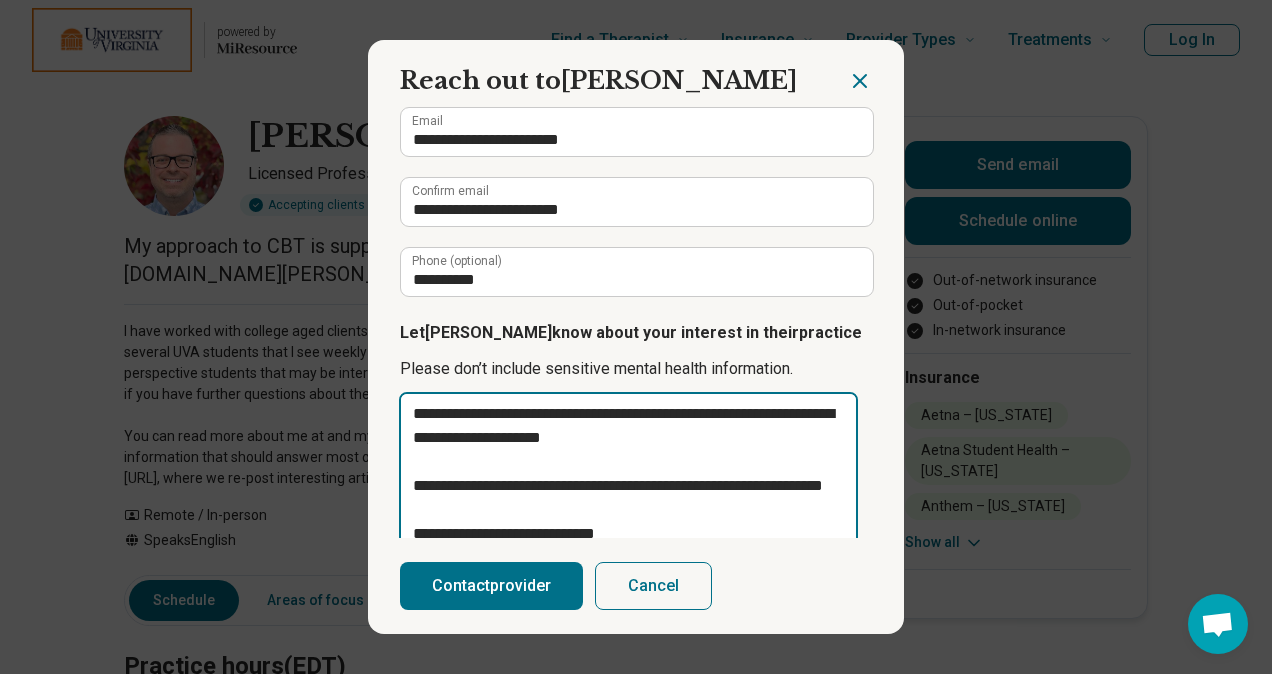type on "**********" 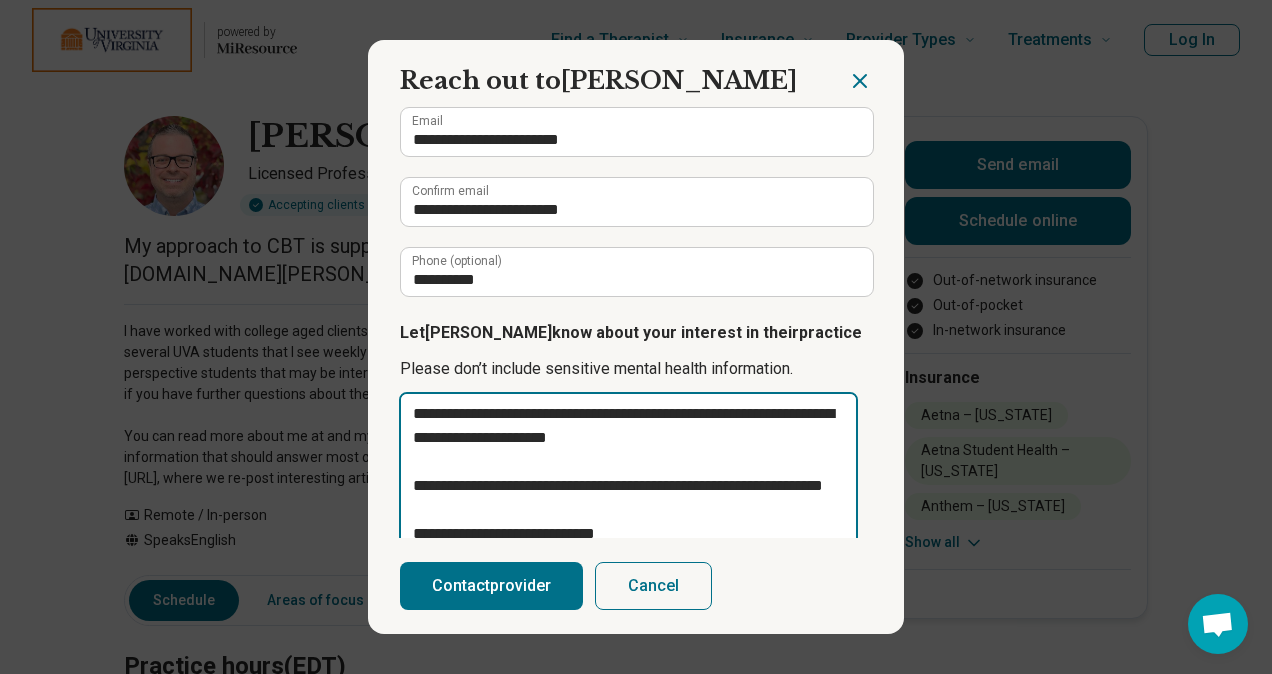 type on "**********" 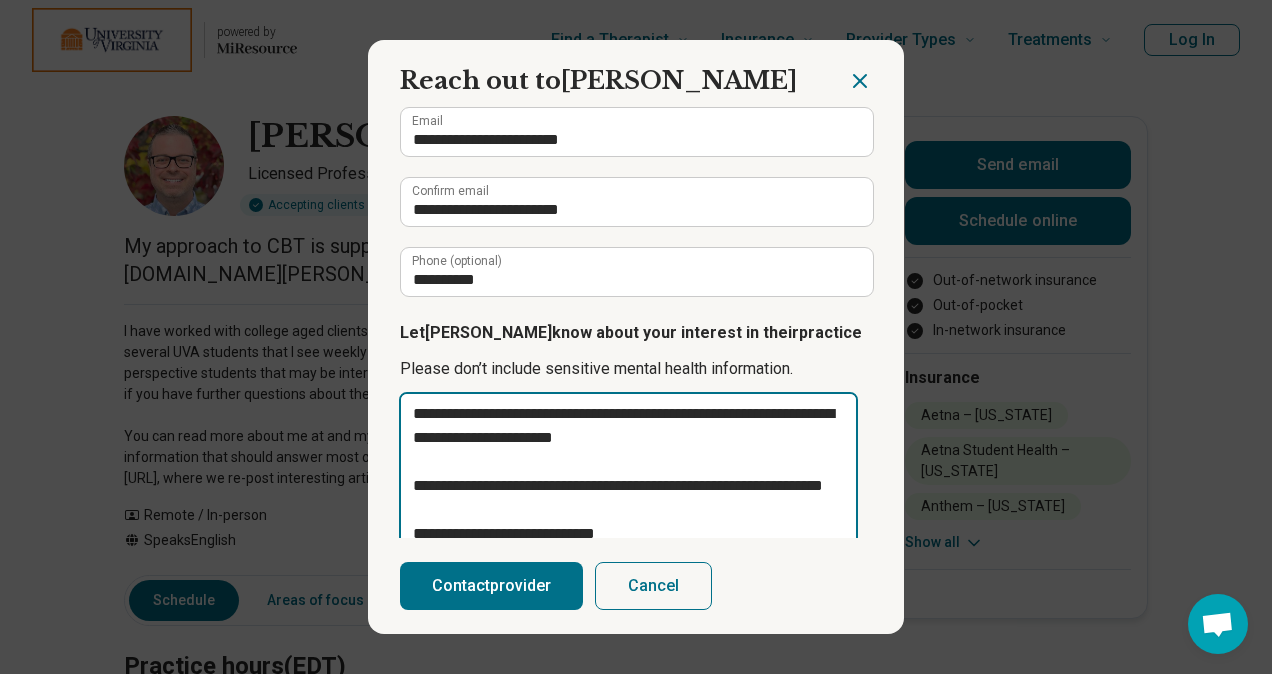 type on "**********" 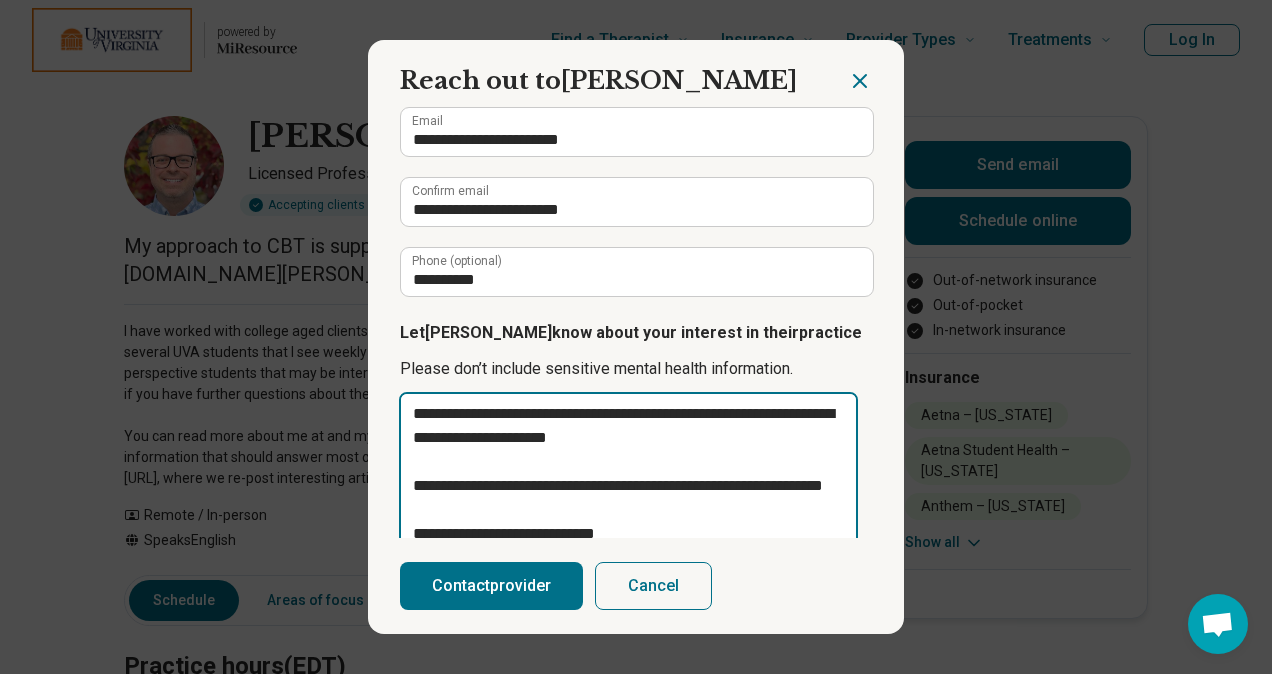 type on "**********" 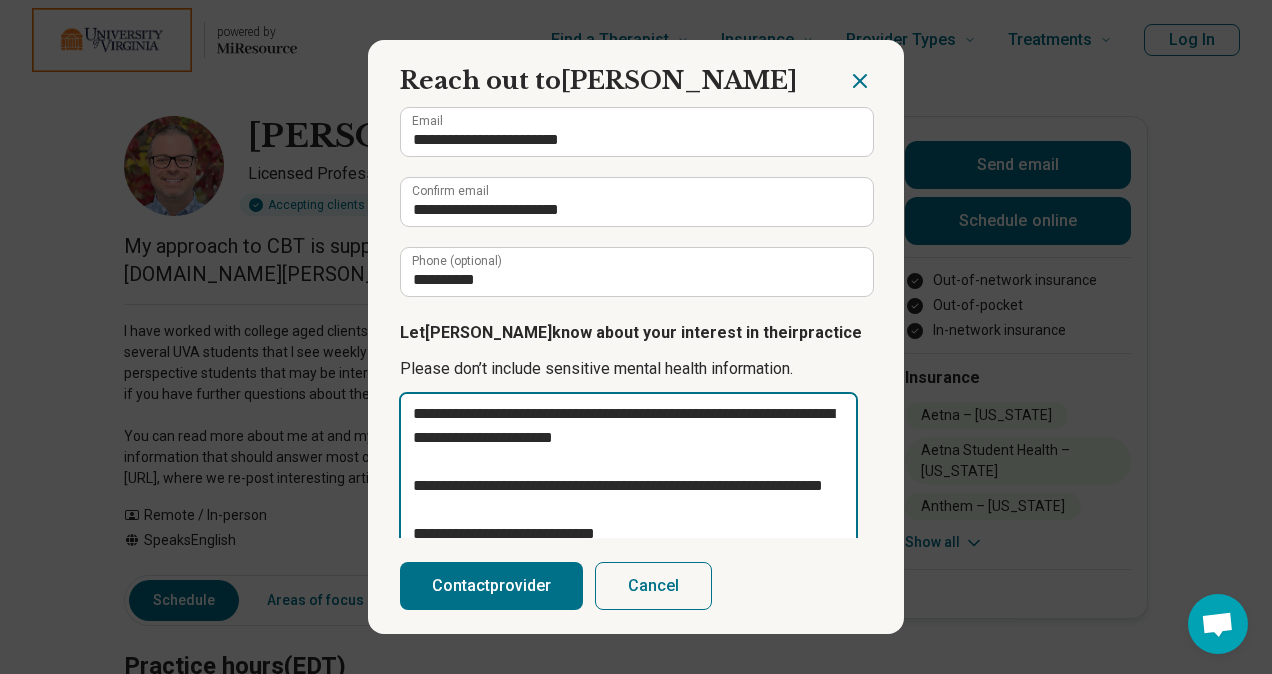 type on "**********" 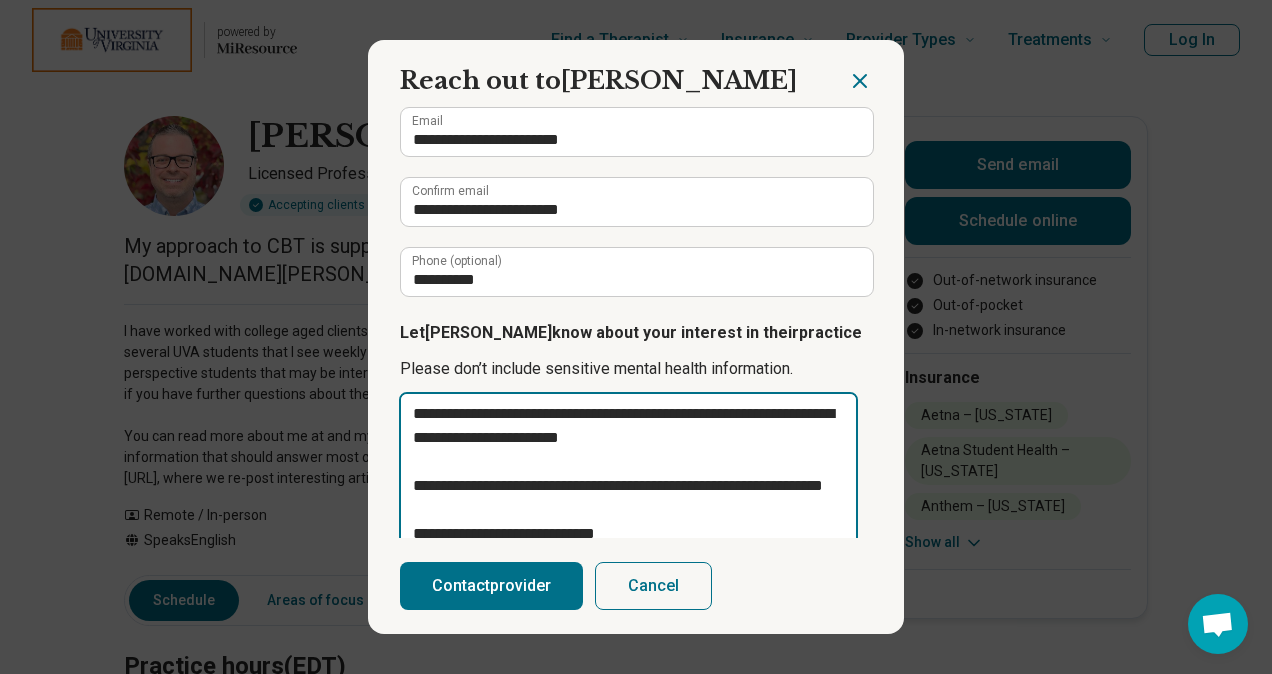 type on "**********" 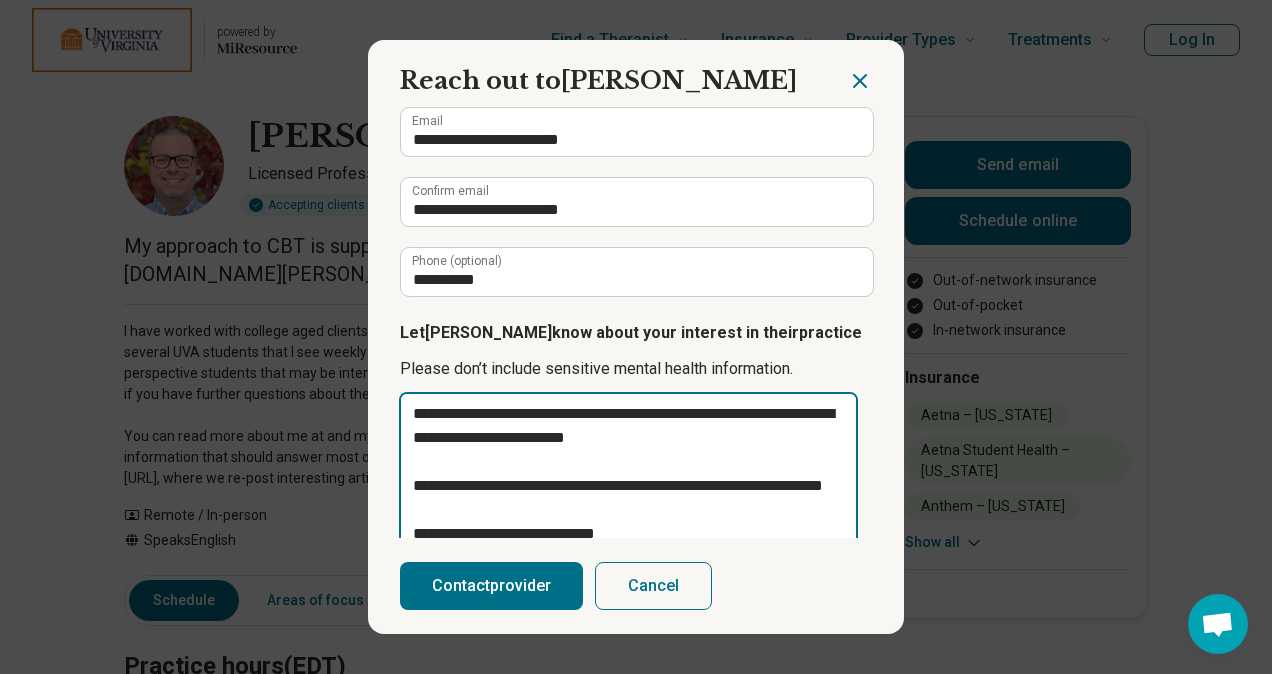 type on "**********" 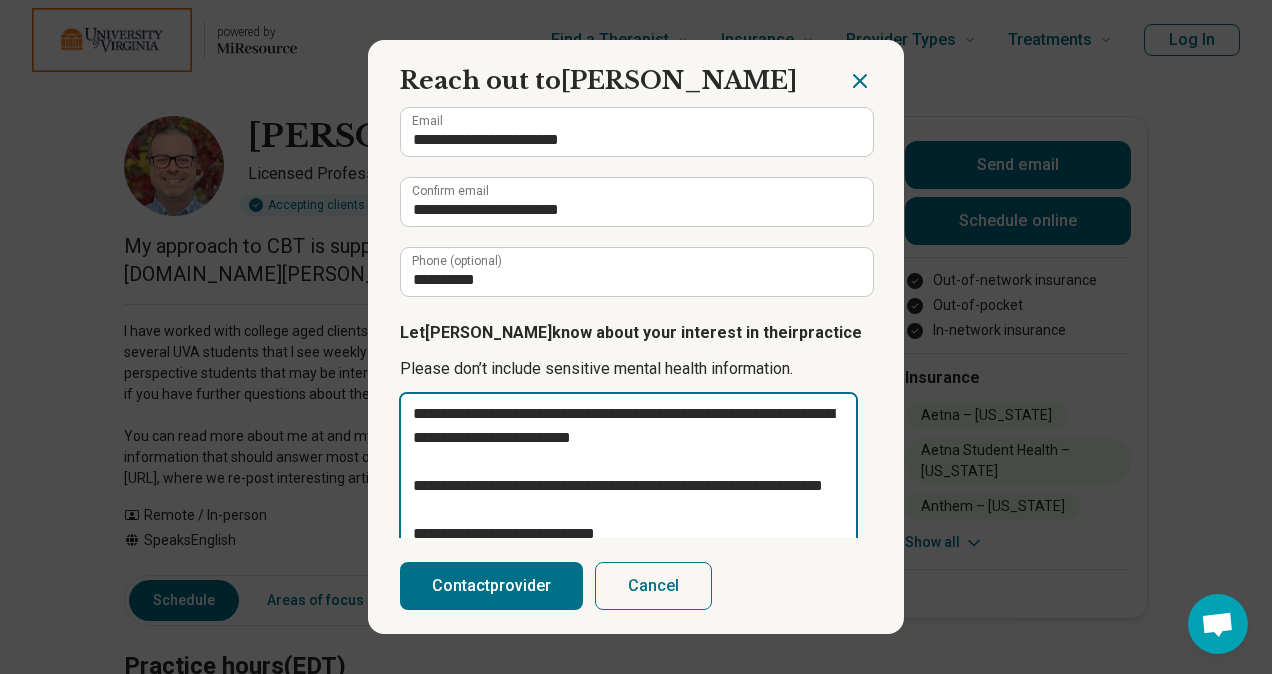 type on "**********" 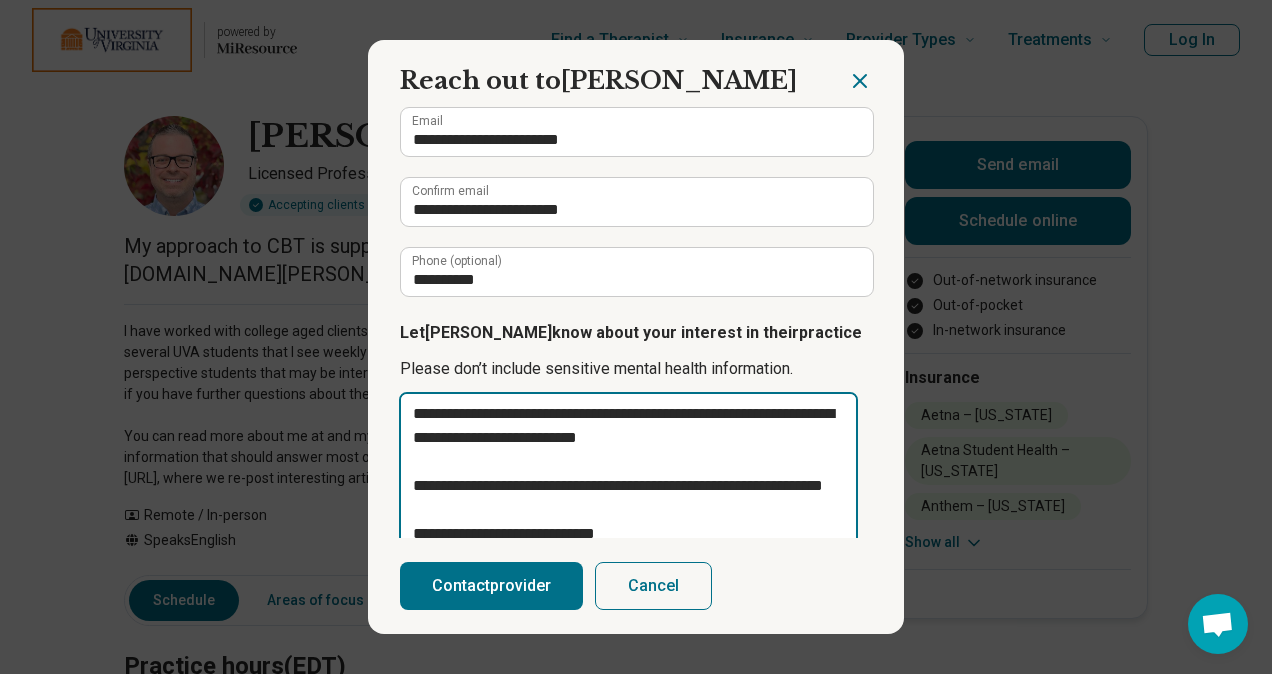 type on "**********" 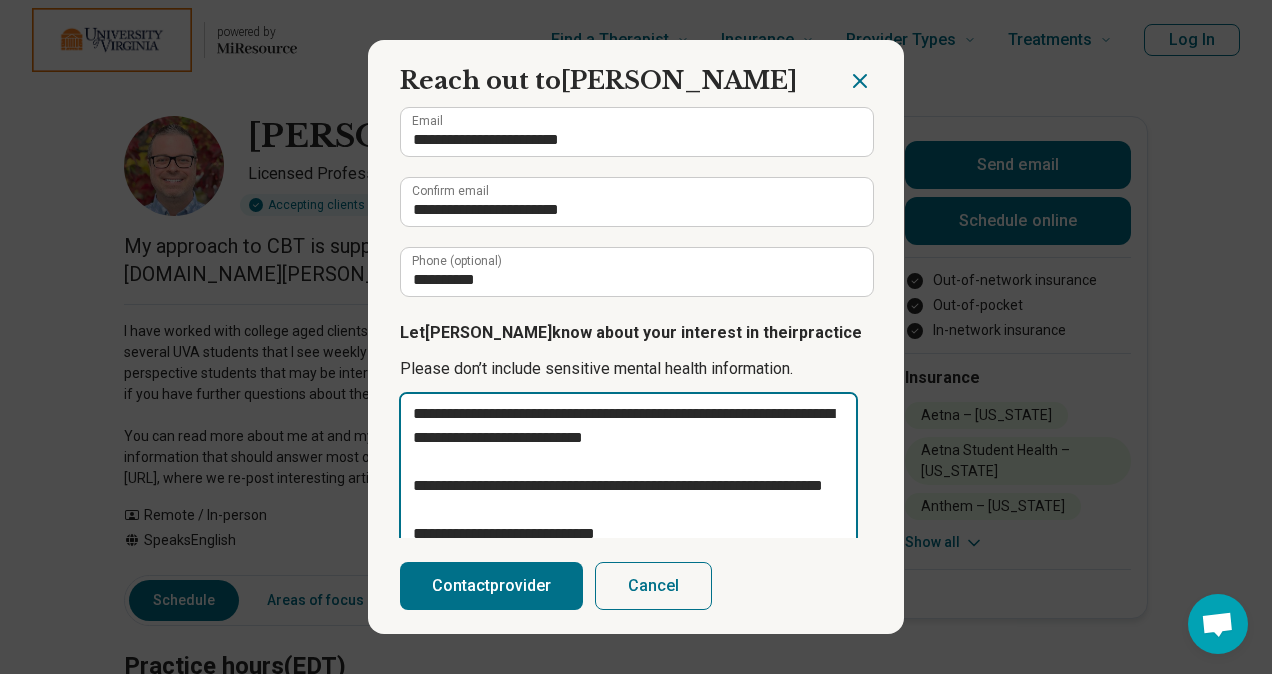 type on "*" 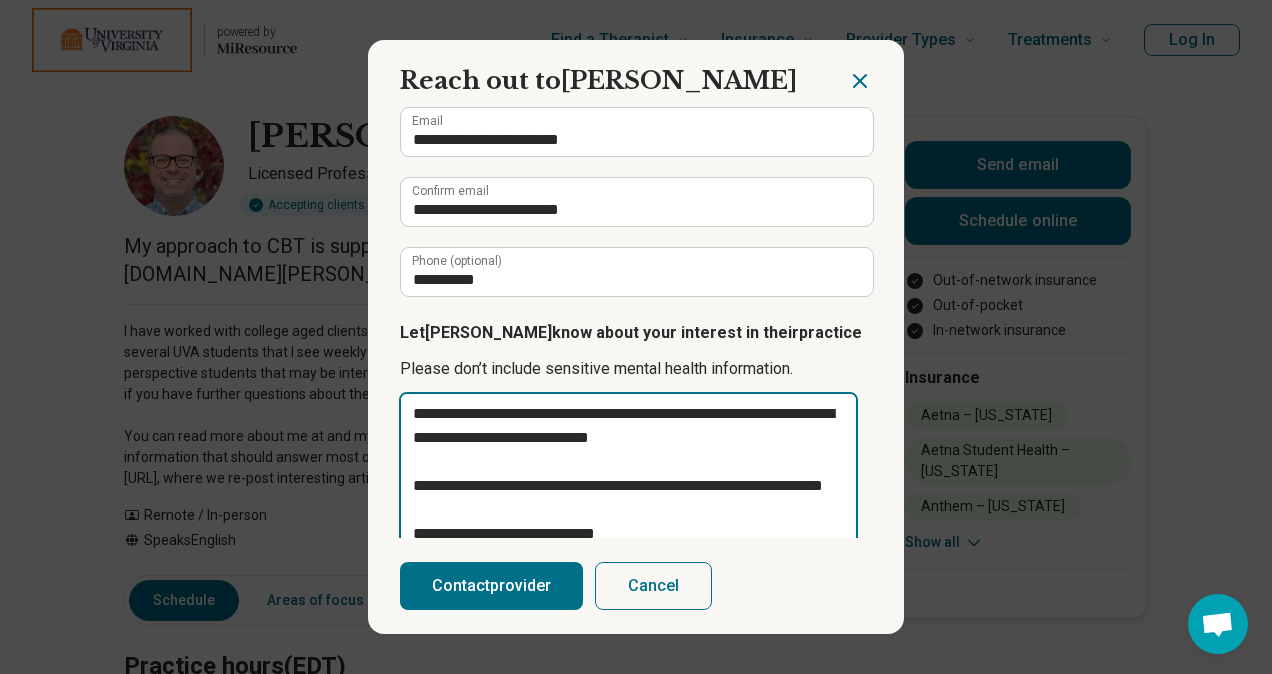 type on "**********" 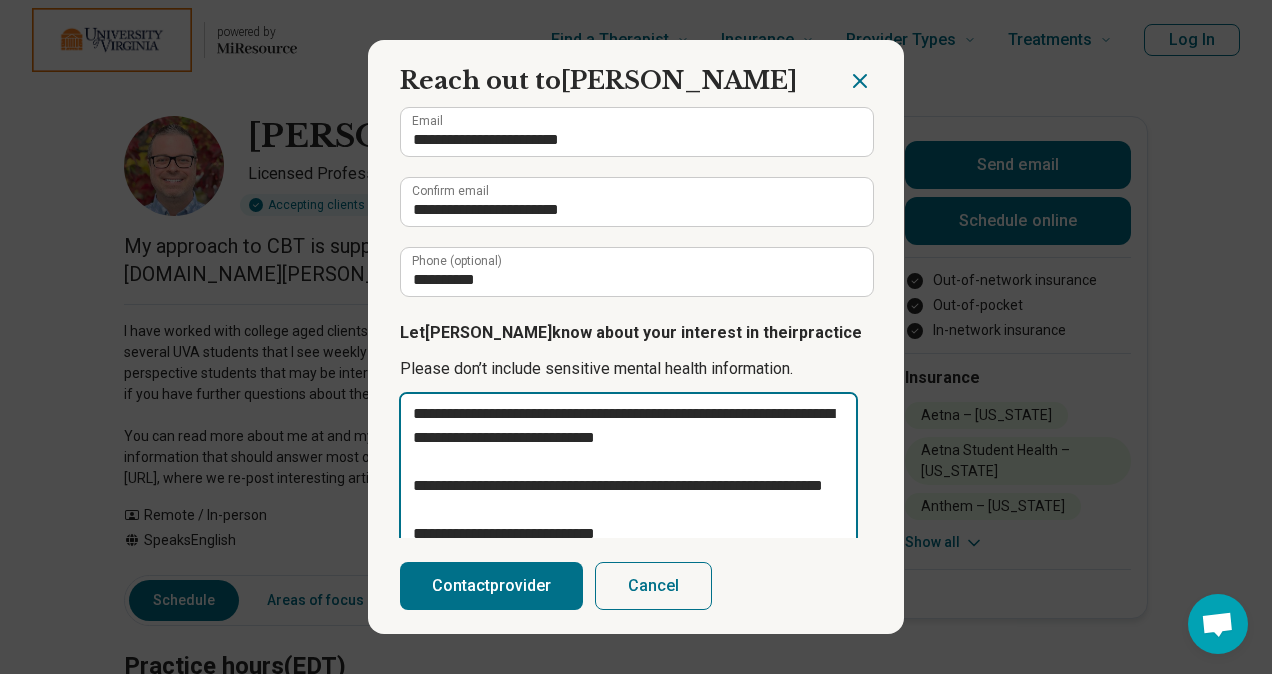 type on "**********" 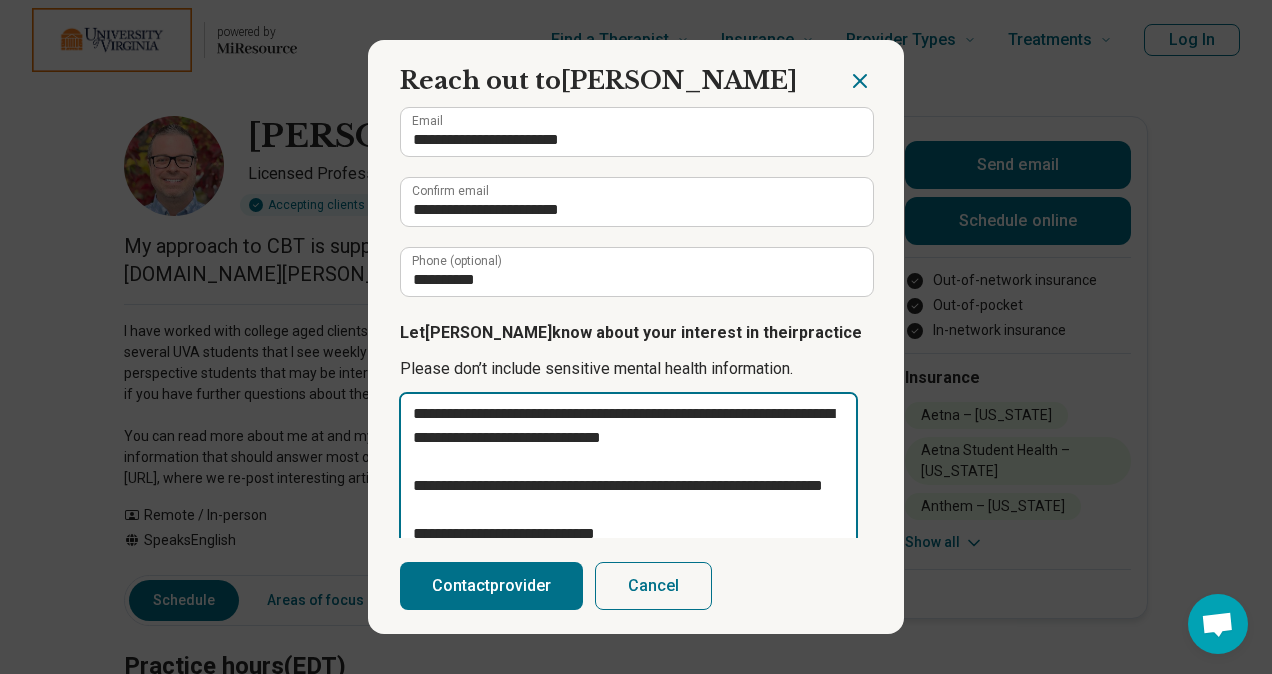 type on "**********" 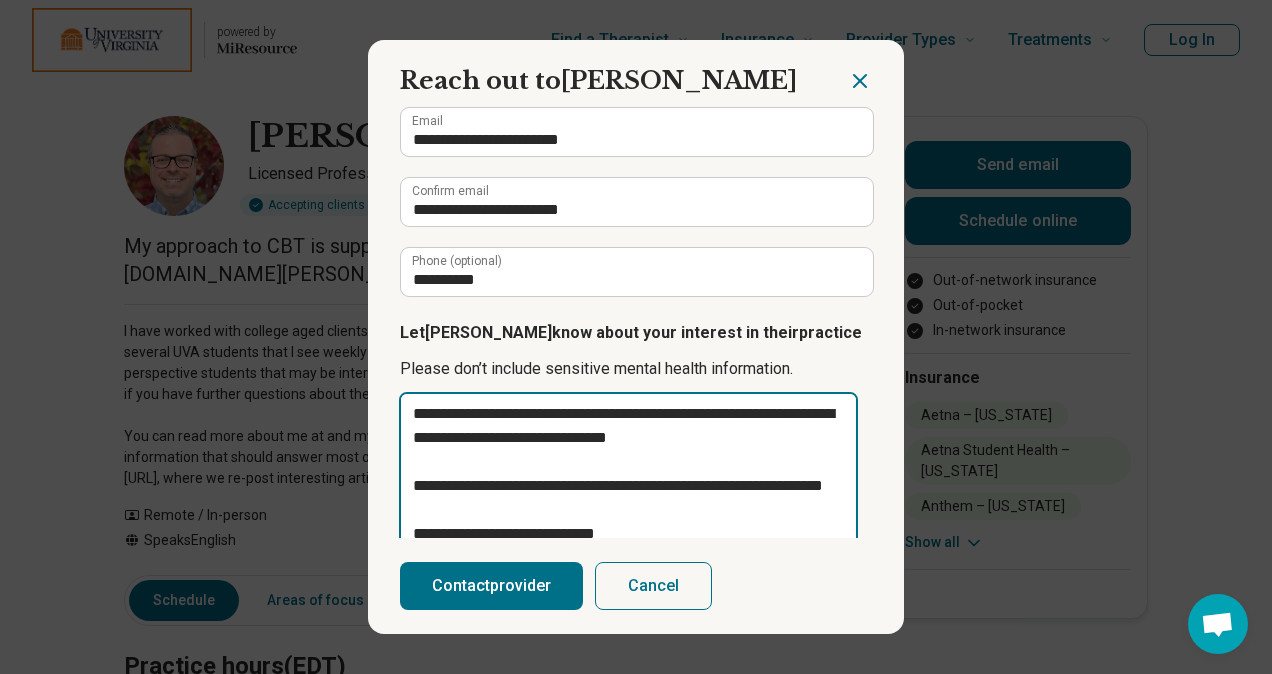type on "*" 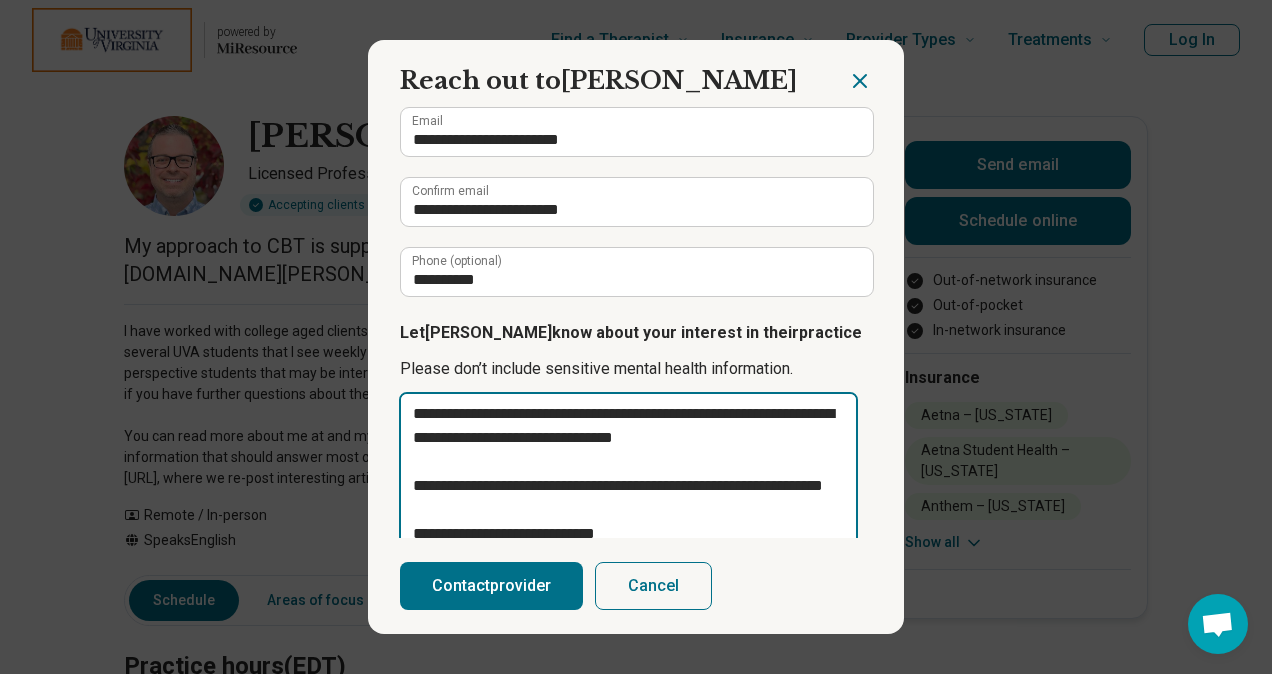type on "**********" 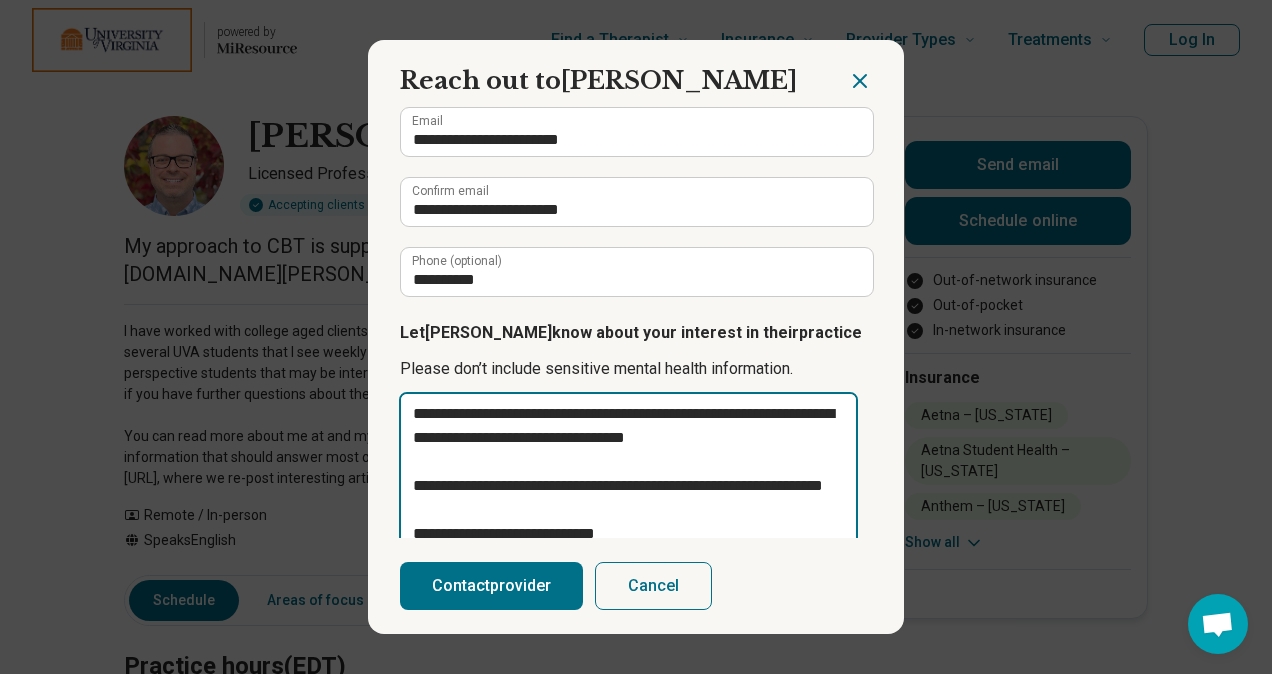 type on "**********" 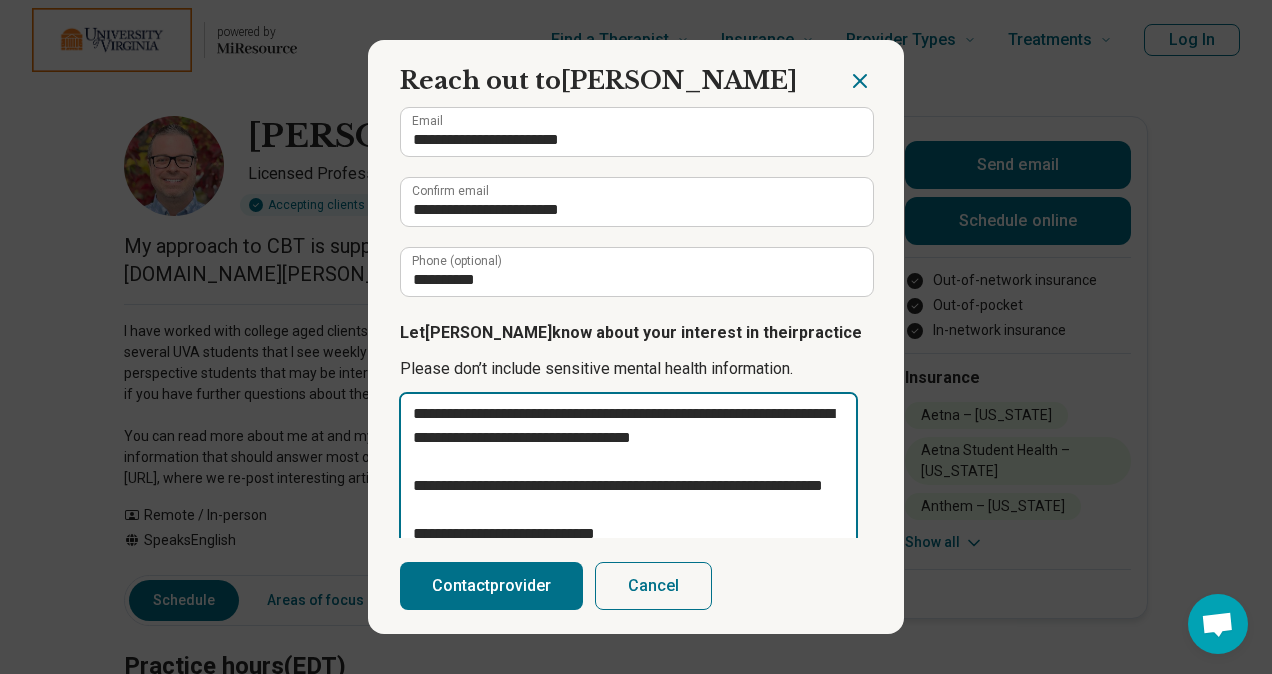 type on "**********" 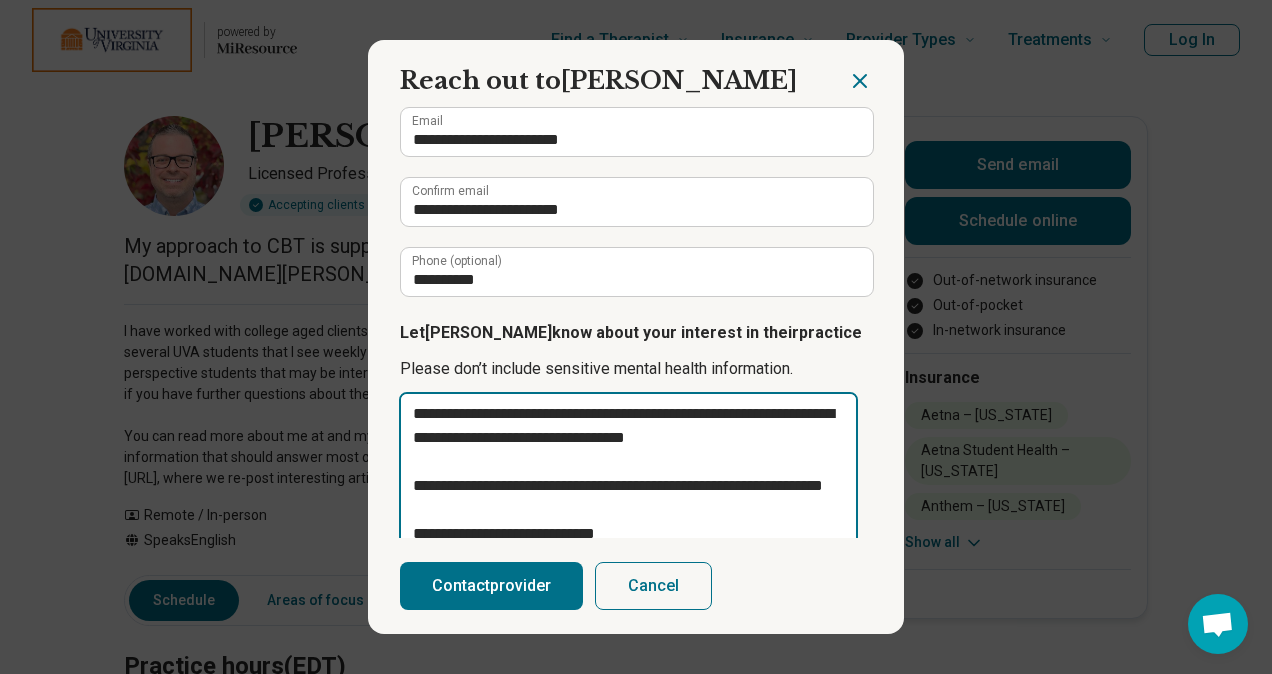 type on "**********" 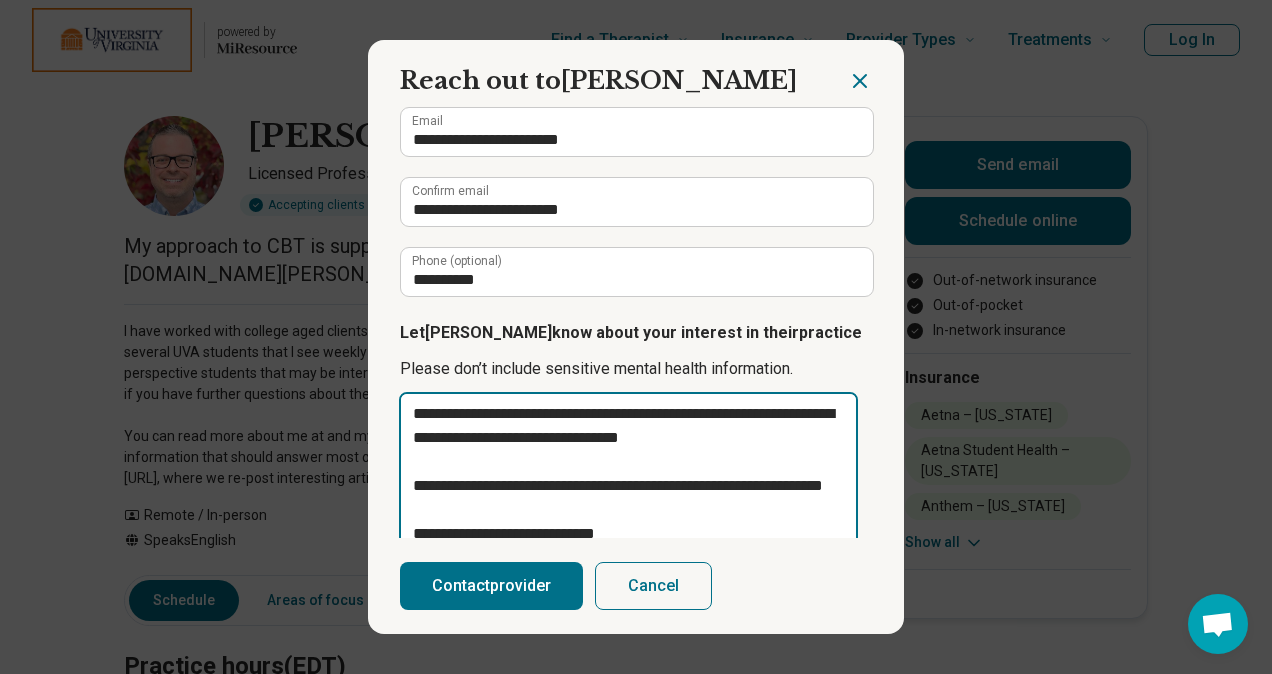 type on "**********" 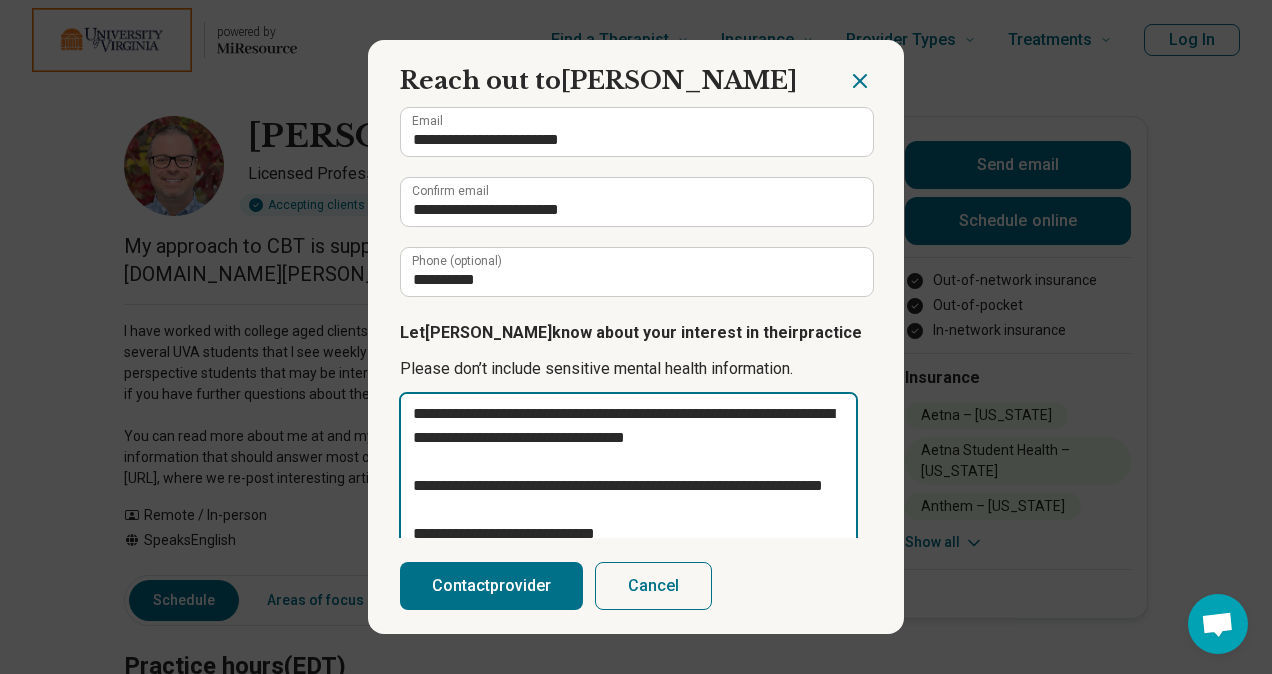 type on "**********" 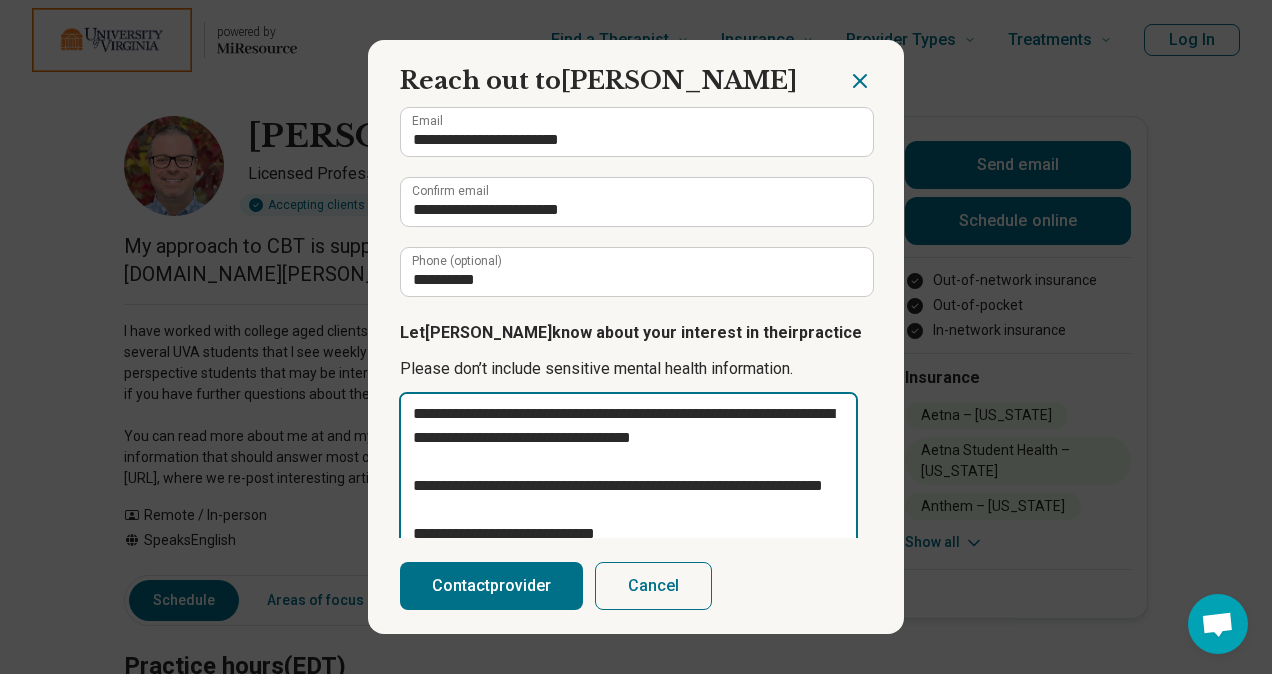type on "**********" 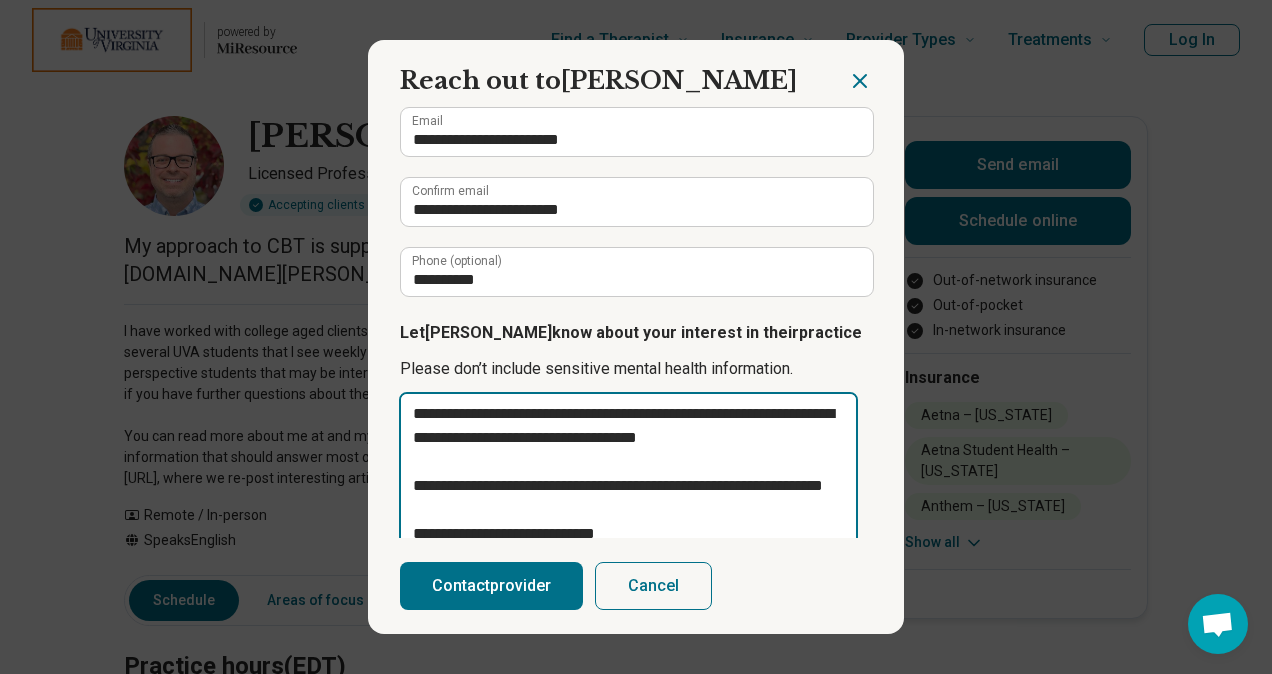 type on "**********" 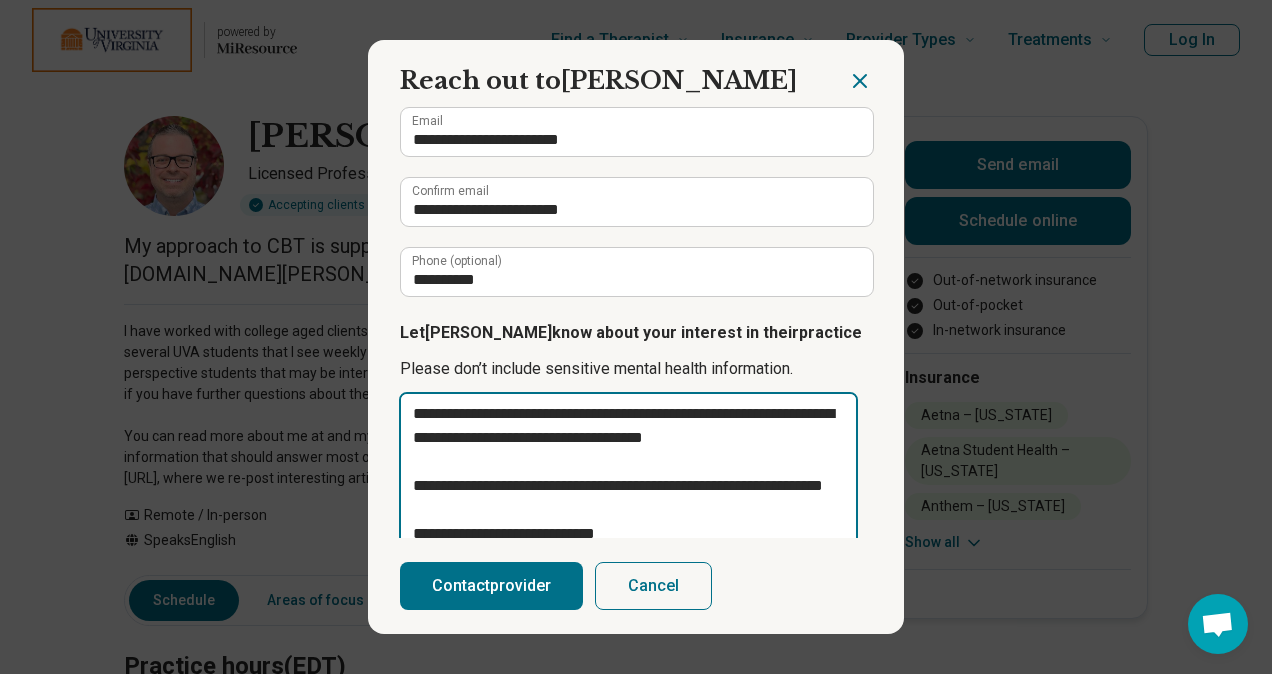type on "**********" 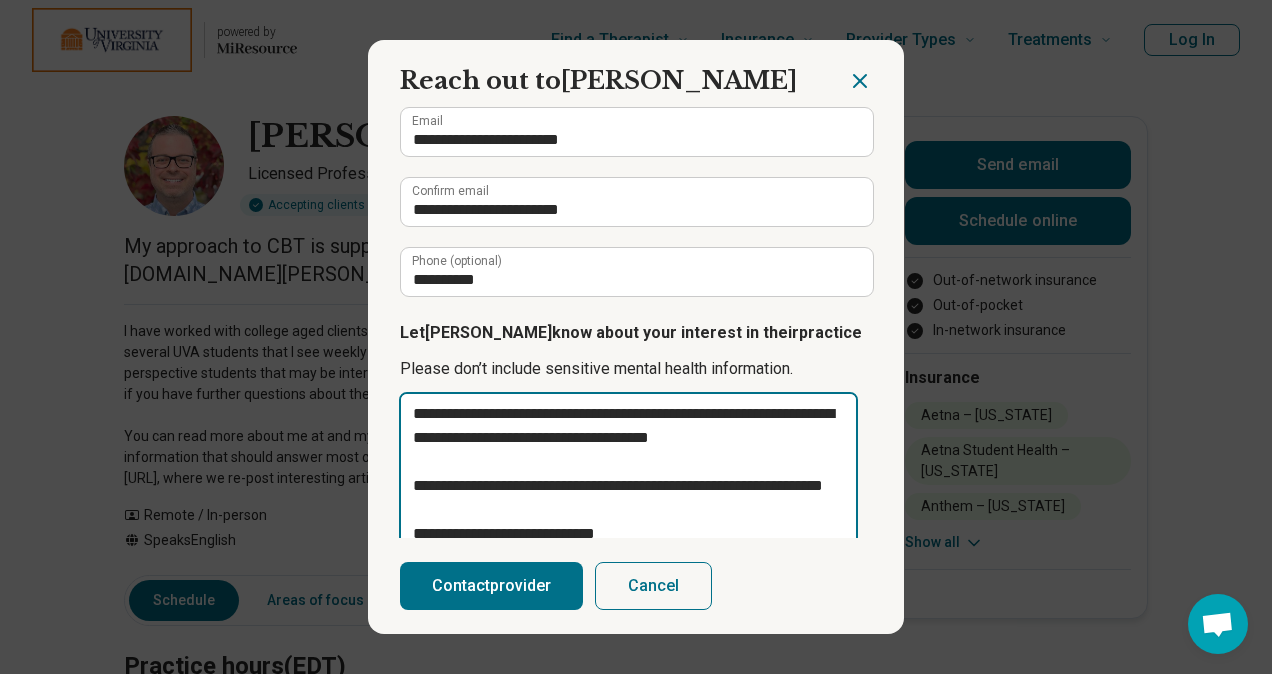 type on "**********" 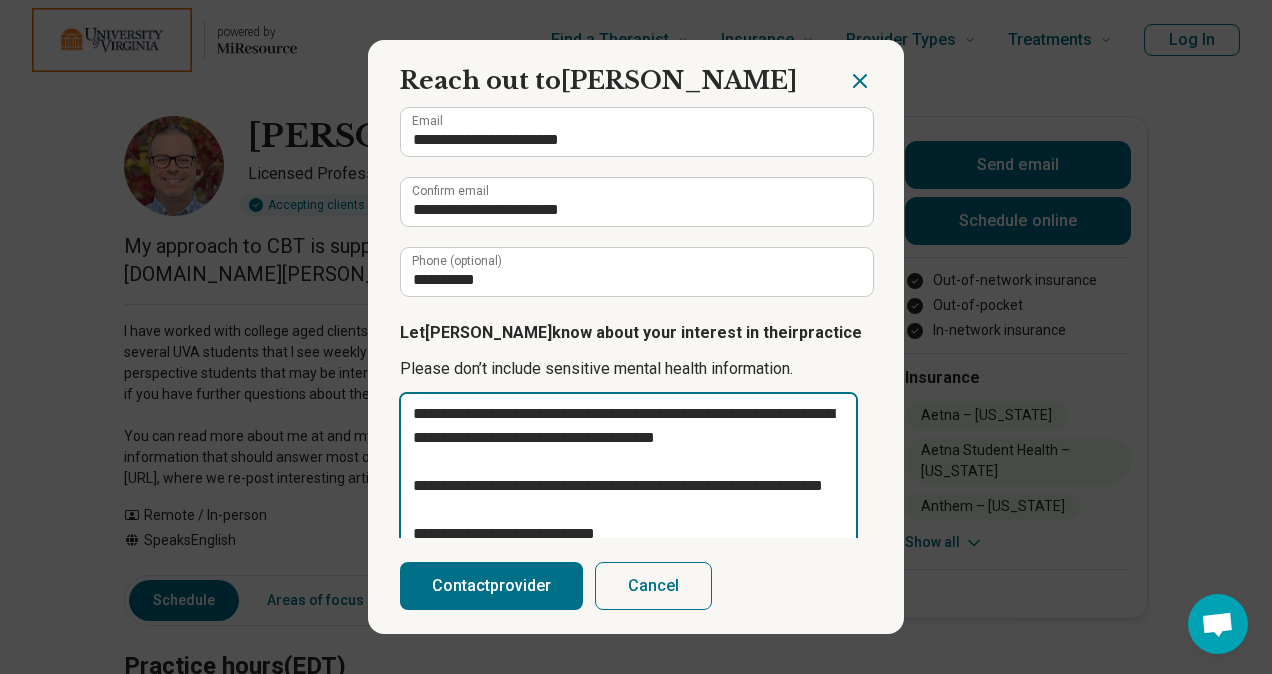 type on "**********" 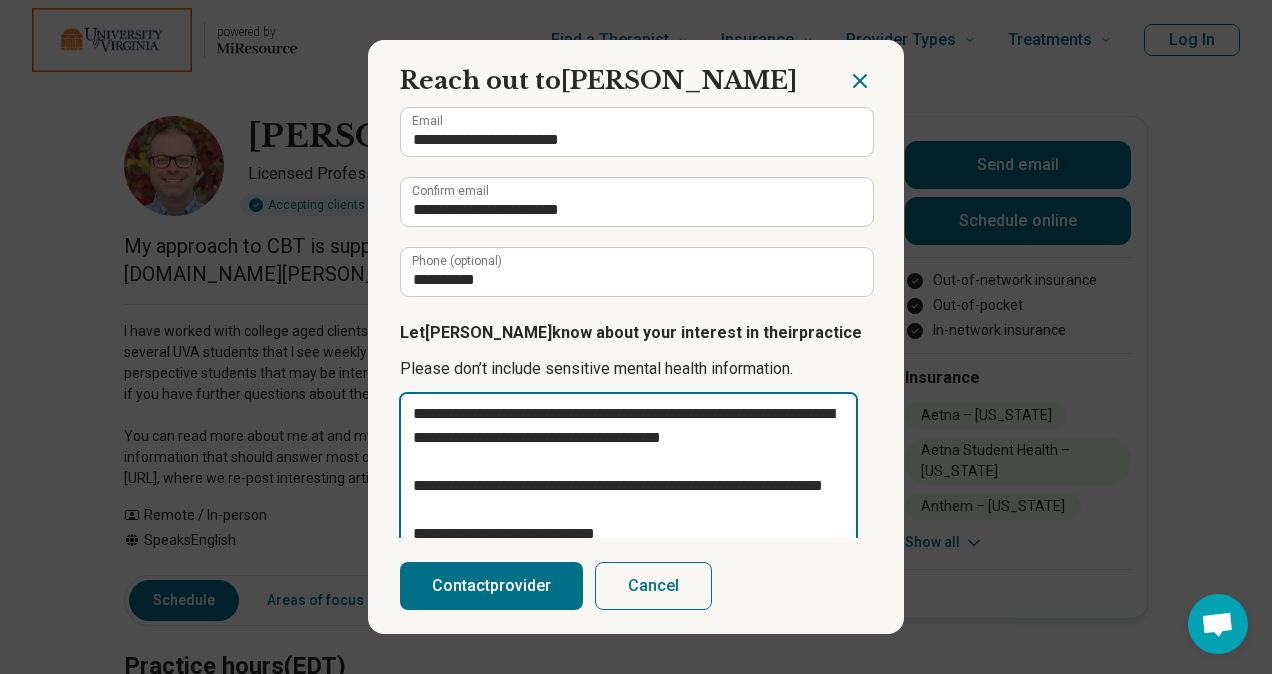 type on "**********" 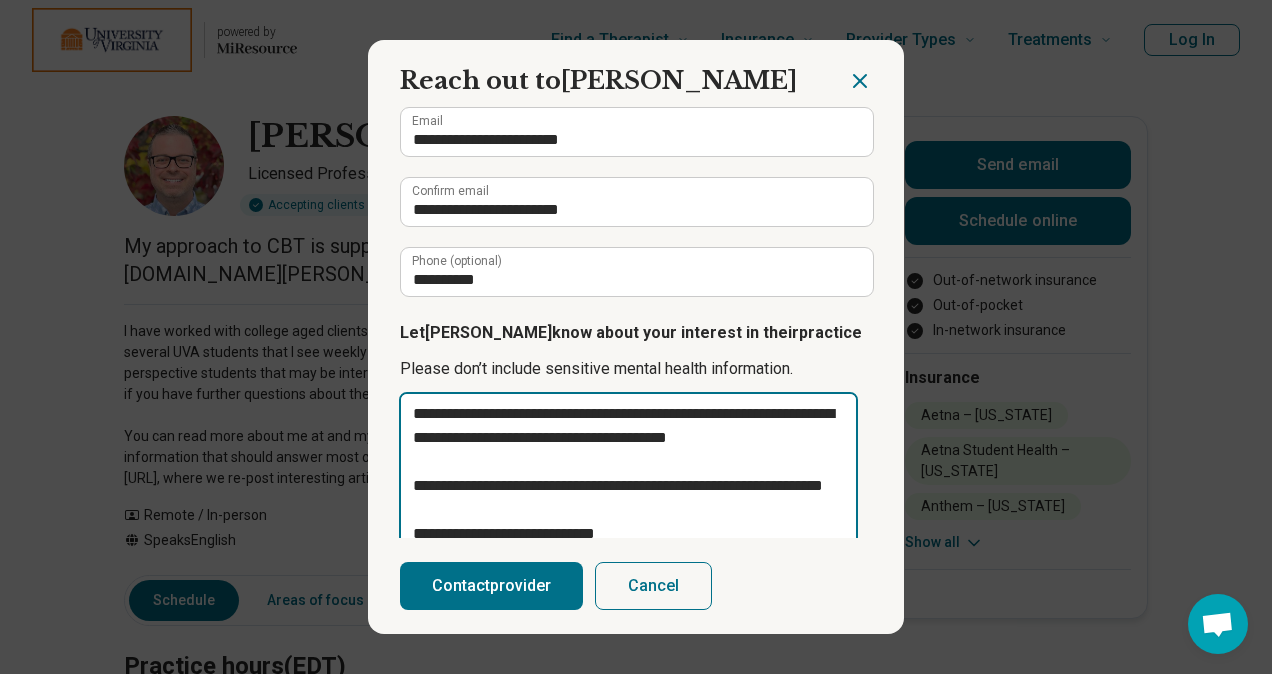 type on "**********" 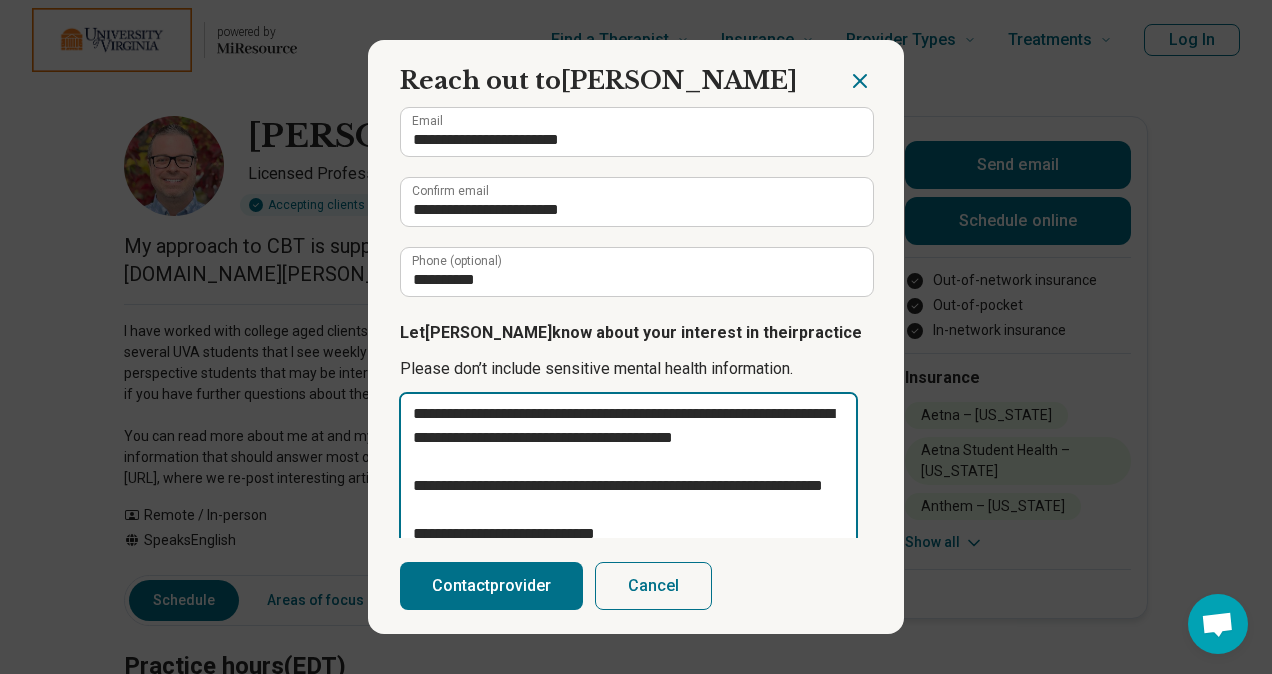 type on "**********" 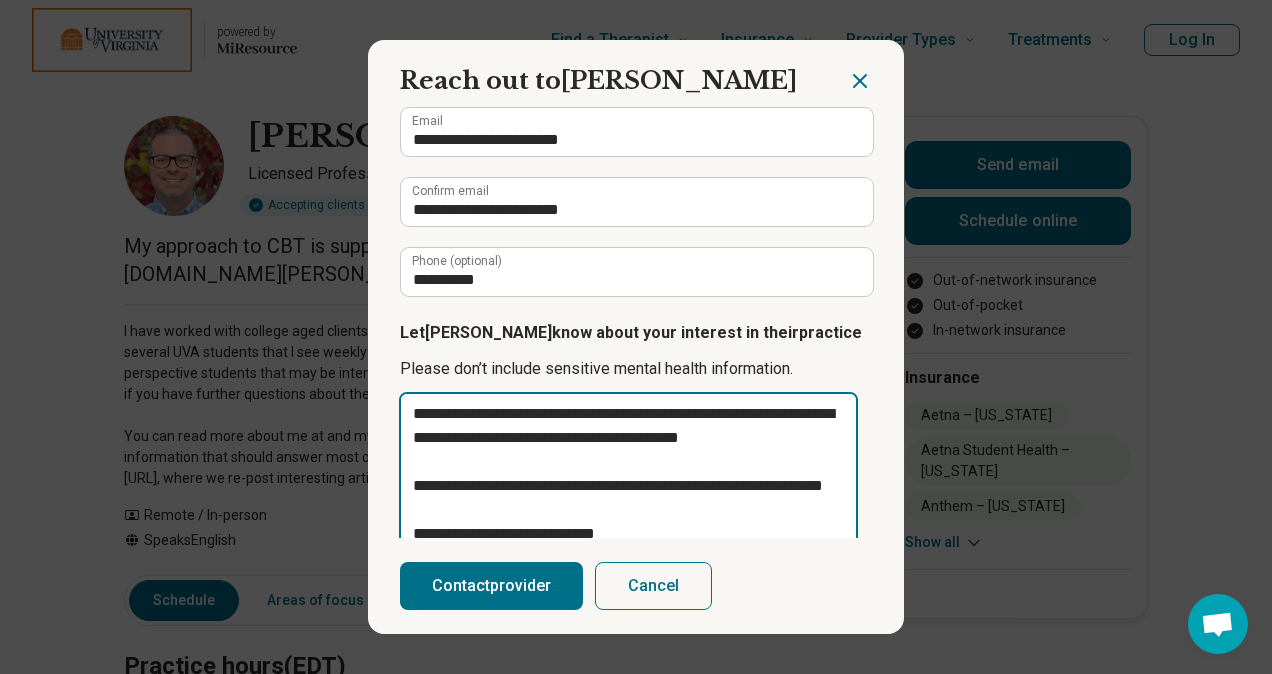 type 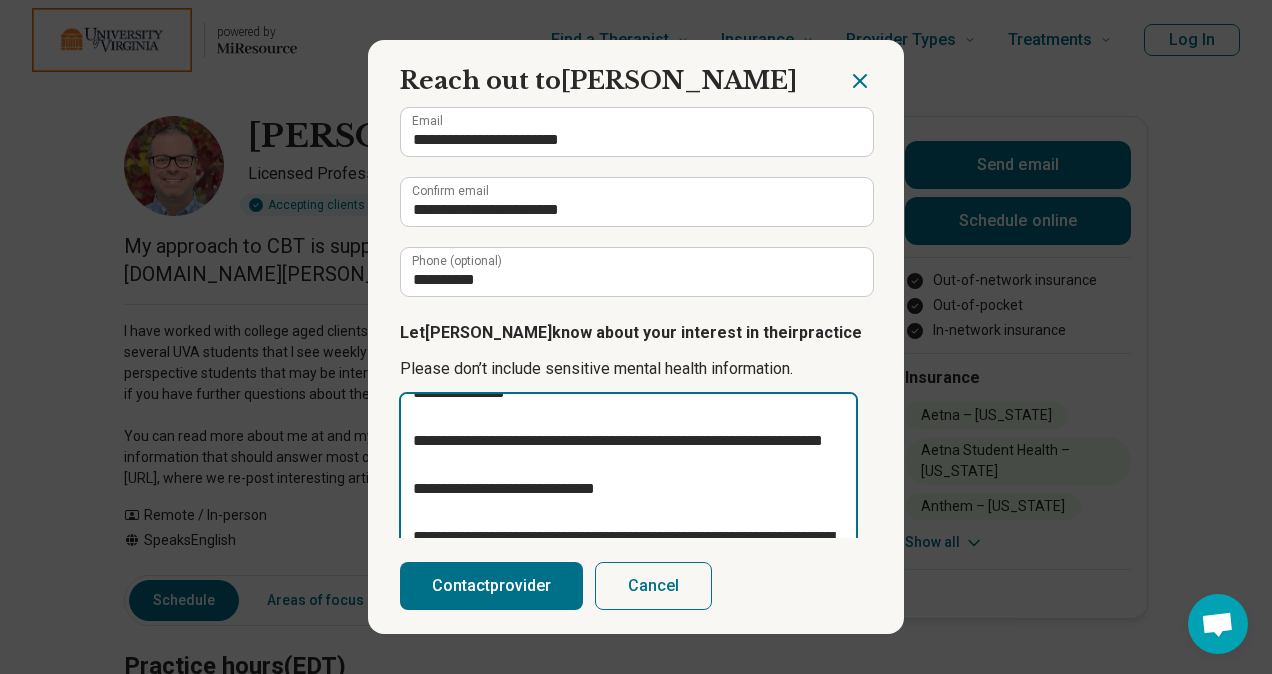 scroll, scrollTop: 0, scrollLeft: 0, axis: both 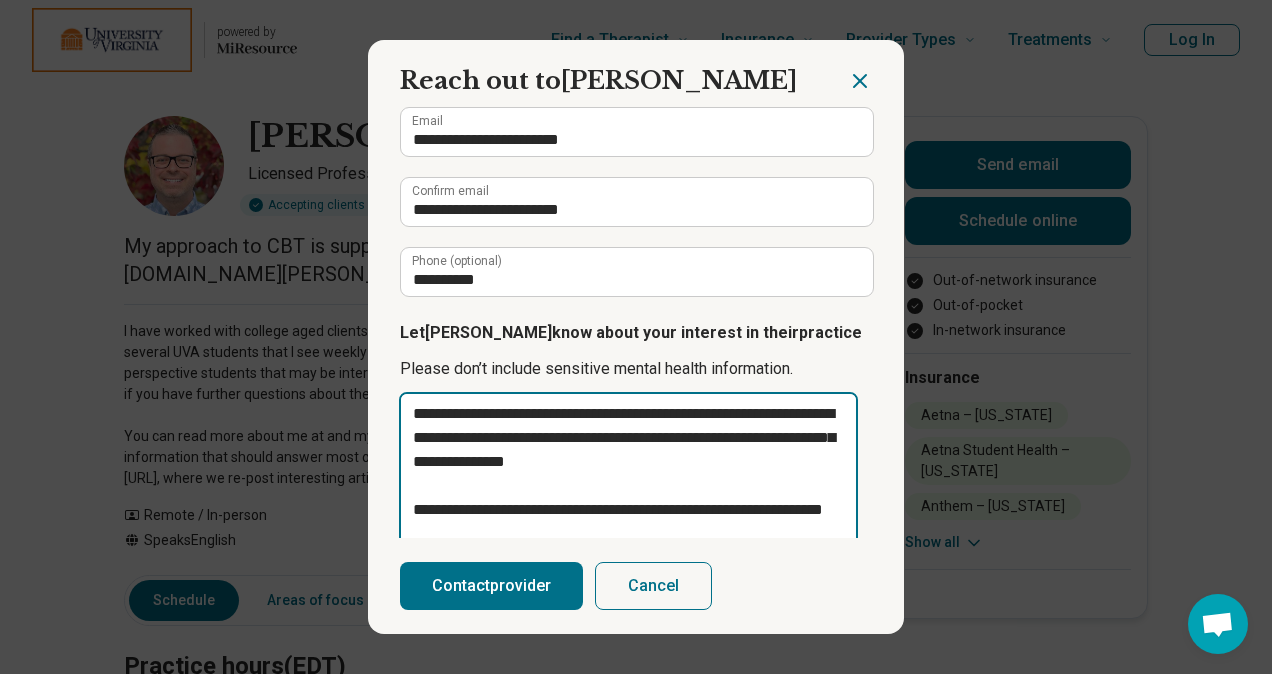click on "**********" at bounding box center (628, 486) 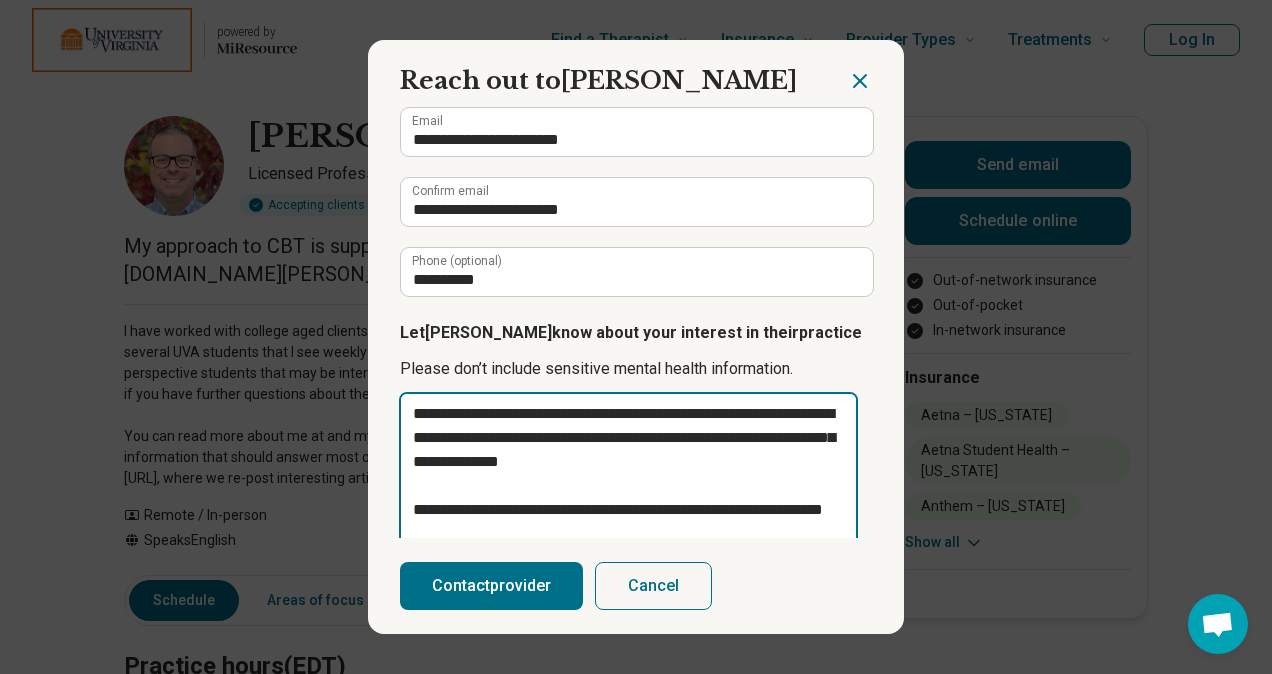 scroll, scrollTop: 216, scrollLeft: 0, axis: vertical 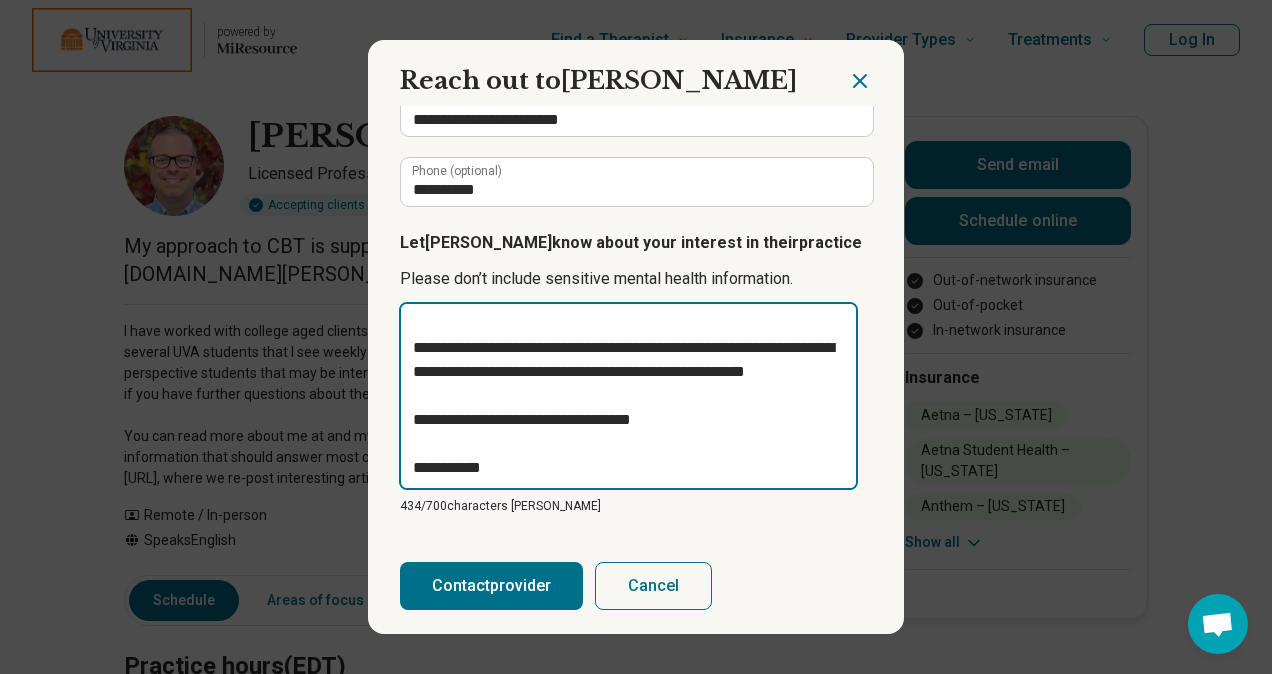 click on "**********" at bounding box center [628, 396] 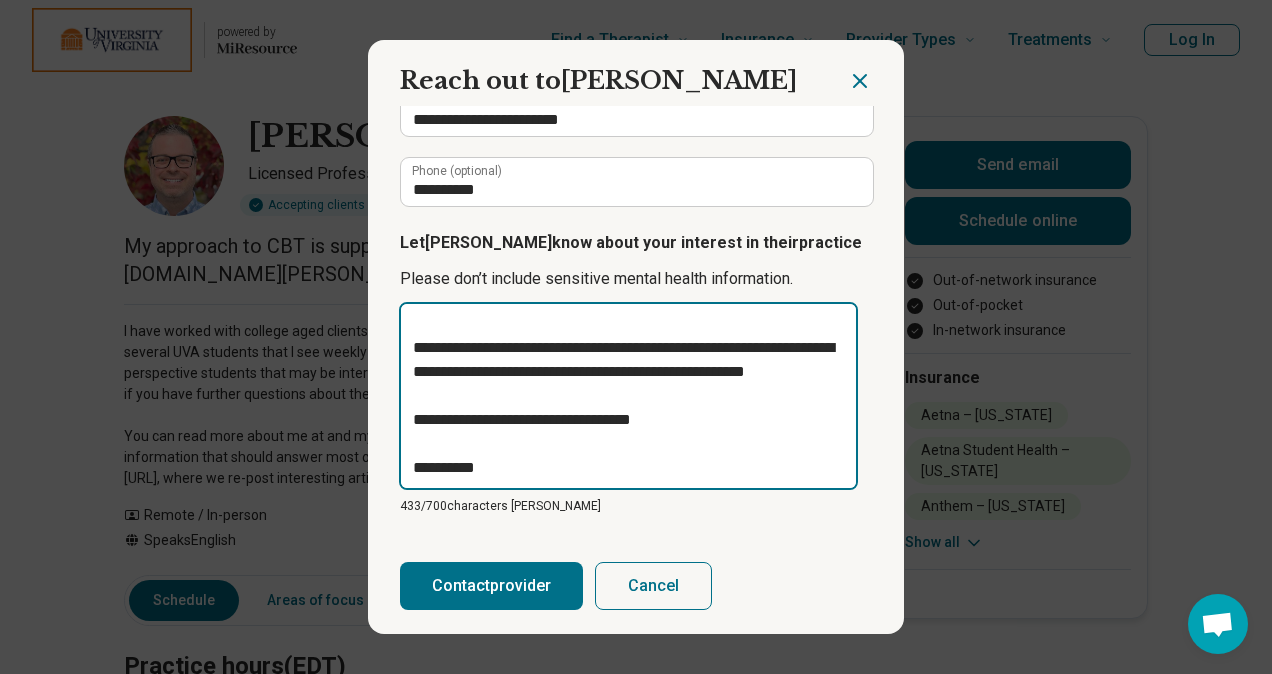 click on "**********" at bounding box center (628, 396) 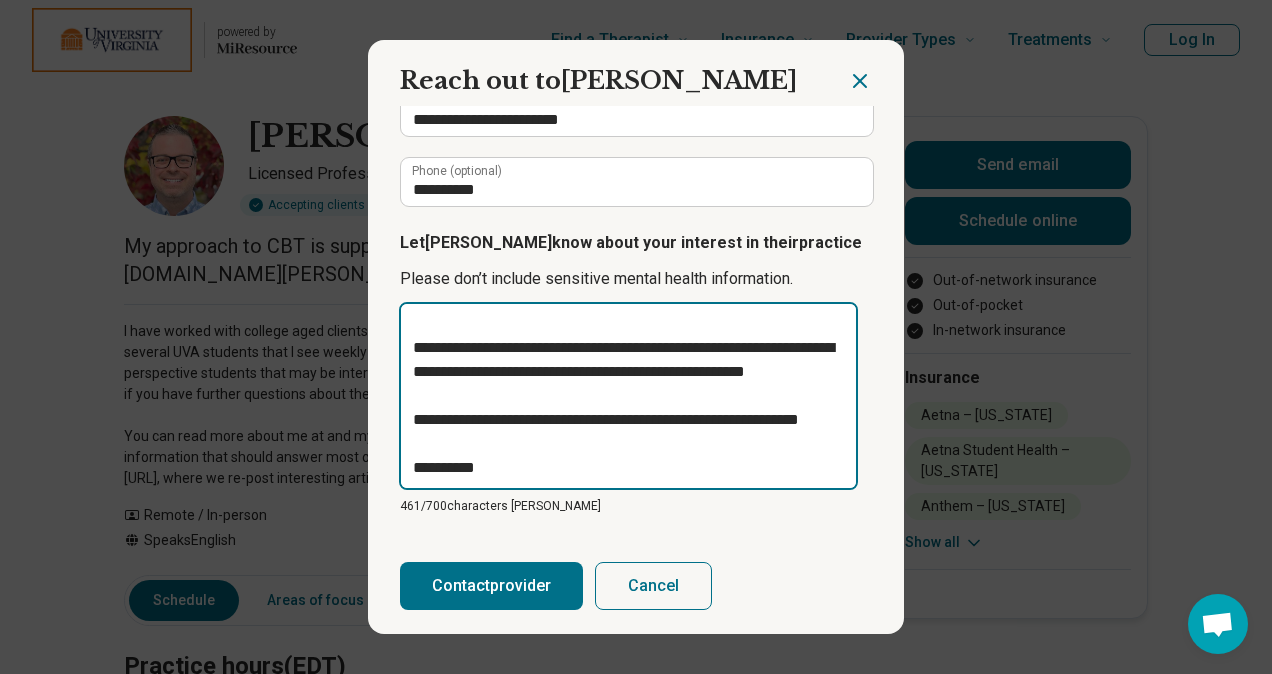 scroll, scrollTop: 0, scrollLeft: 0, axis: both 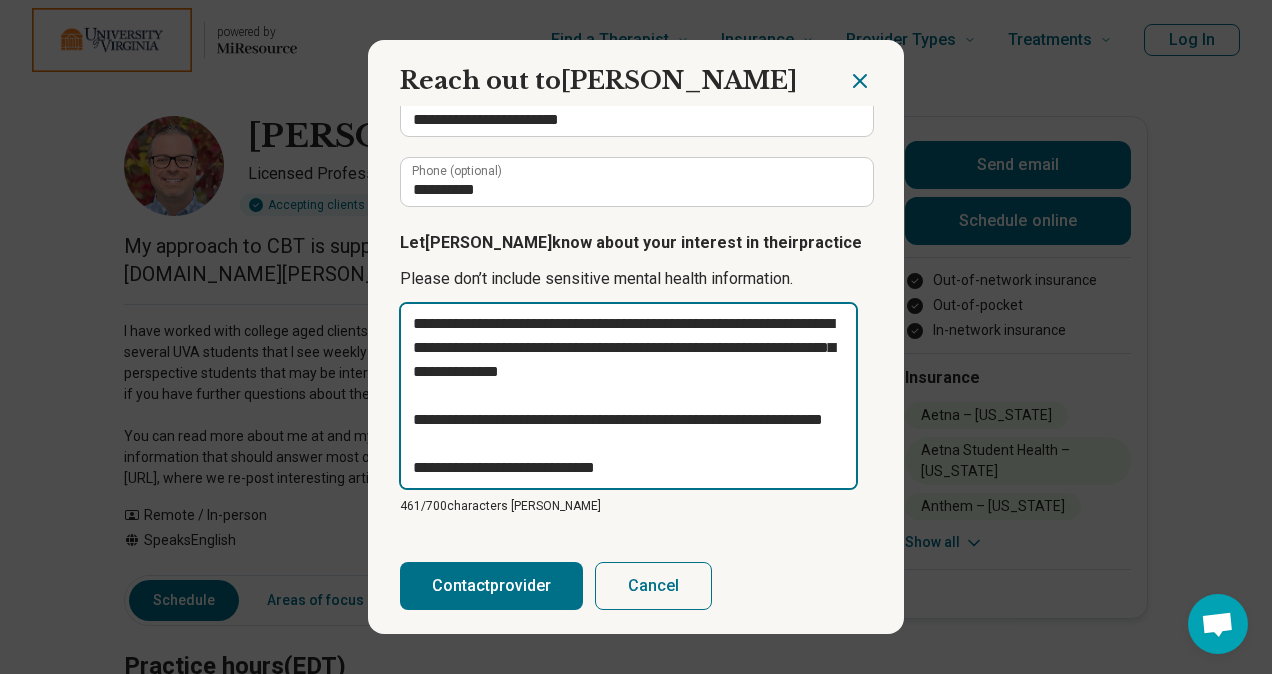 click on "**********" at bounding box center [628, 396] 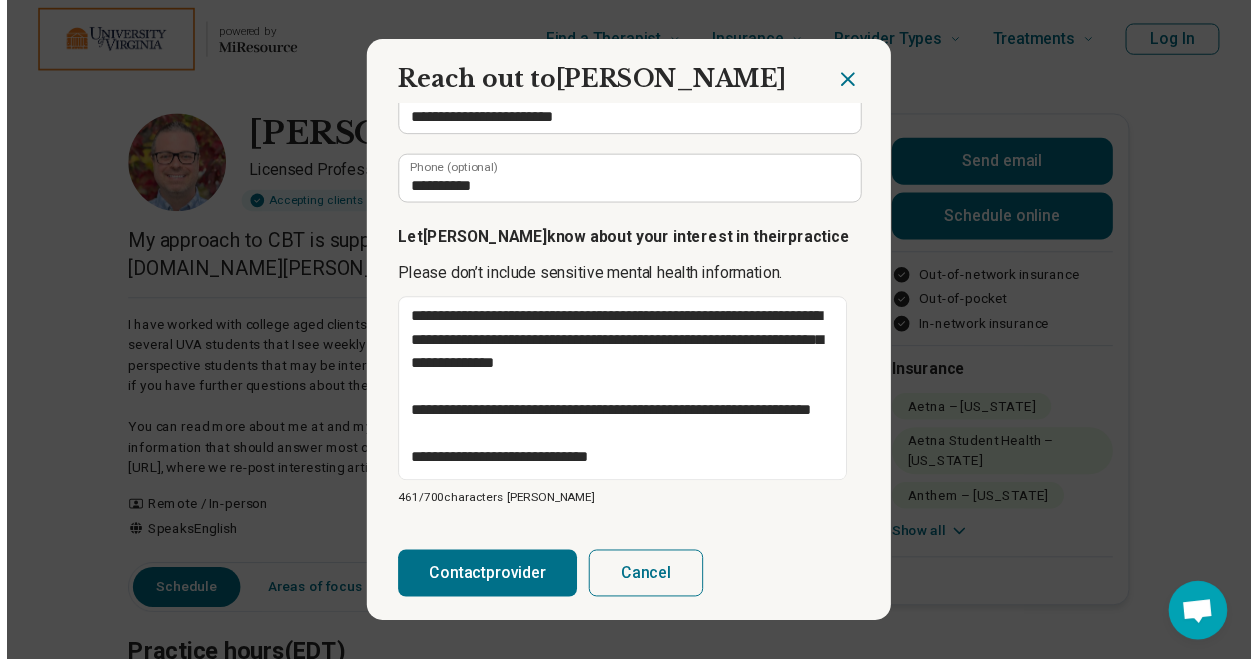 scroll, scrollTop: 279, scrollLeft: 0, axis: vertical 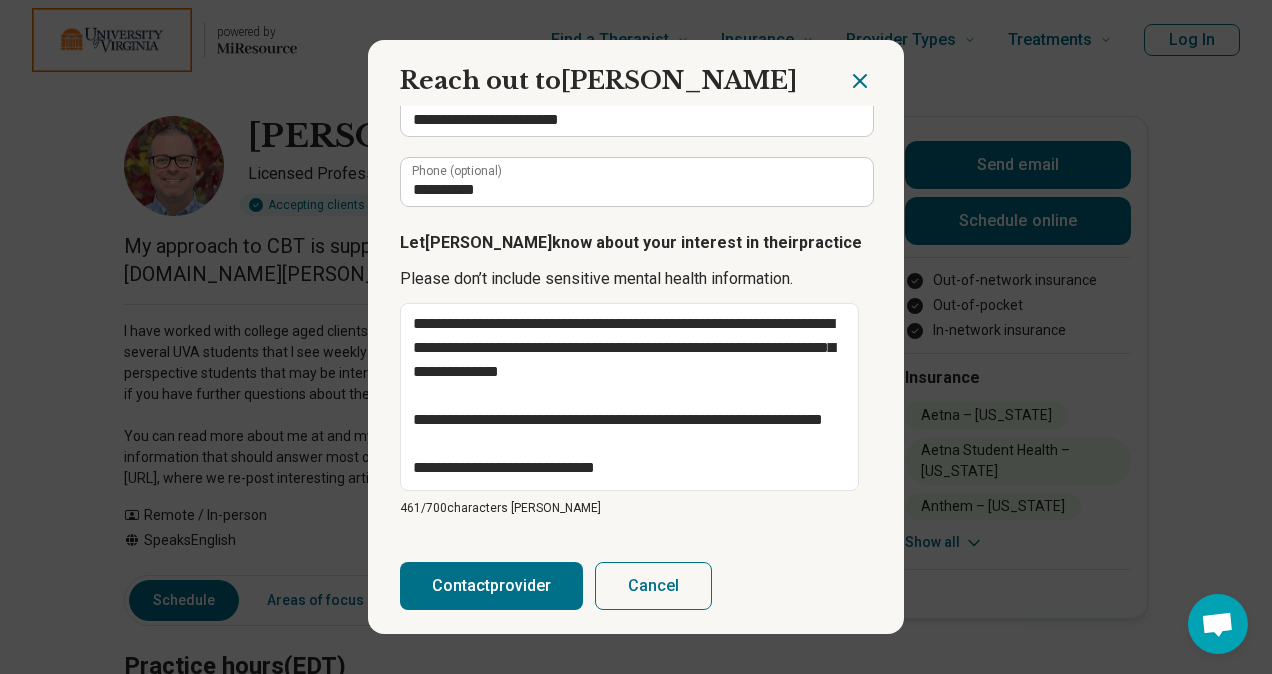 click on "Contact  provider" at bounding box center (491, 586) 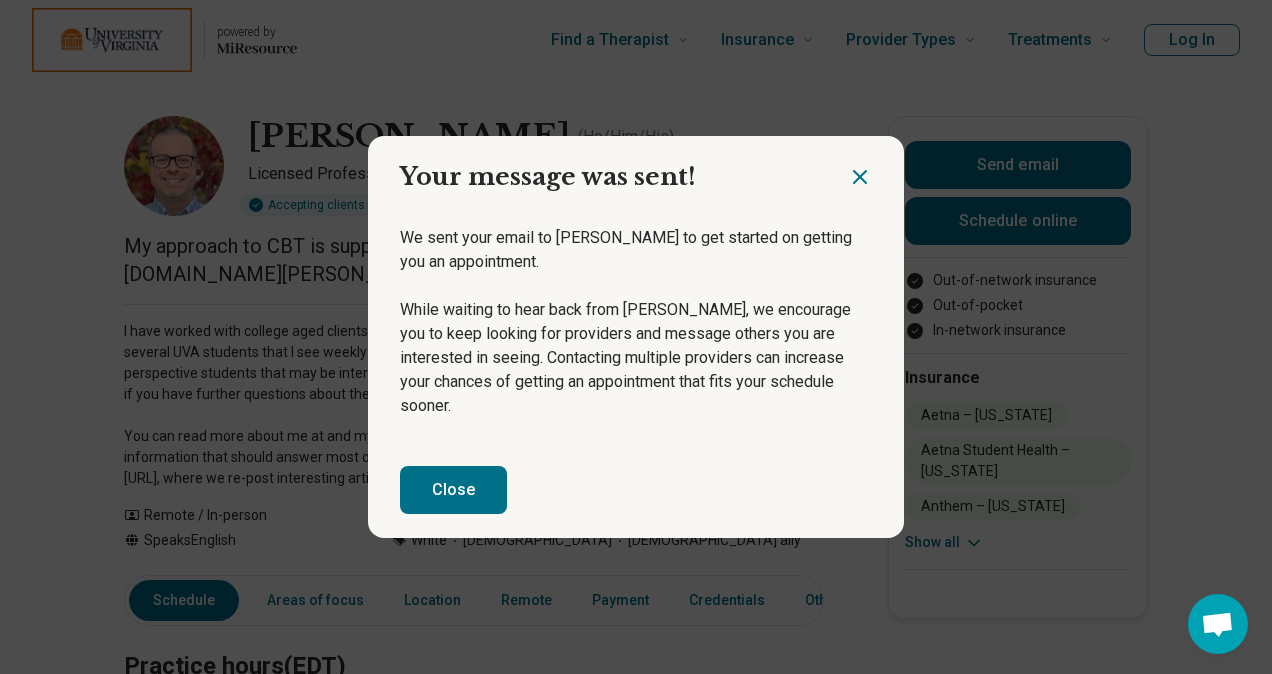 click on "Close" at bounding box center [453, 490] 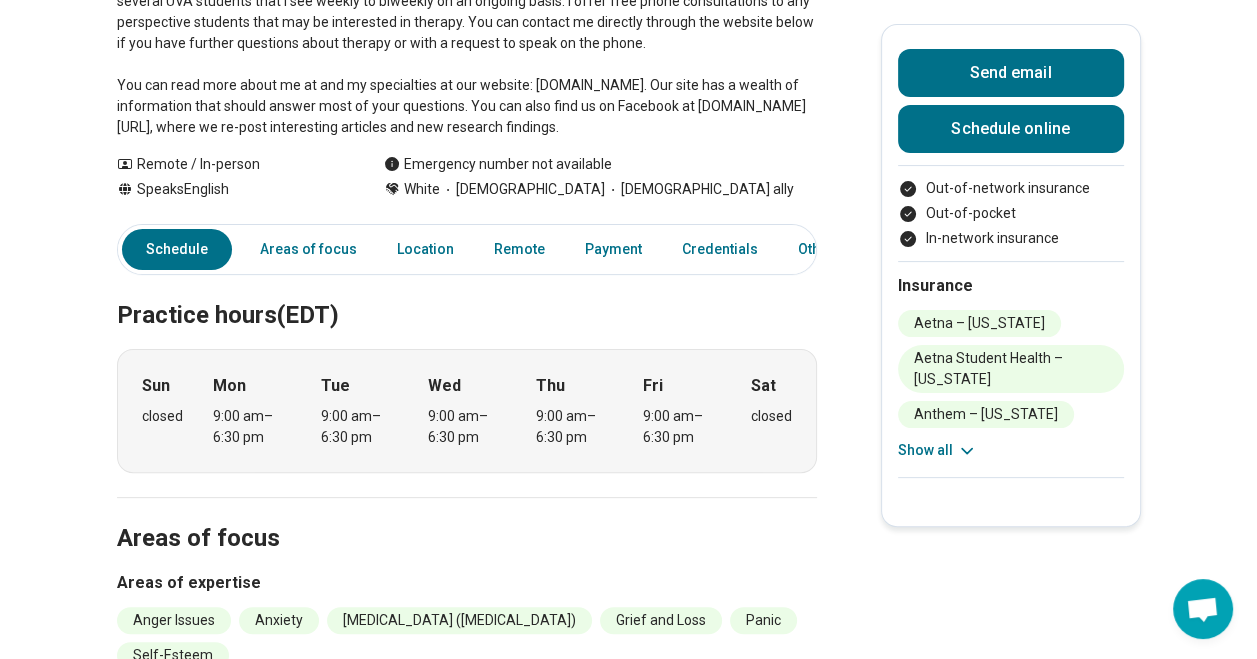 scroll, scrollTop: 355, scrollLeft: 0, axis: vertical 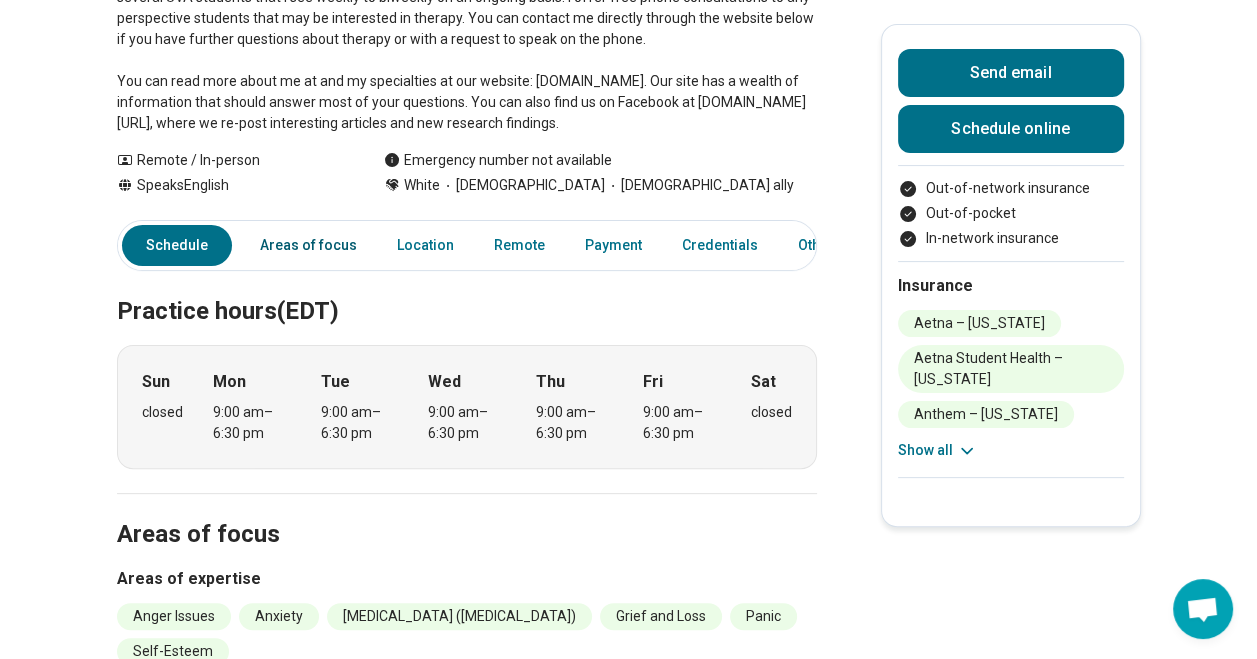 click on "Areas of focus" at bounding box center (308, 245) 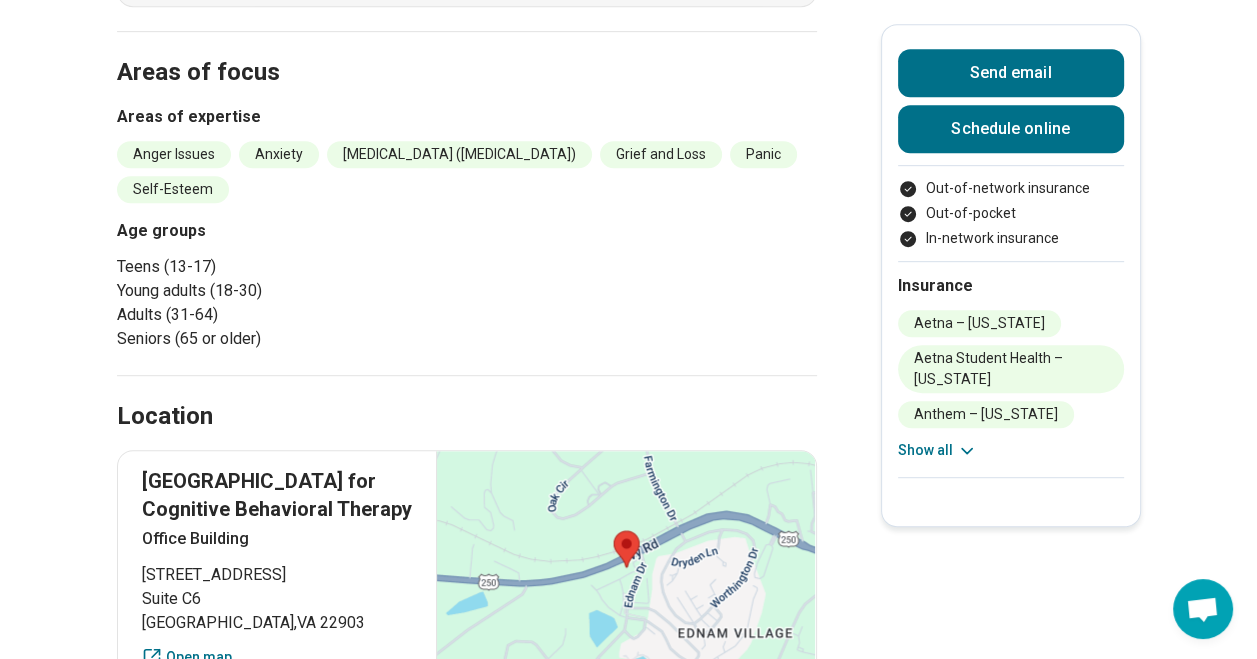 scroll, scrollTop: 823, scrollLeft: 0, axis: vertical 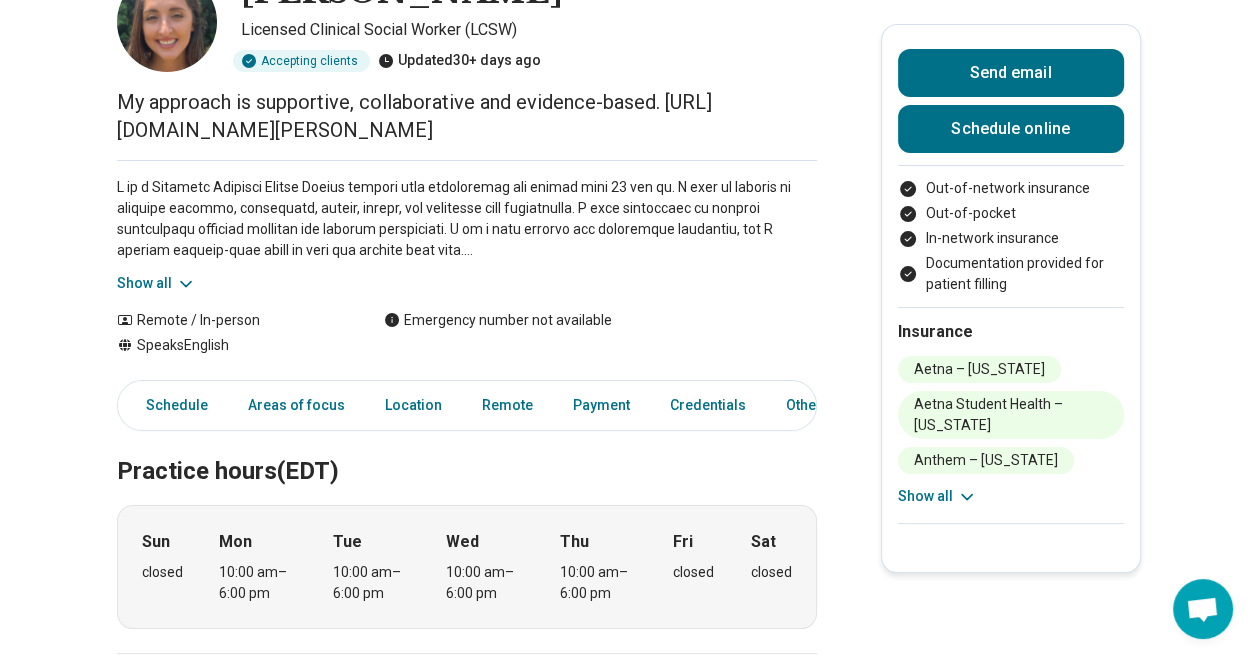 click on "Show all" at bounding box center (156, 283) 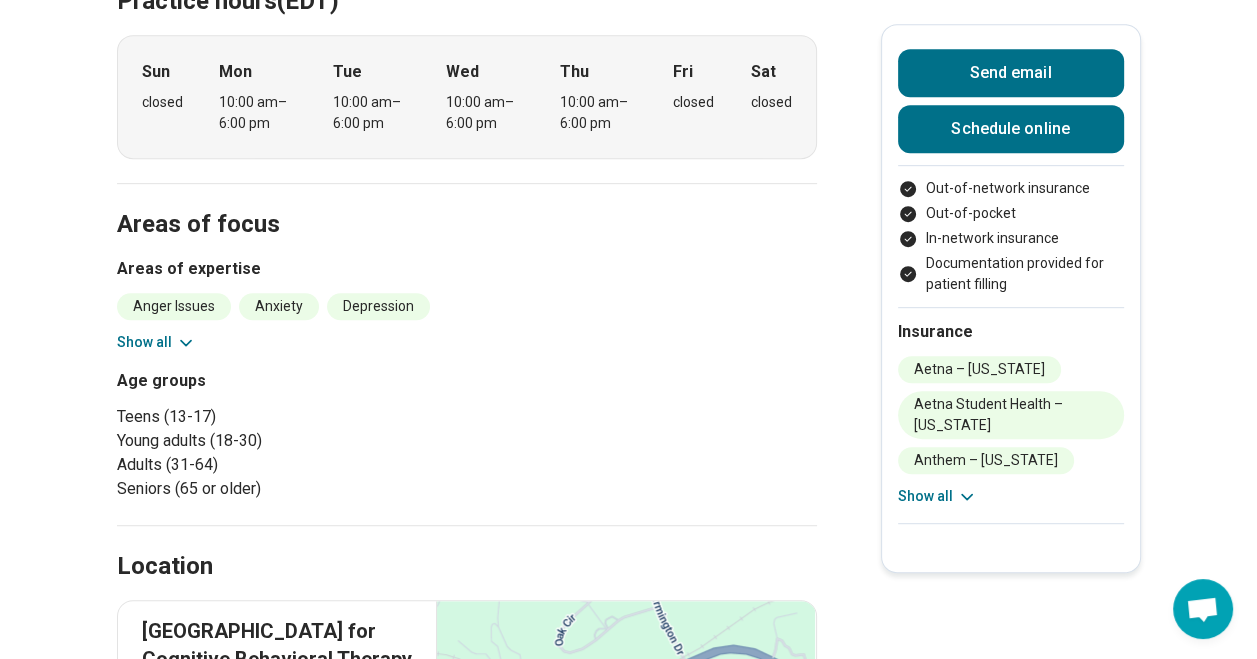 scroll, scrollTop: 823, scrollLeft: 0, axis: vertical 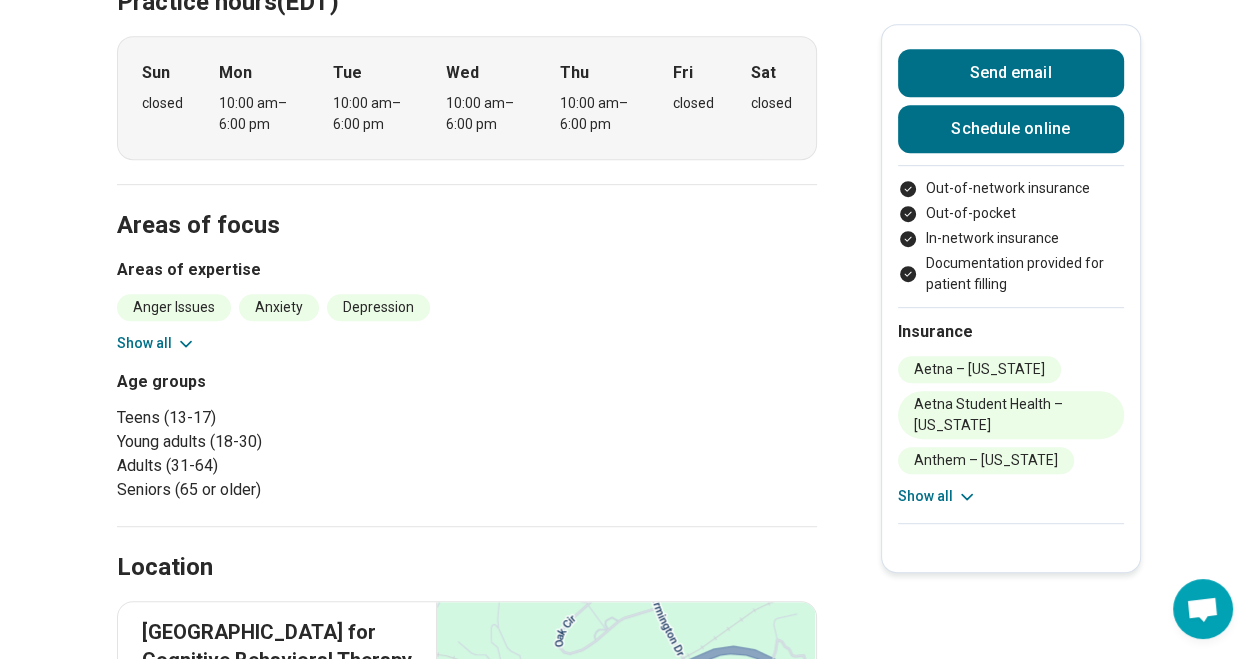 click on "Show all" at bounding box center [937, 496] 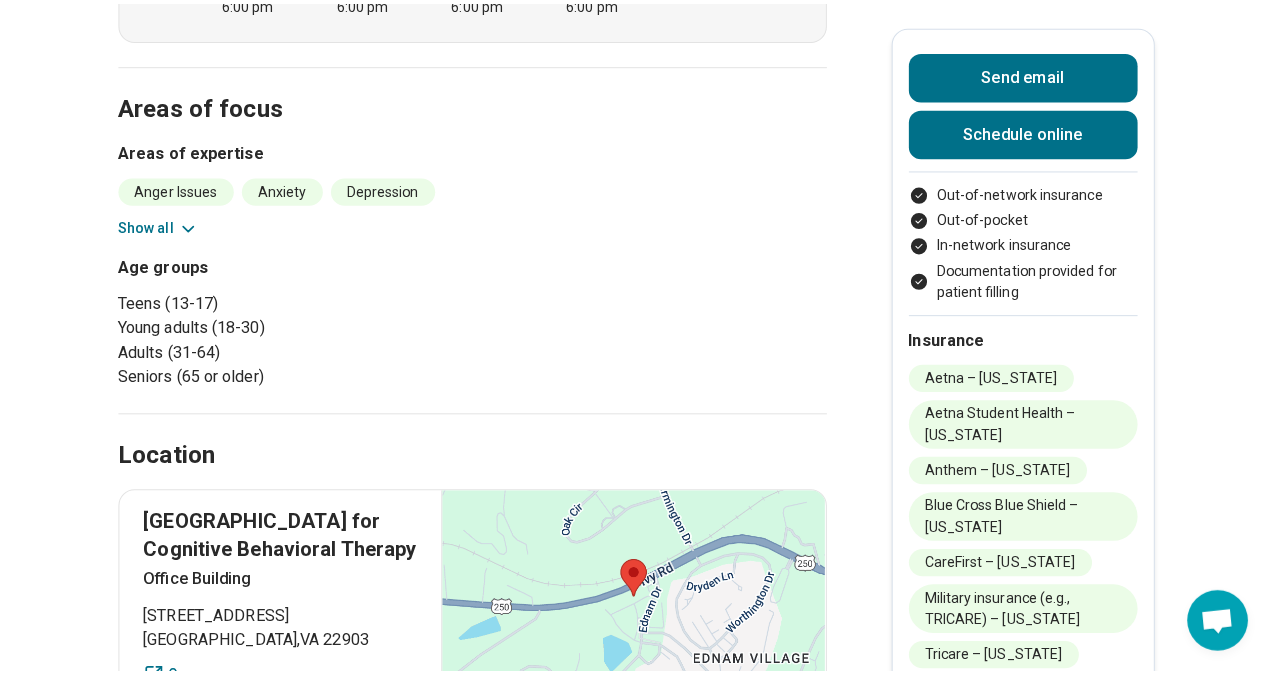 scroll, scrollTop: 844, scrollLeft: 0, axis: vertical 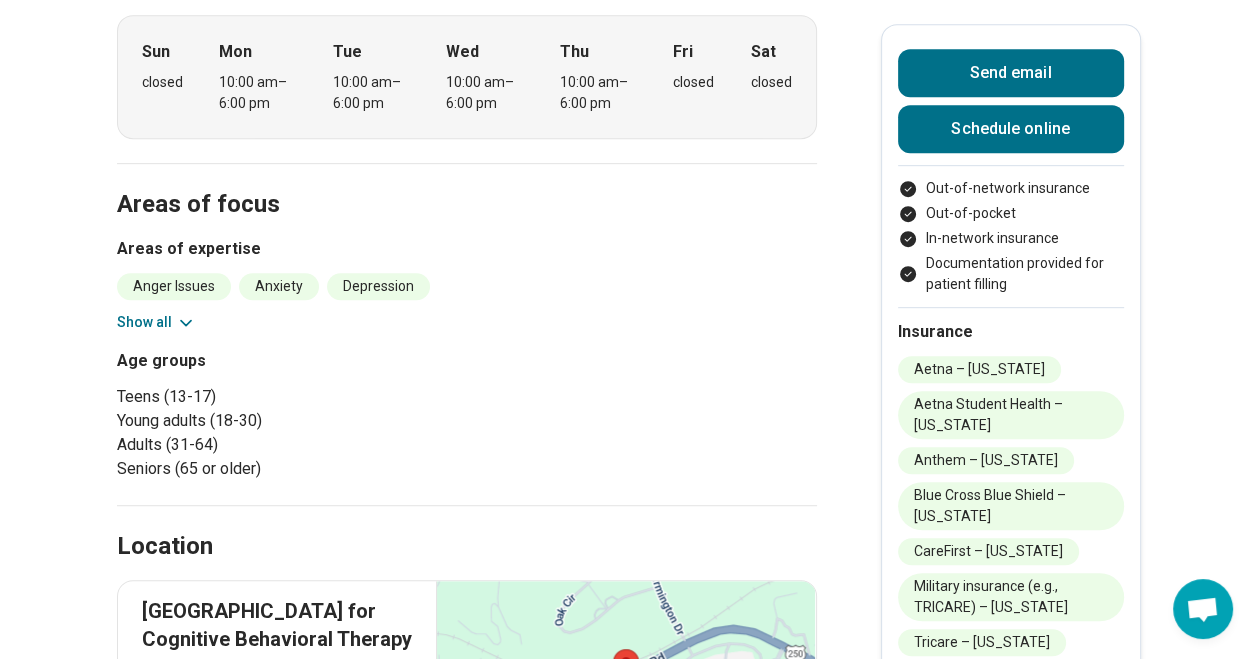 click on "Send email Schedule online Out-of-network insurance Out-of-pocket In-network insurance Documentation provided for patient filling Insurance Aetna – Virginia Aetna Student Health – Virginia Anthem – Virginia Blue Cross Blue Shield – Virginia CareFirst – Virginia Military insurance (e.g., TRICARE) – Virginia Tricare – Virginia Hide all" at bounding box center (1011, 389) 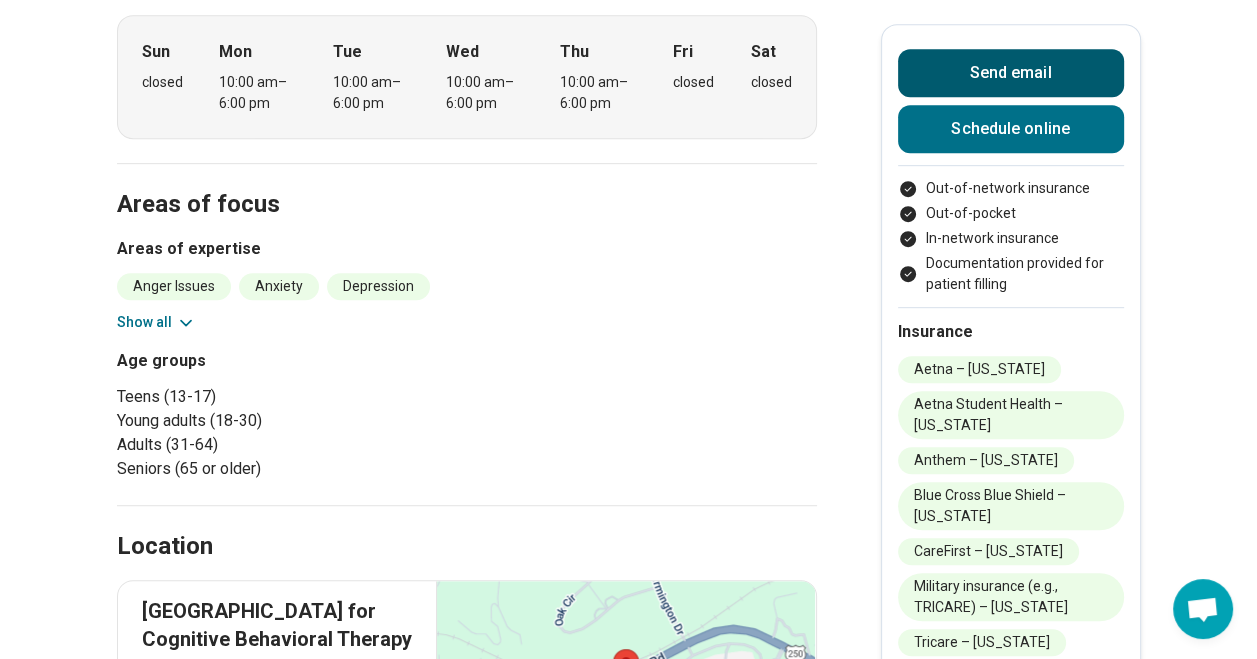 click on "Send email" at bounding box center [1011, 73] 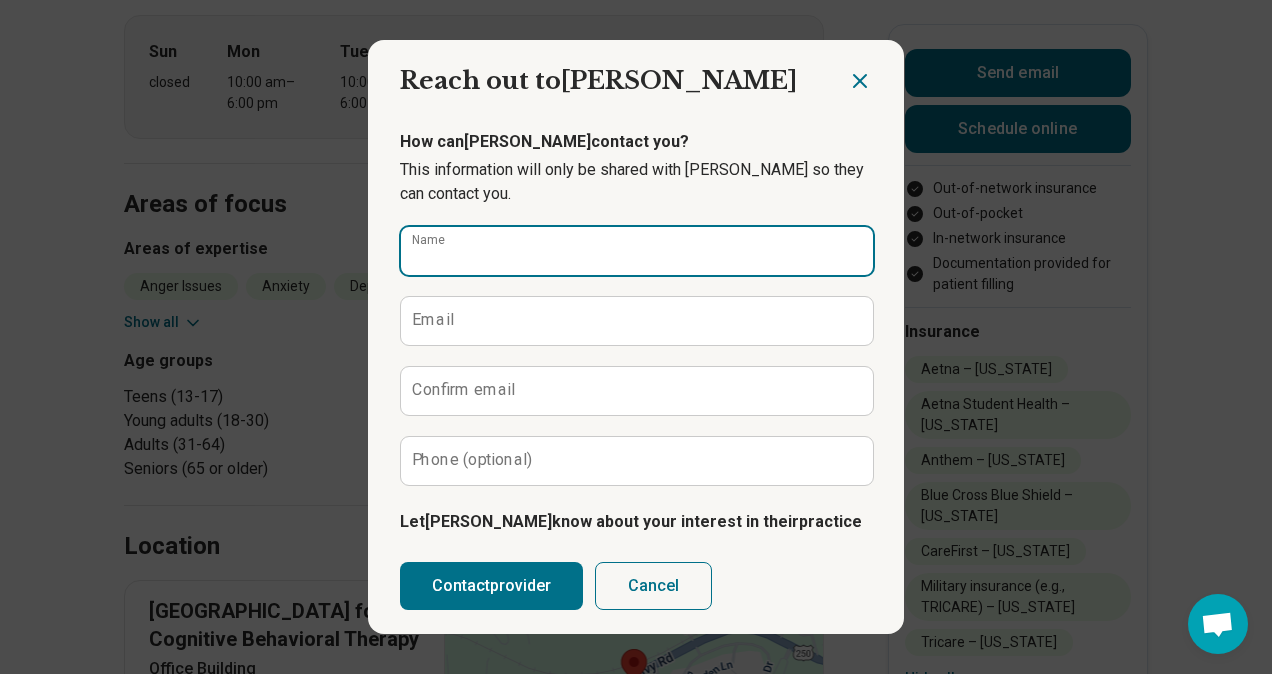 click on "Name" at bounding box center [637, 251] 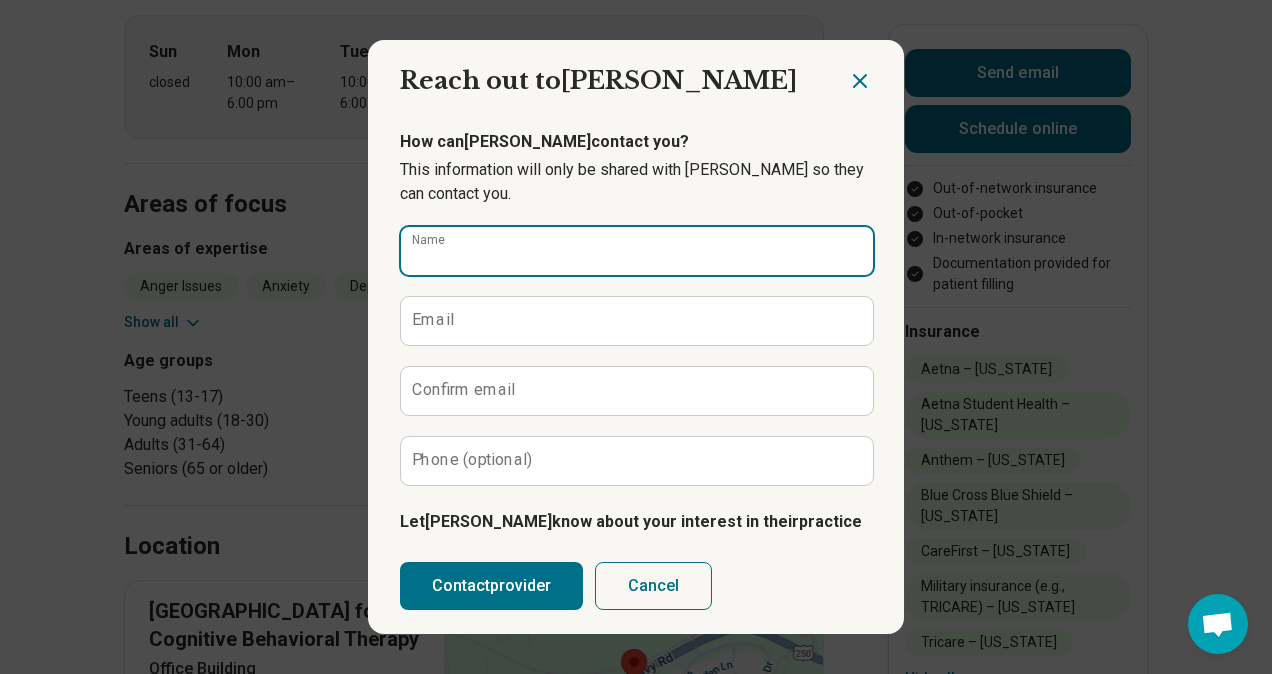 type on "**********" 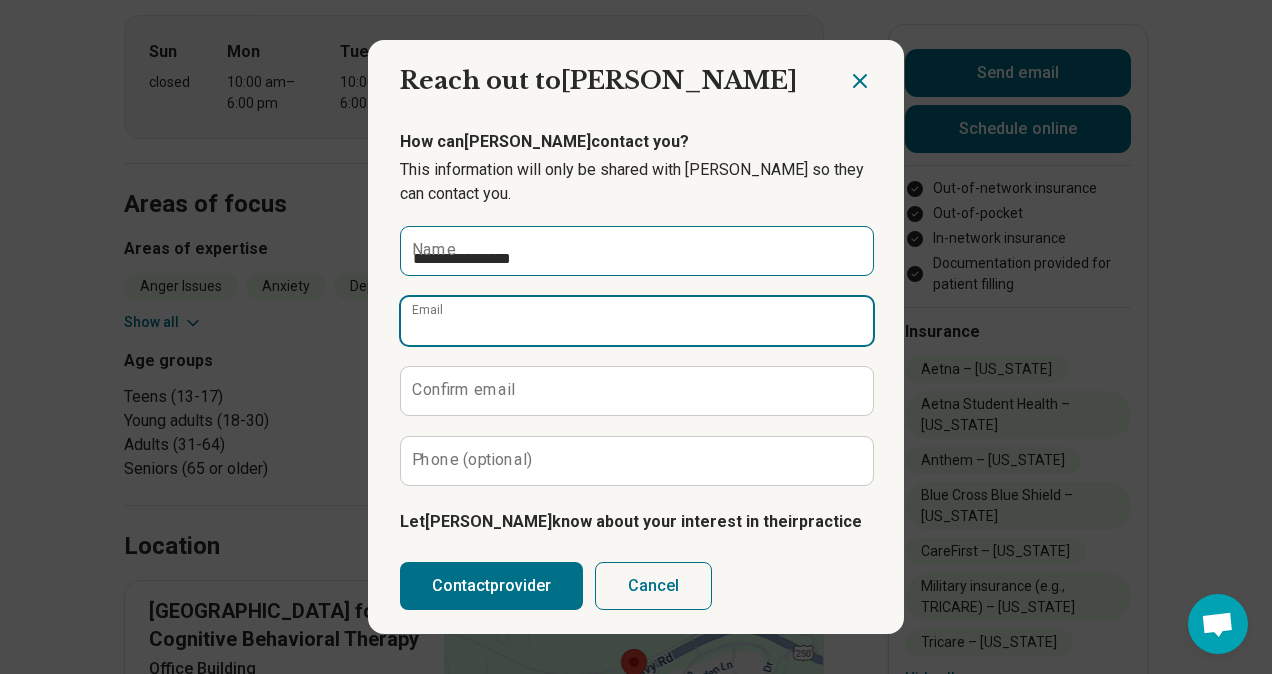 type on "**********" 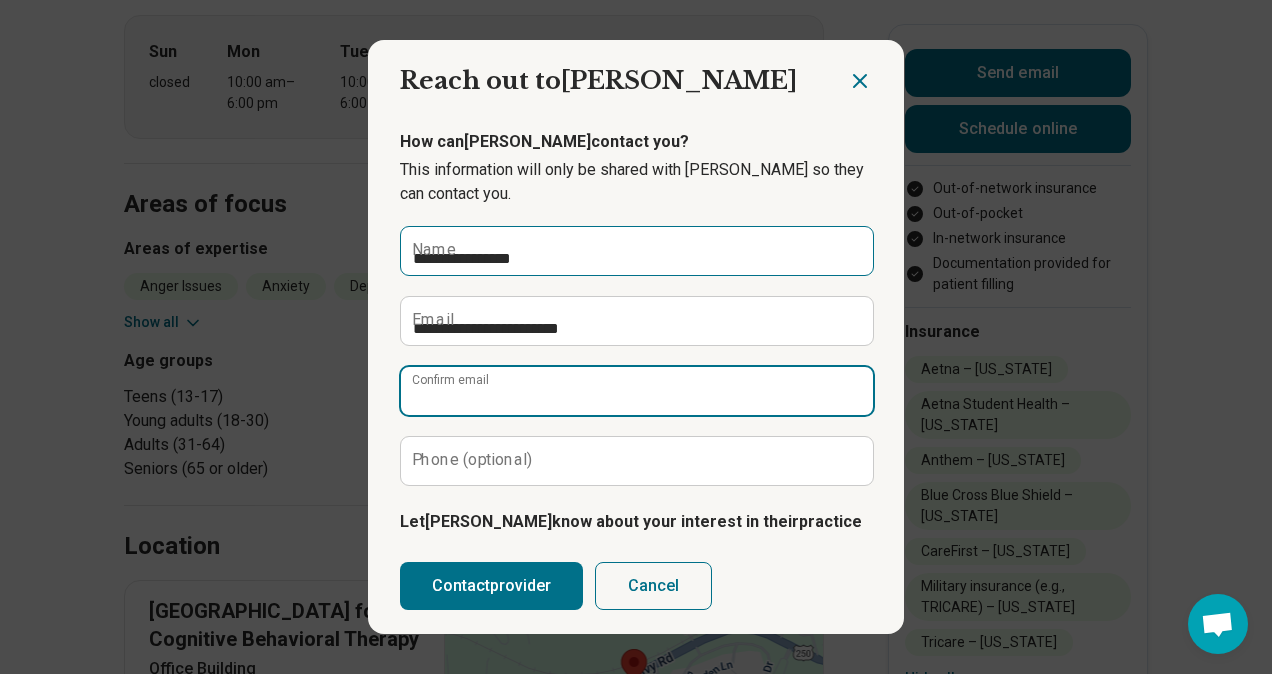 type on "**********" 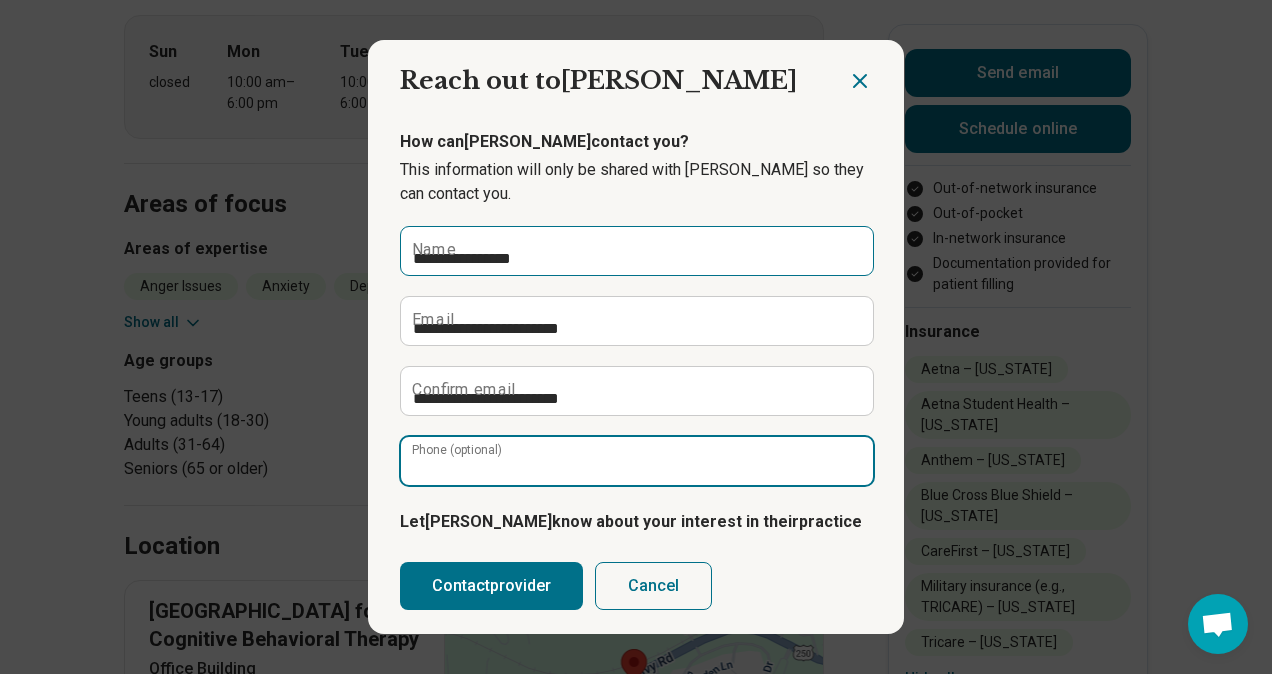 type on "**********" 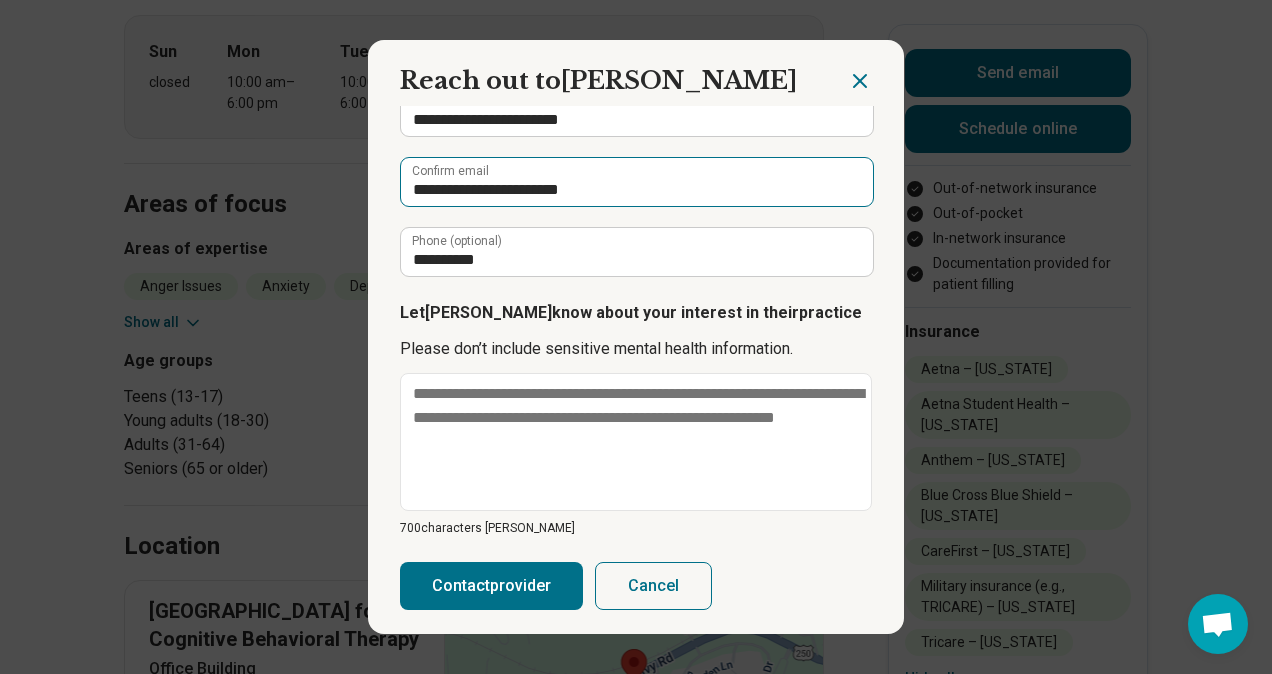 scroll, scrollTop: 231, scrollLeft: 0, axis: vertical 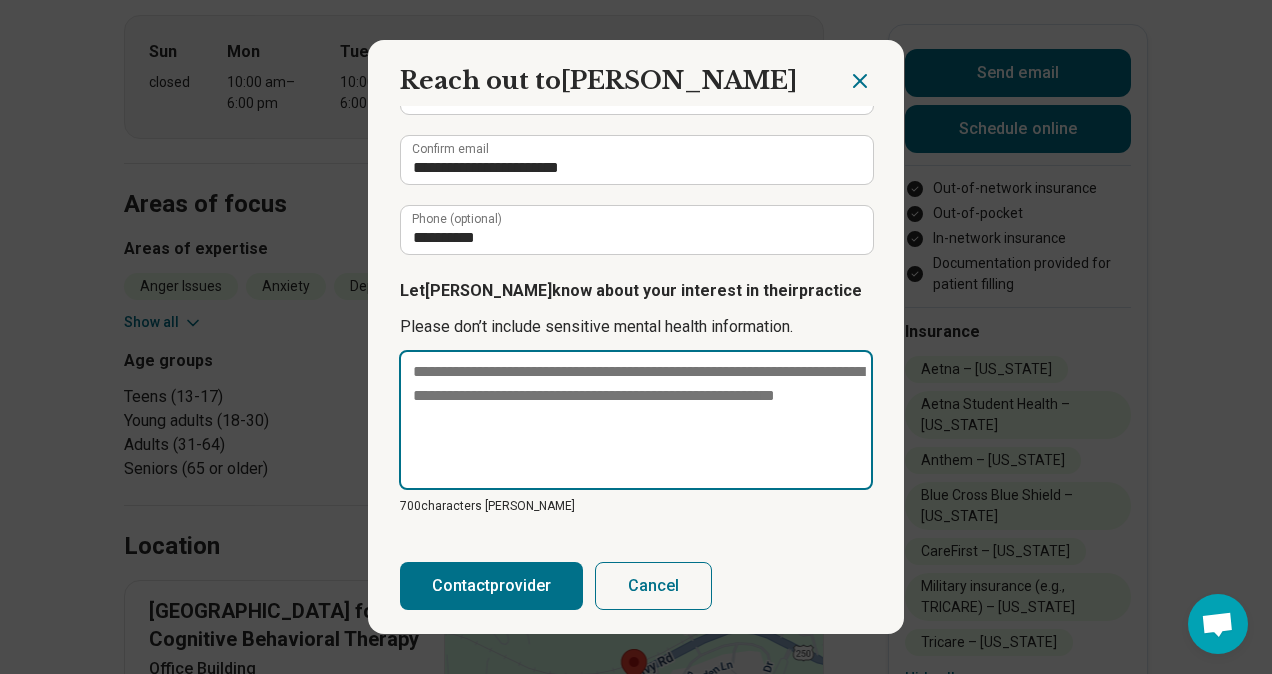 click at bounding box center (636, 420) 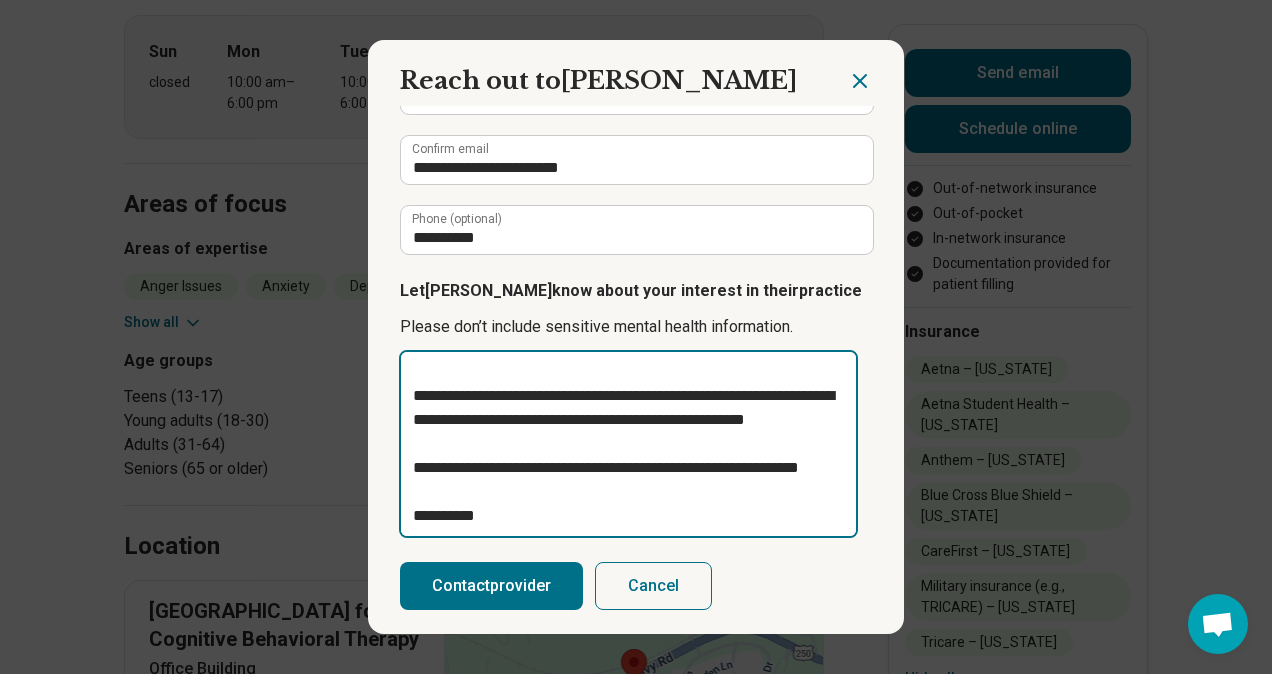 scroll, scrollTop: 0, scrollLeft: 0, axis: both 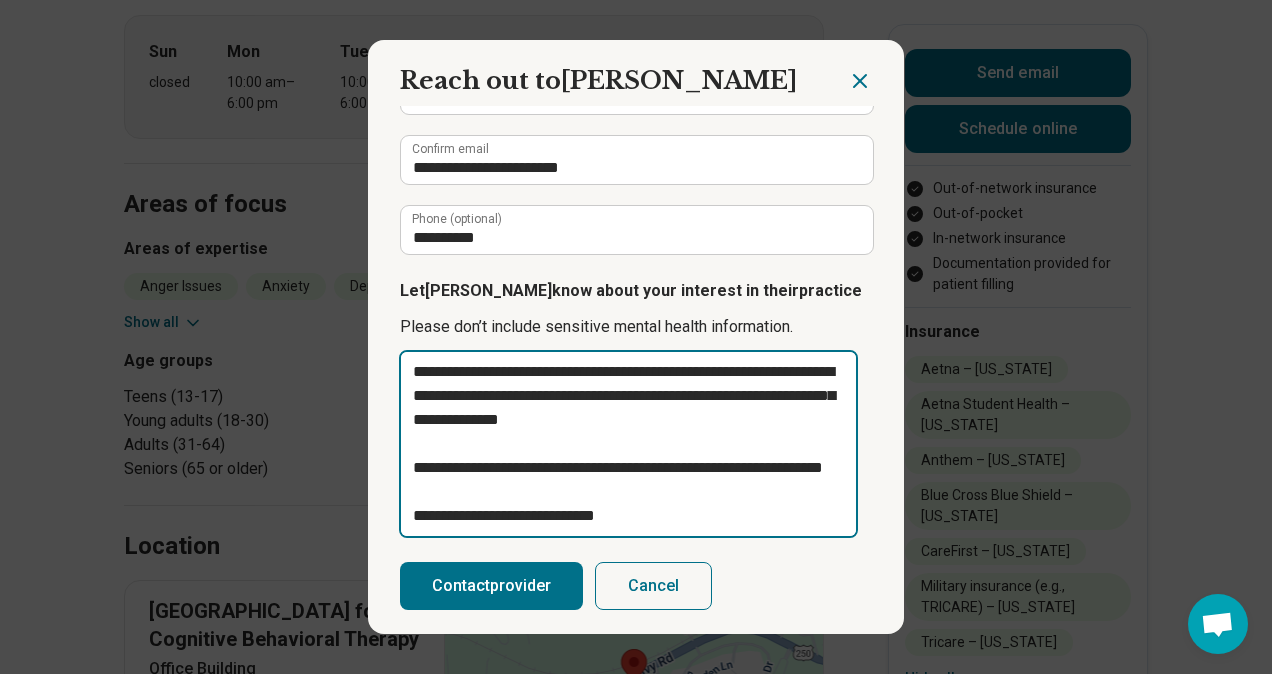 click on "**********" at bounding box center [628, 444] 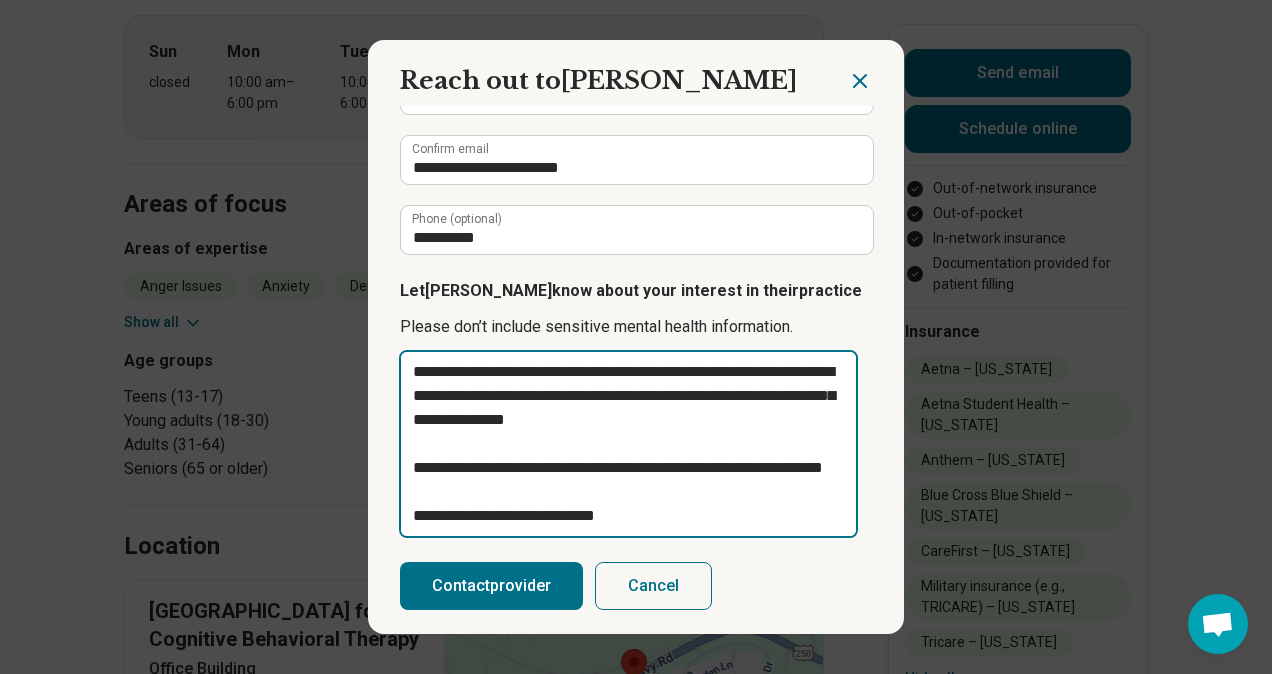 type on "**********" 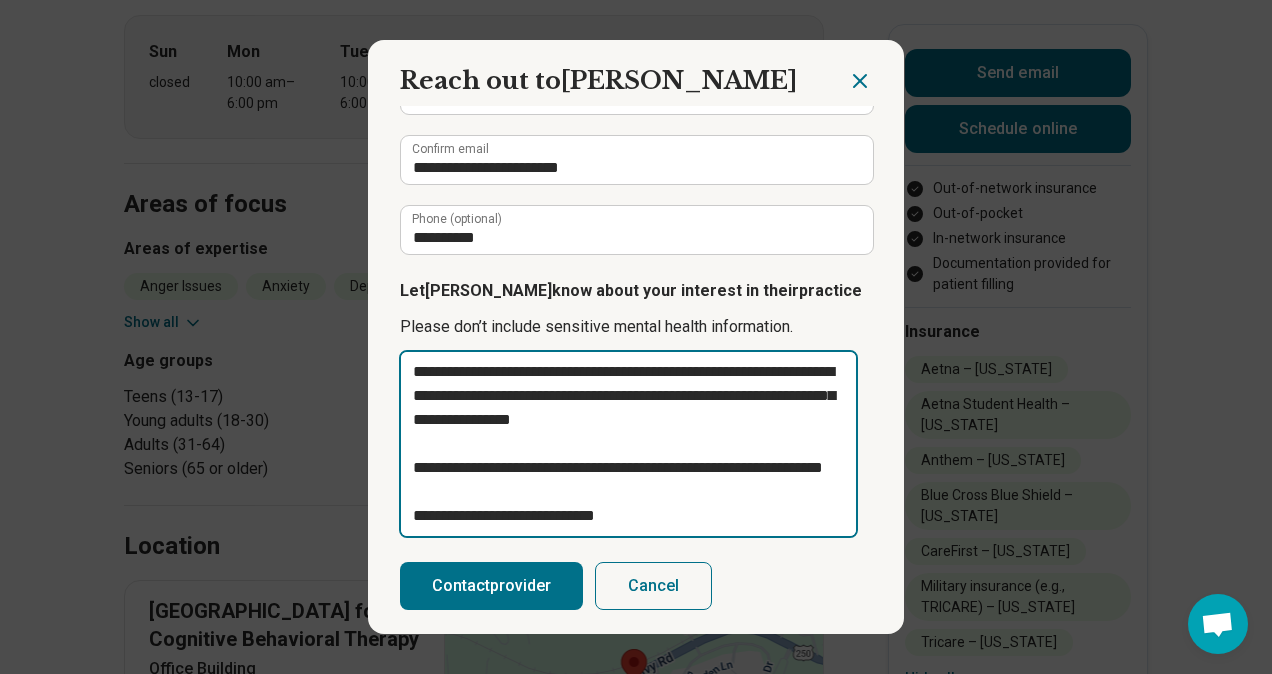 type on "**********" 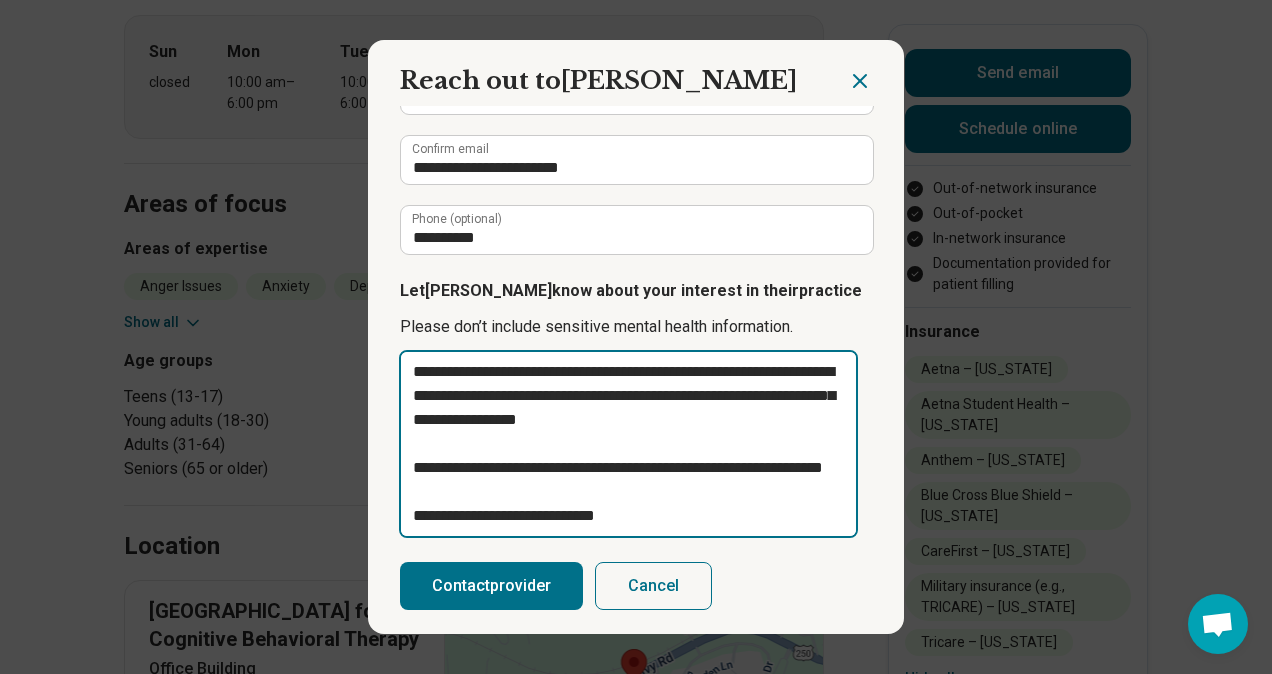 type on "**********" 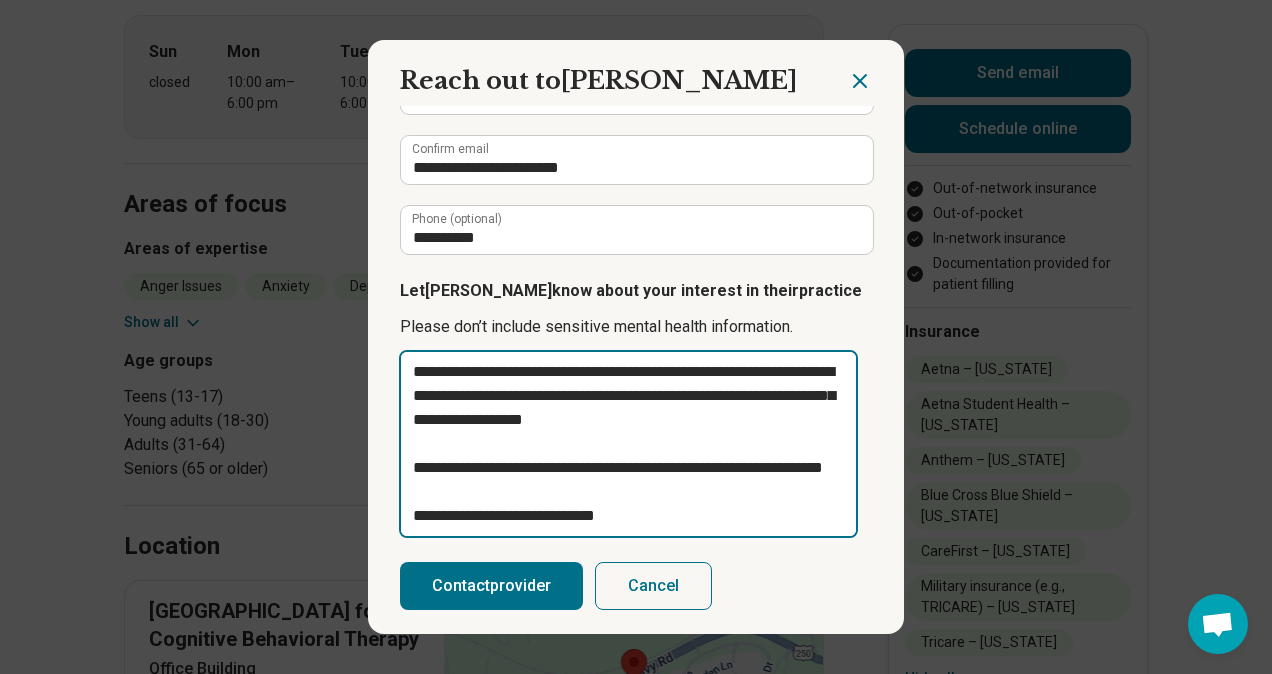 type on "**********" 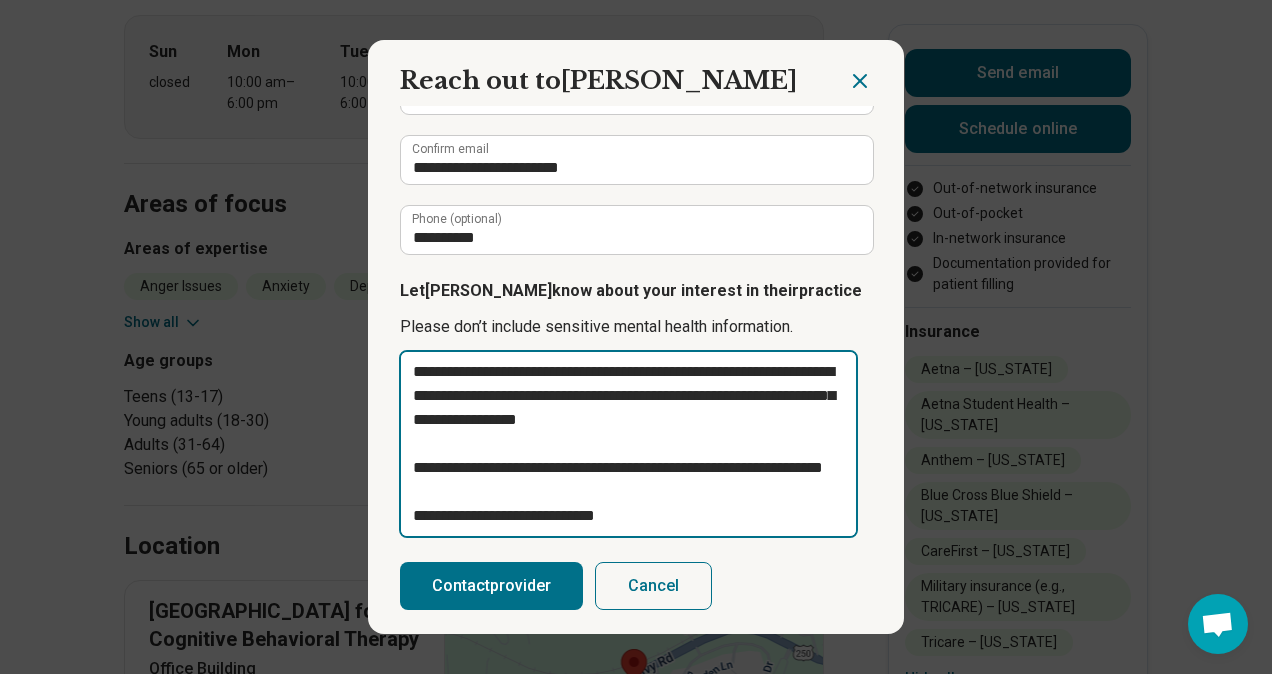type on "**********" 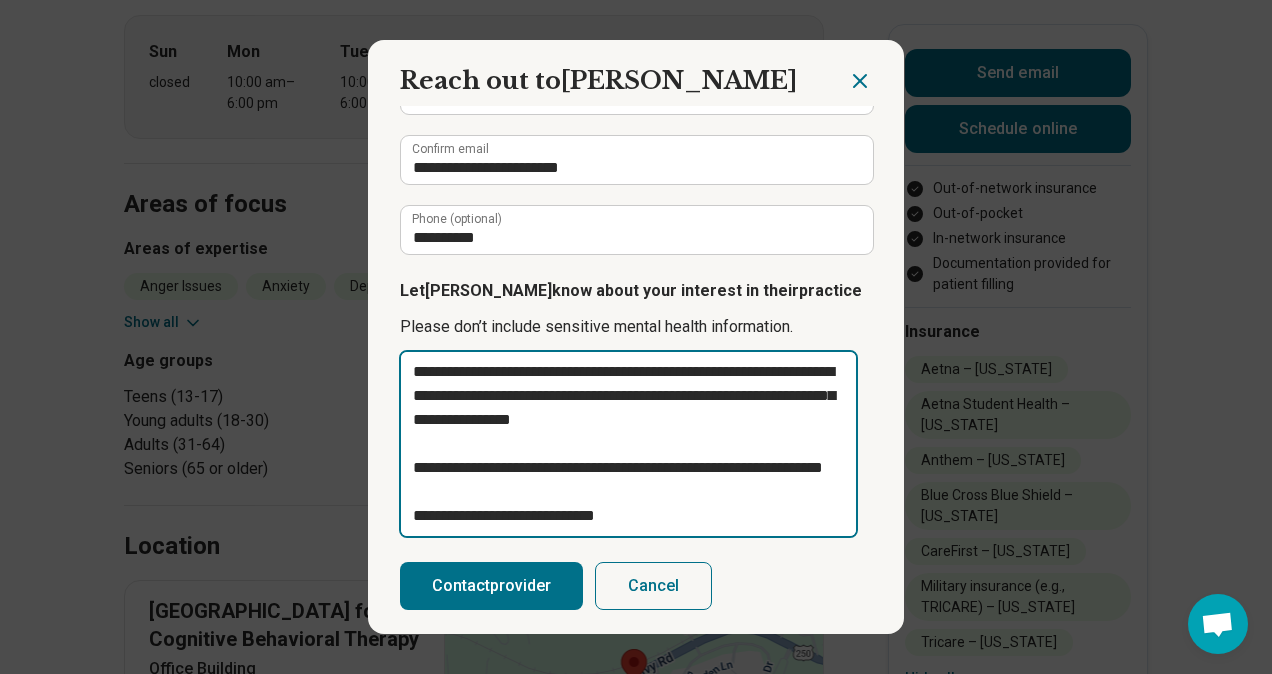 type on "**********" 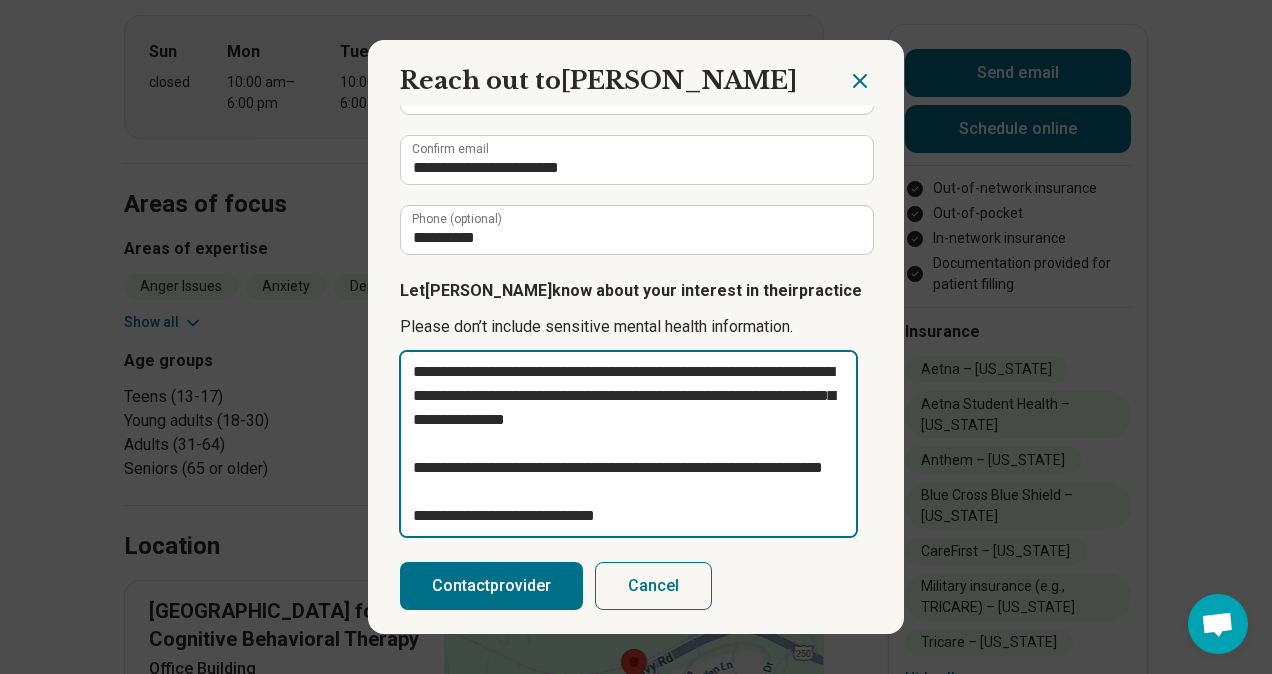 type on "**********" 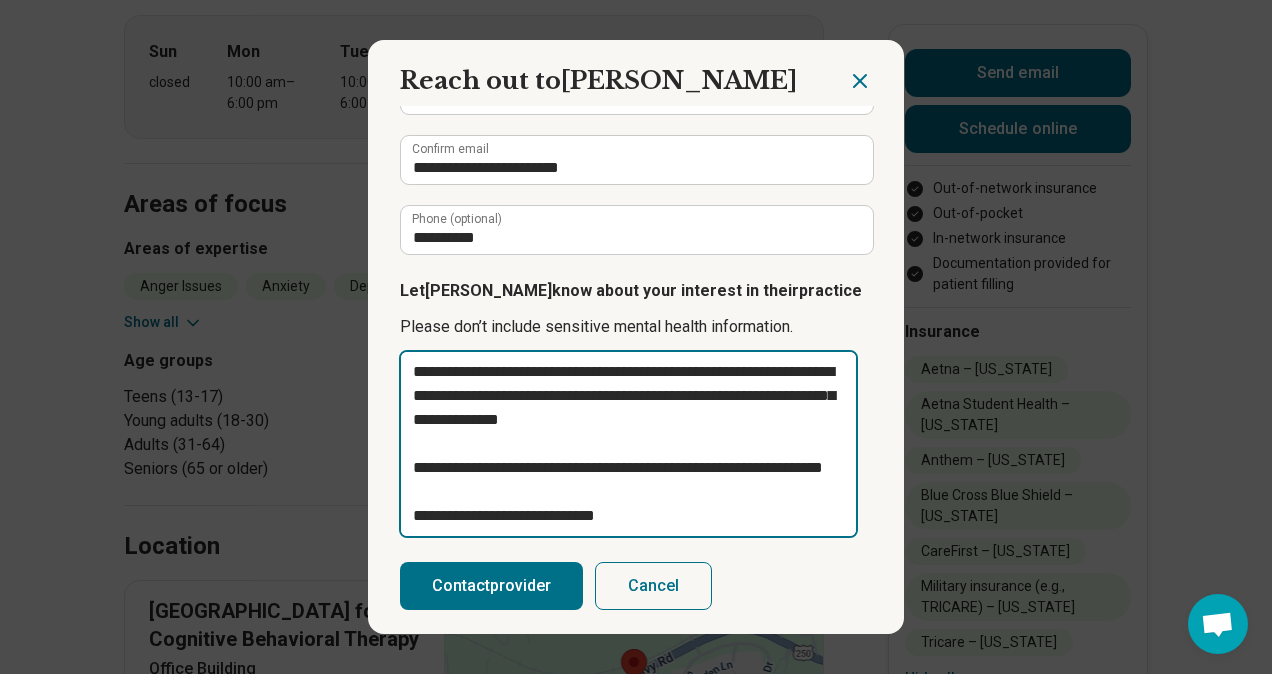 type on "**********" 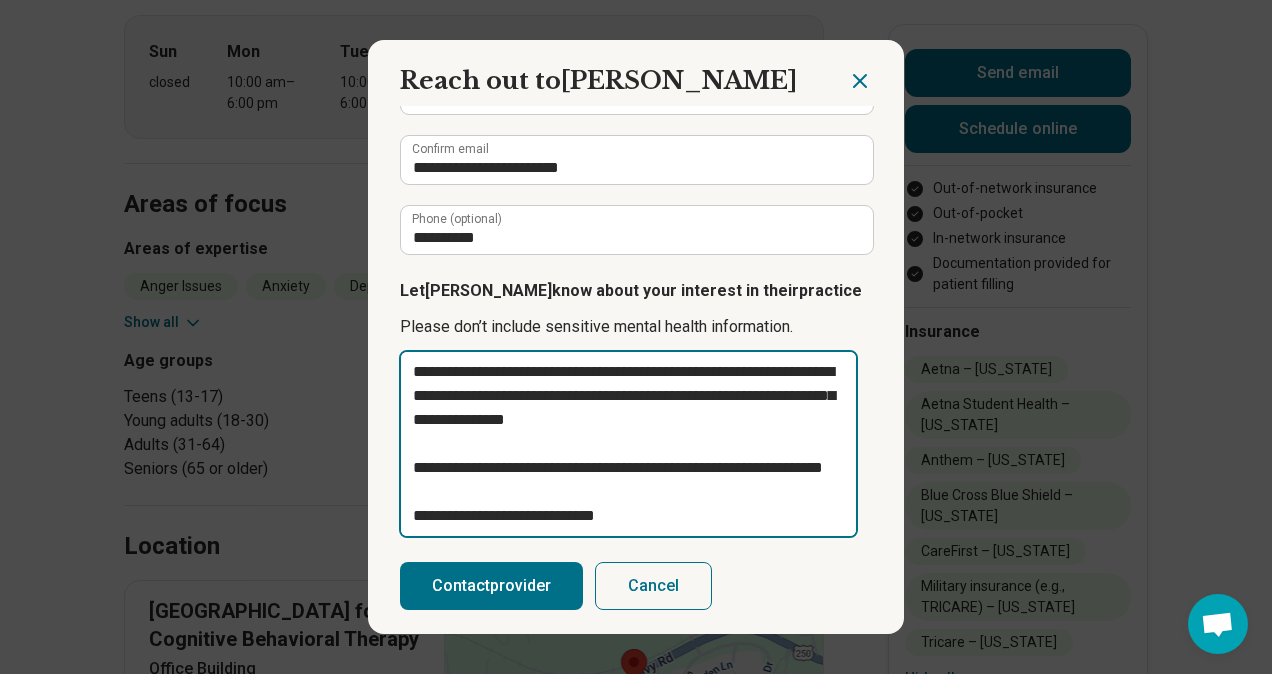 type on "**********" 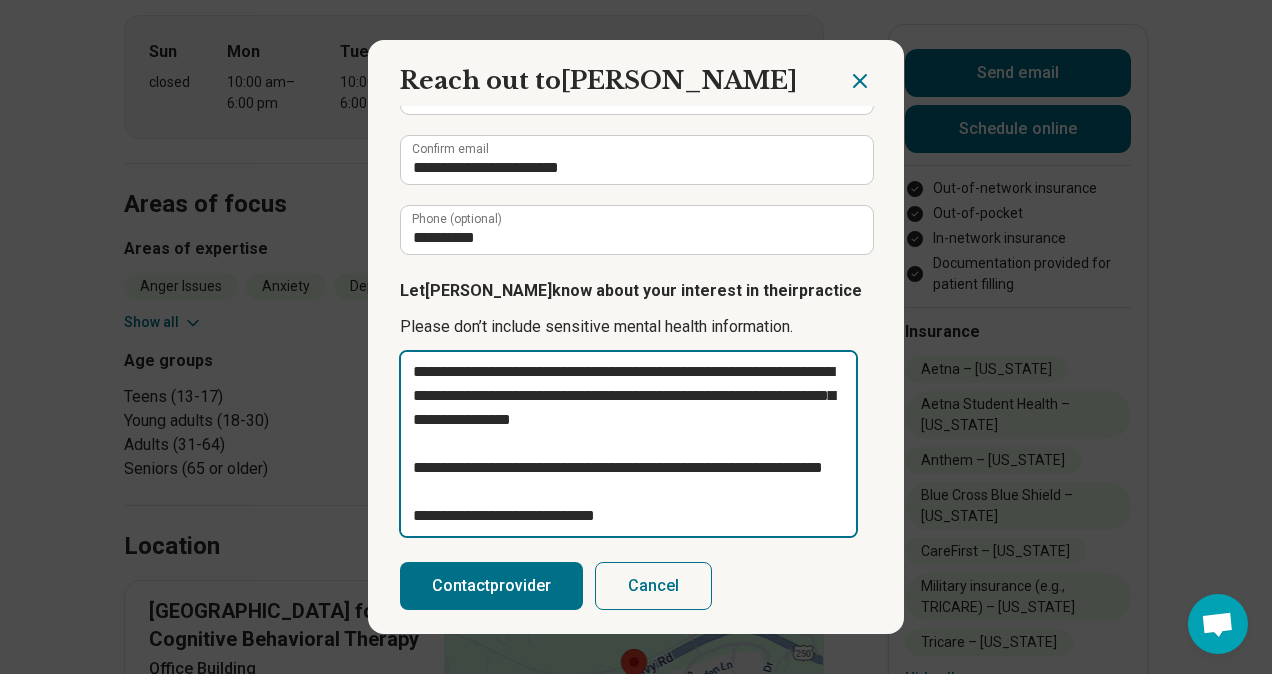 type on "**********" 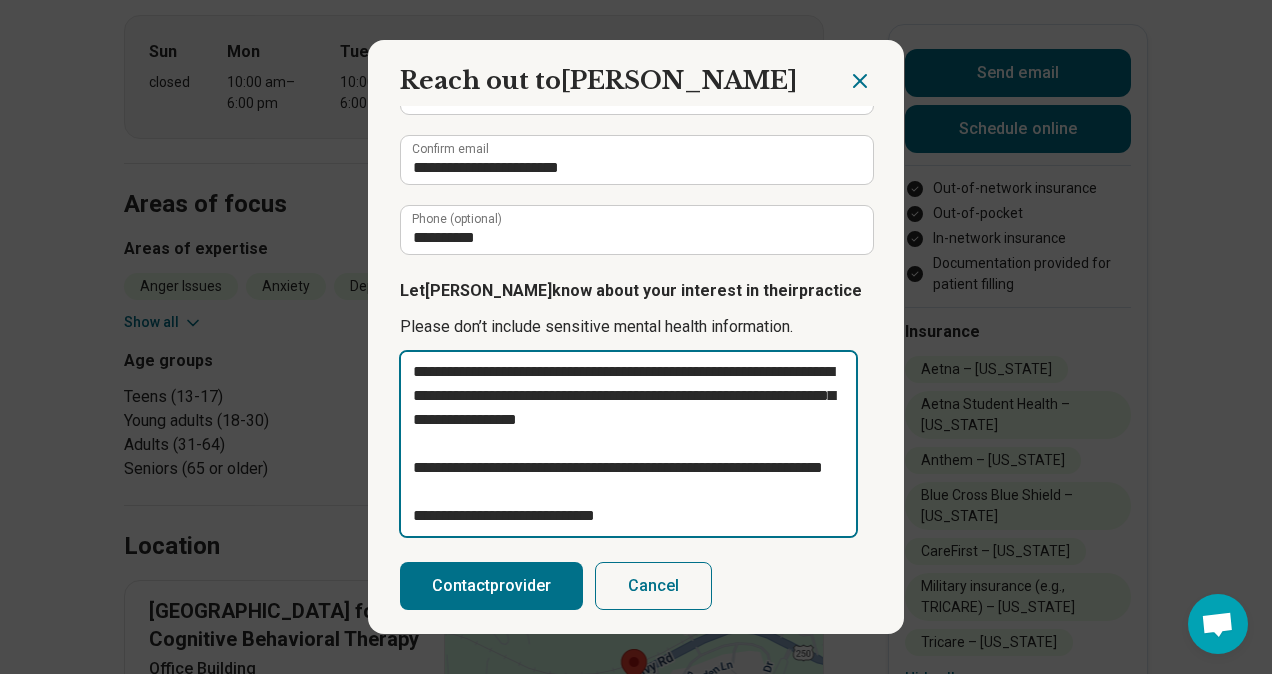 type on "**********" 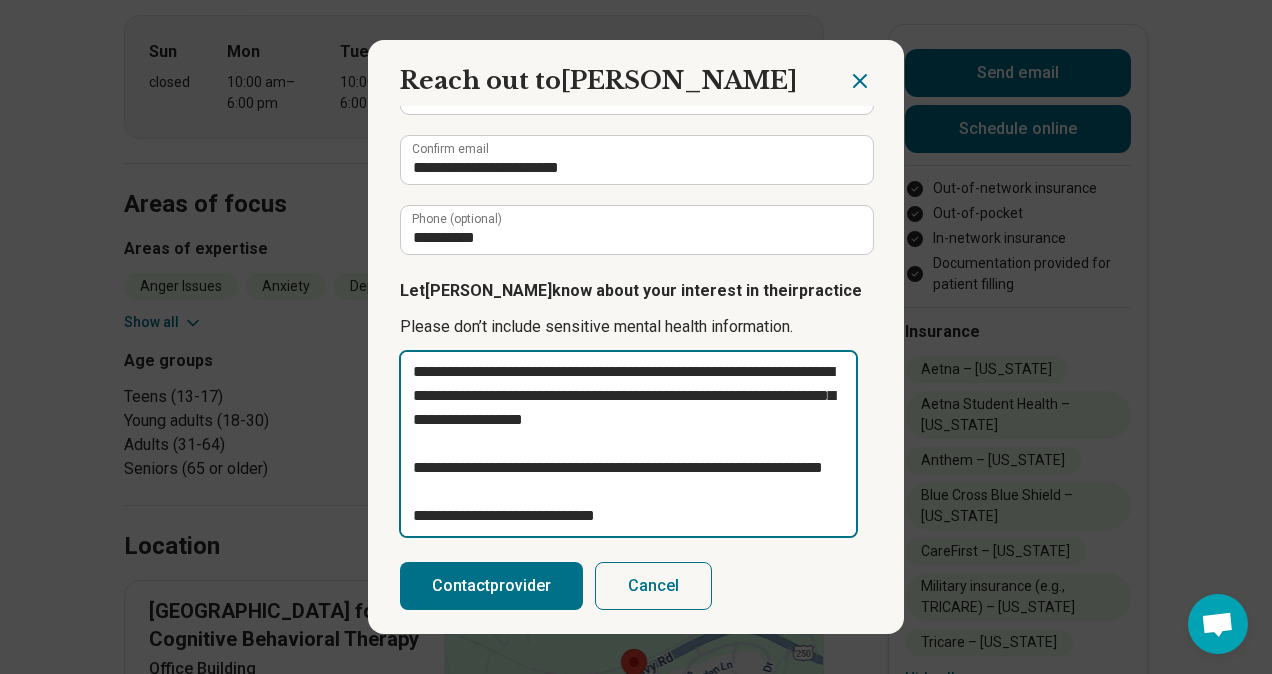 type on "**********" 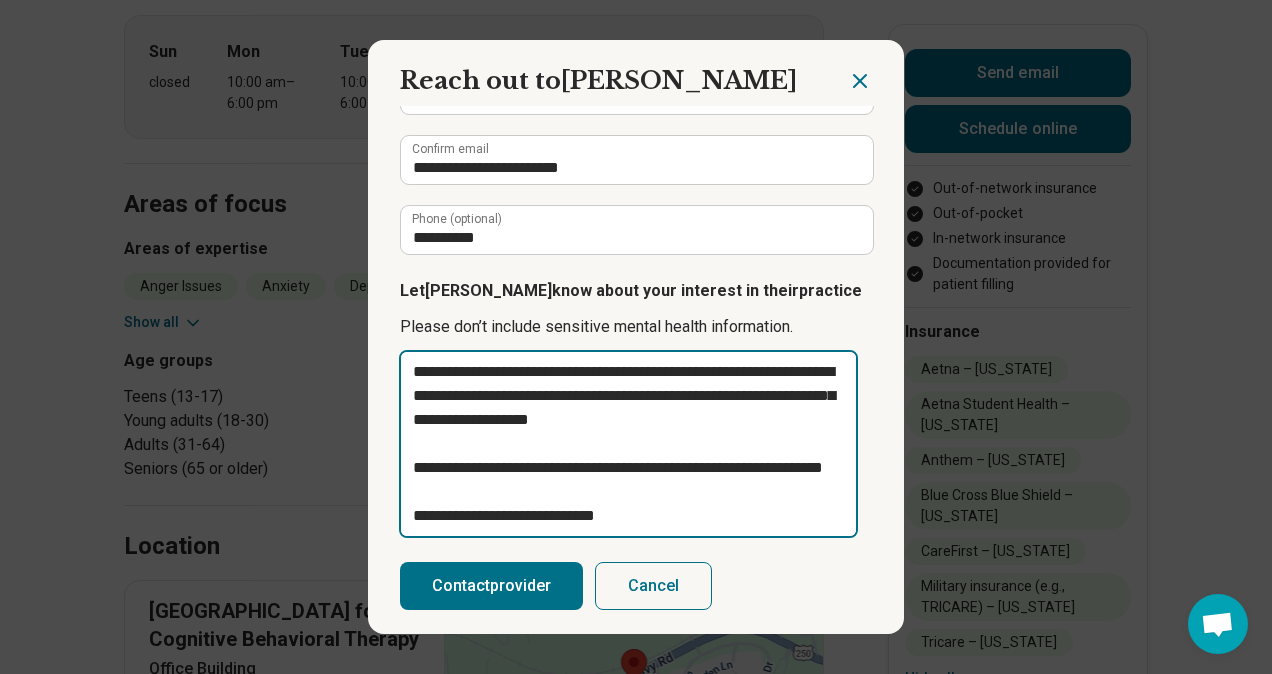 type on "**********" 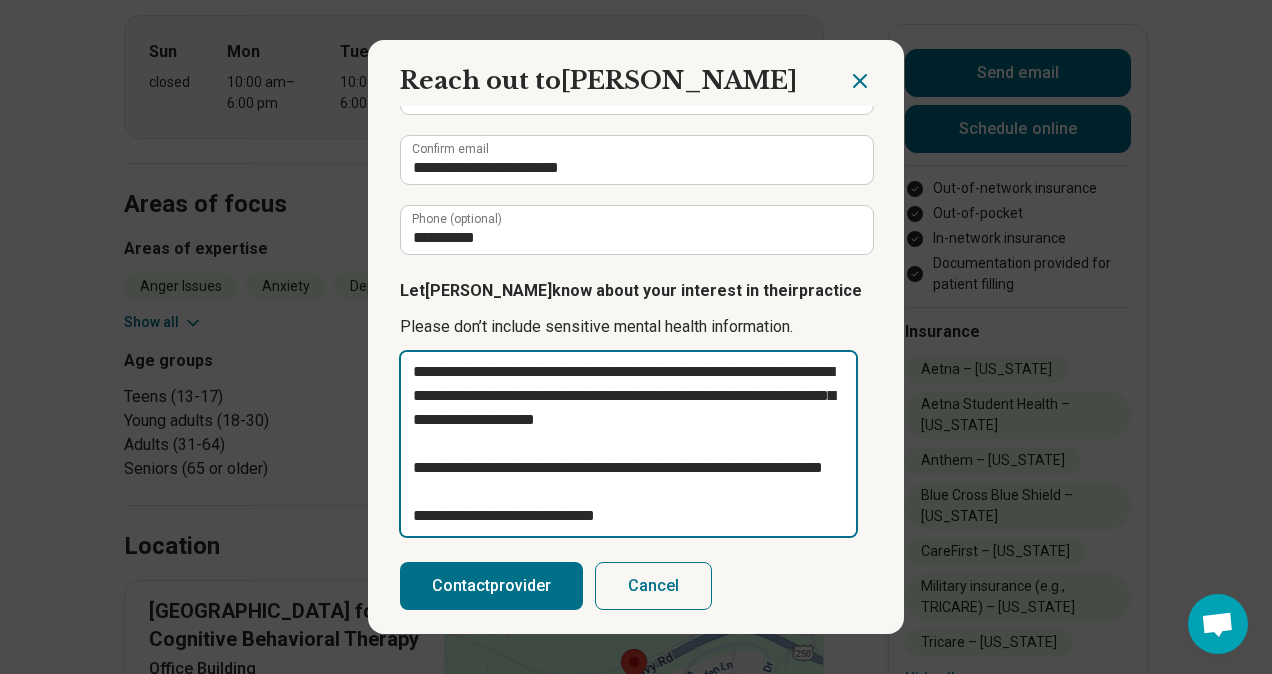 type on "**********" 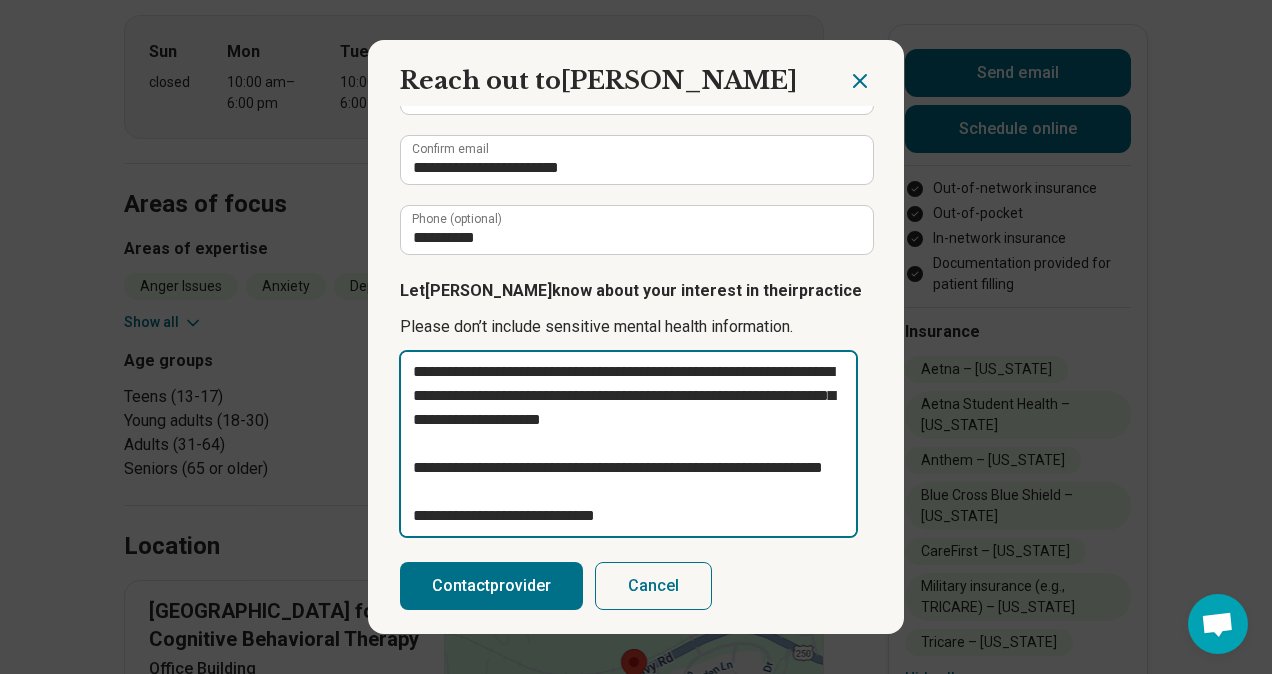 type on "**********" 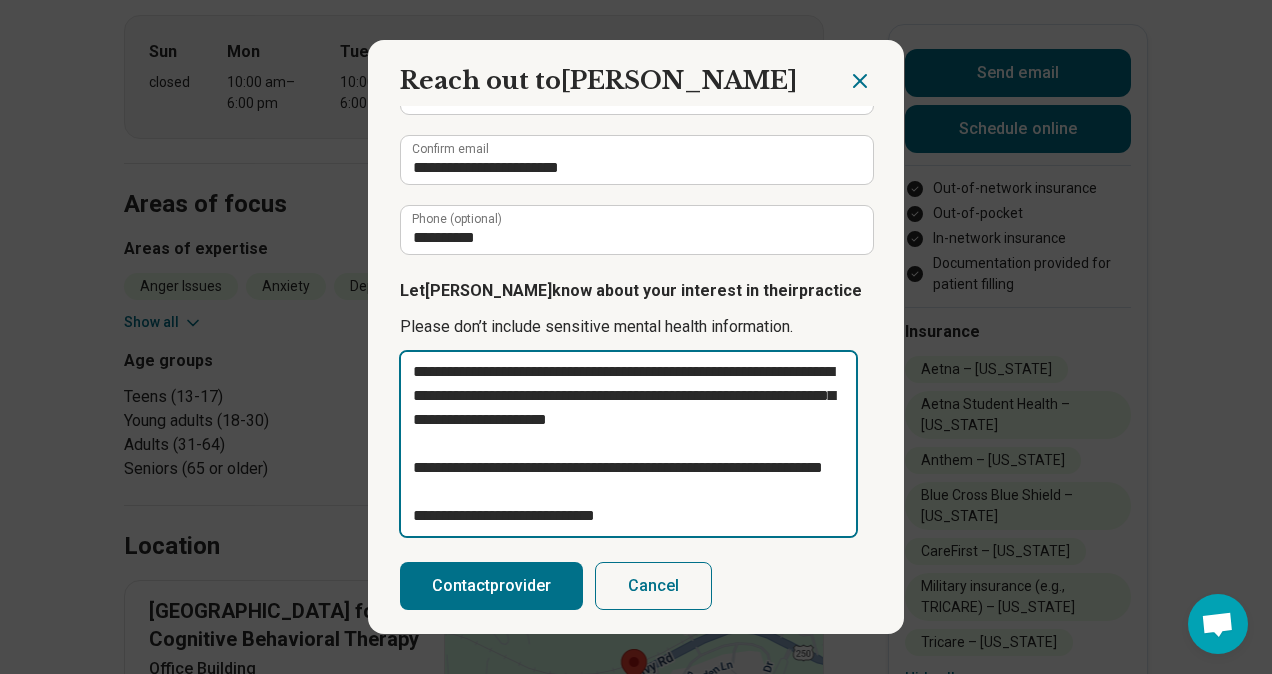 type on "**********" 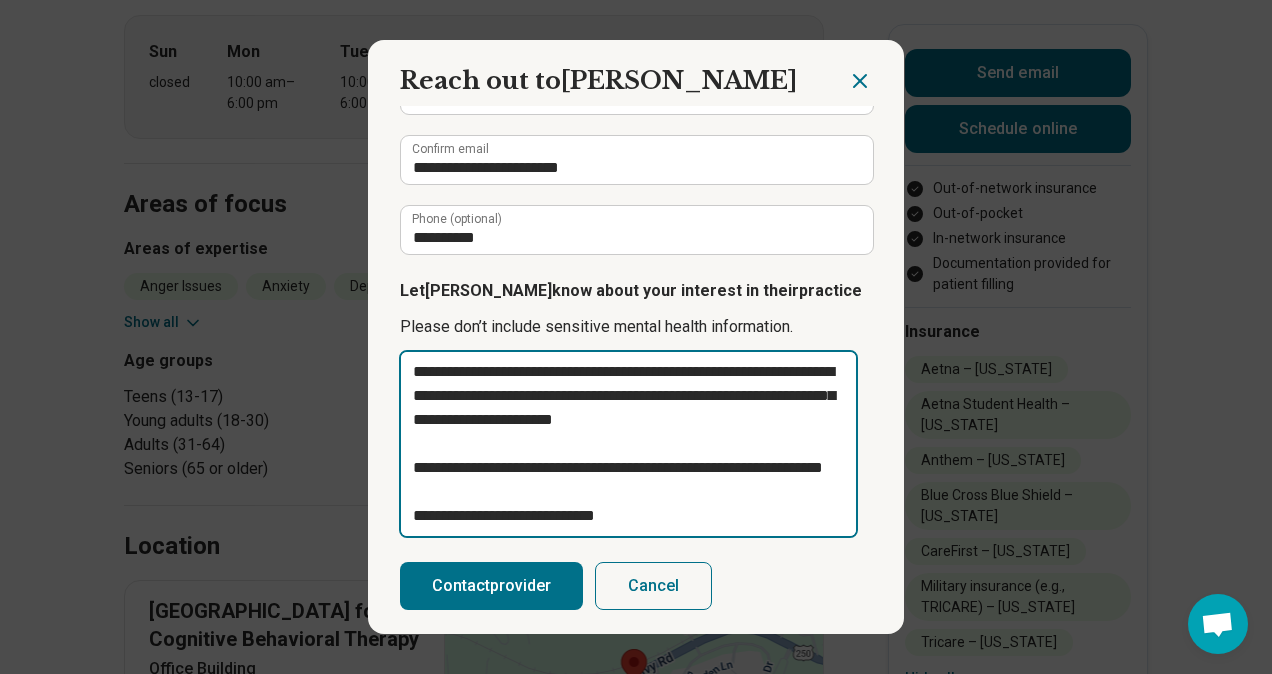 type on "**********" 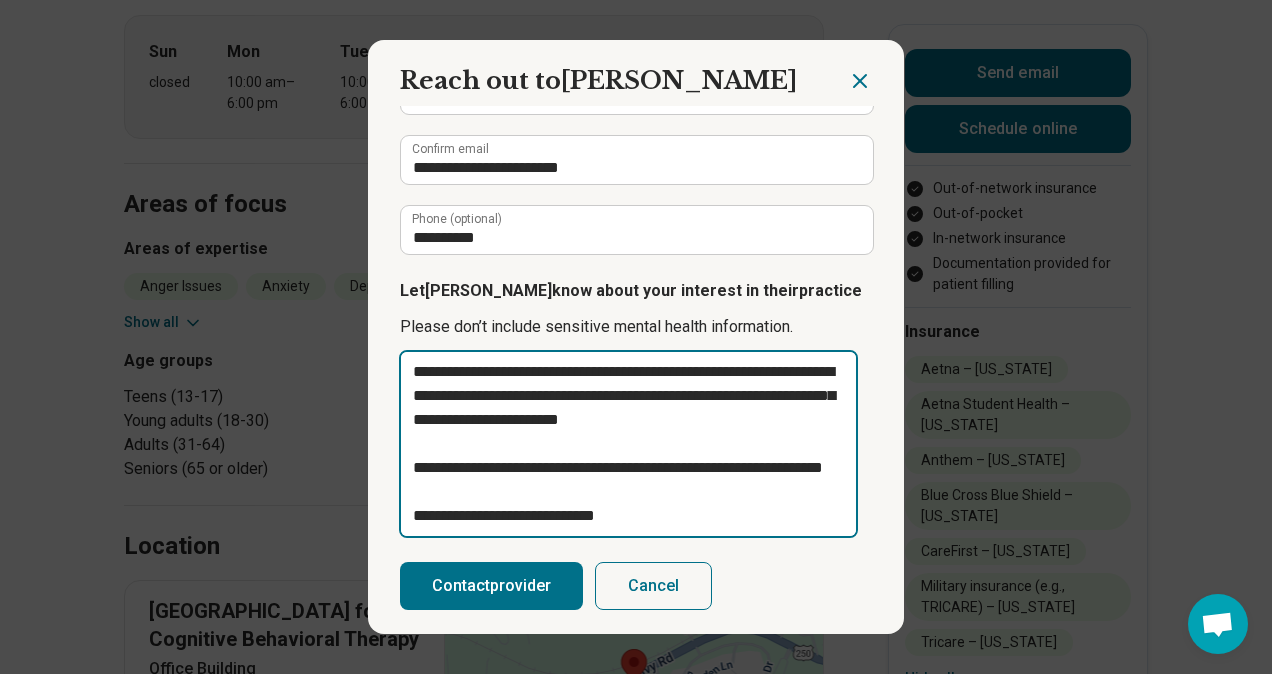 type on "*" 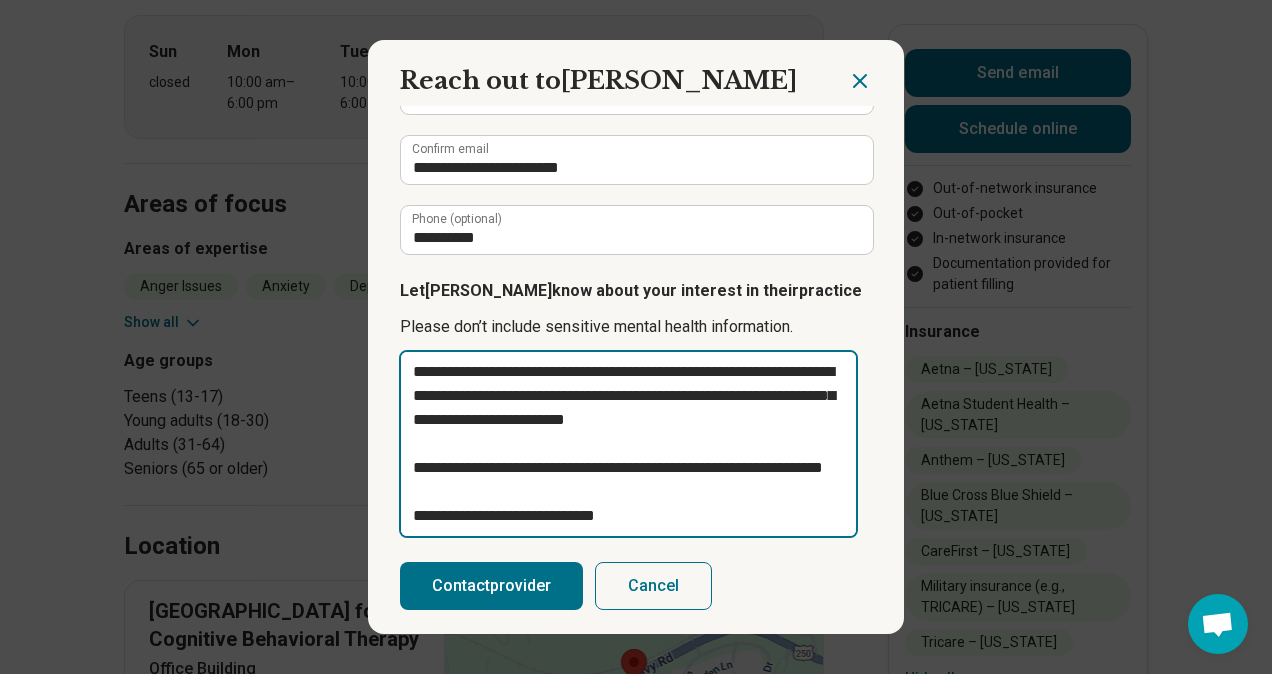 type on "**********" 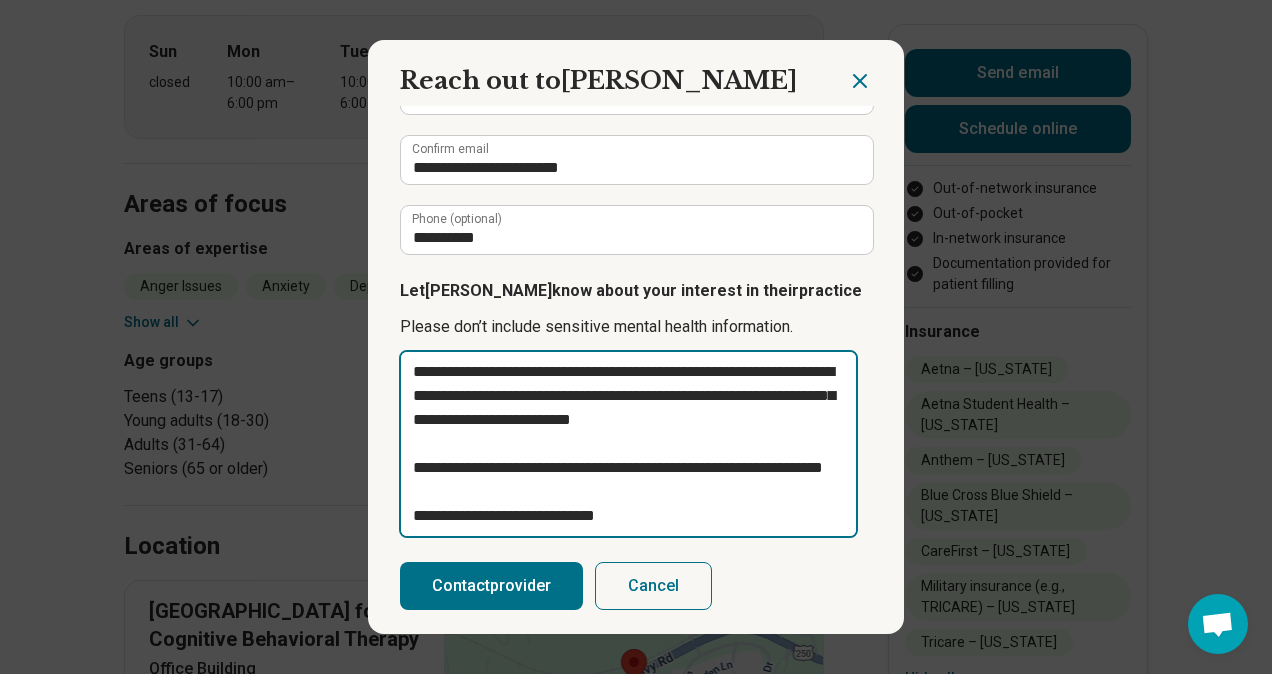 type on "**********" 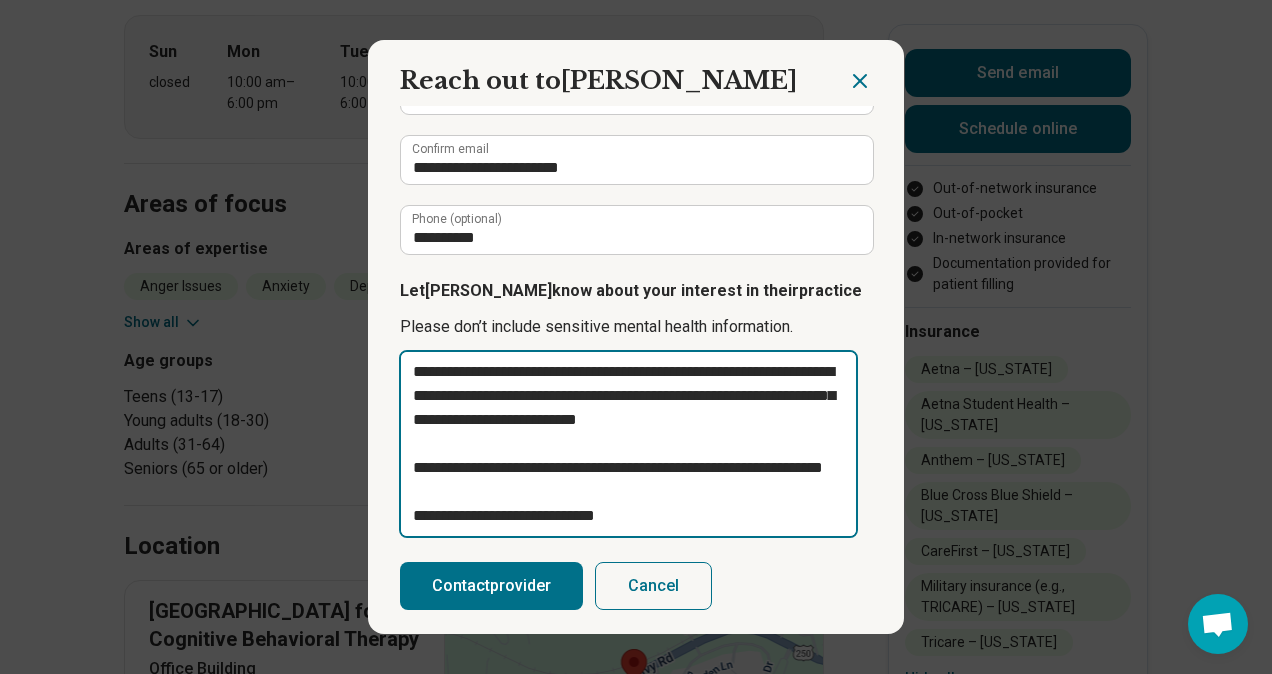 click on "**********" at bounding box center (628, 444) 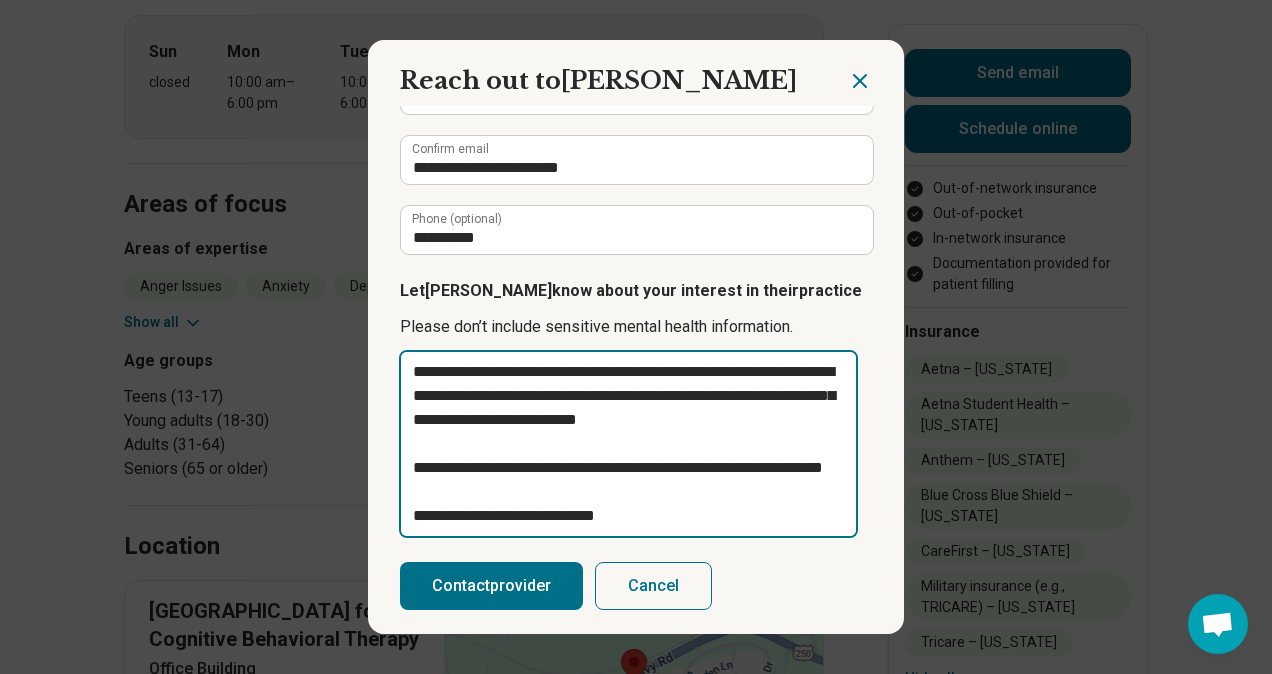 type on "**********" 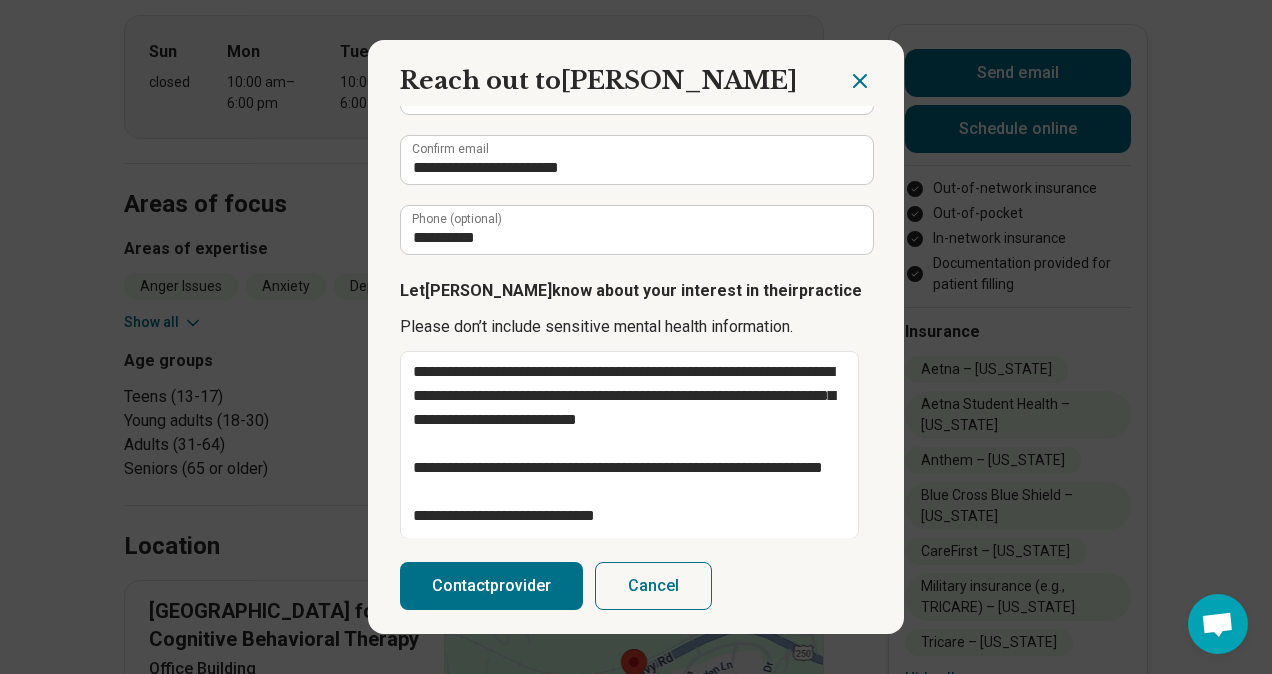 click on "Contact  provider" at bounding box center (491, 586) 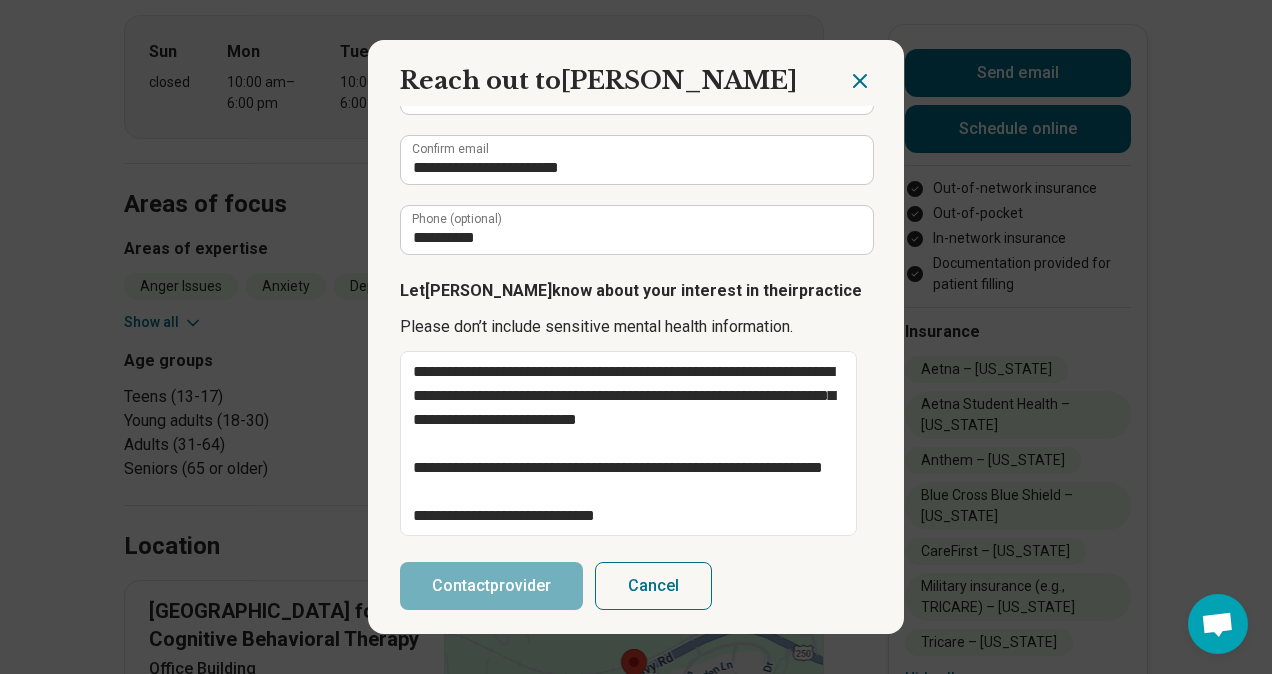type on "*" 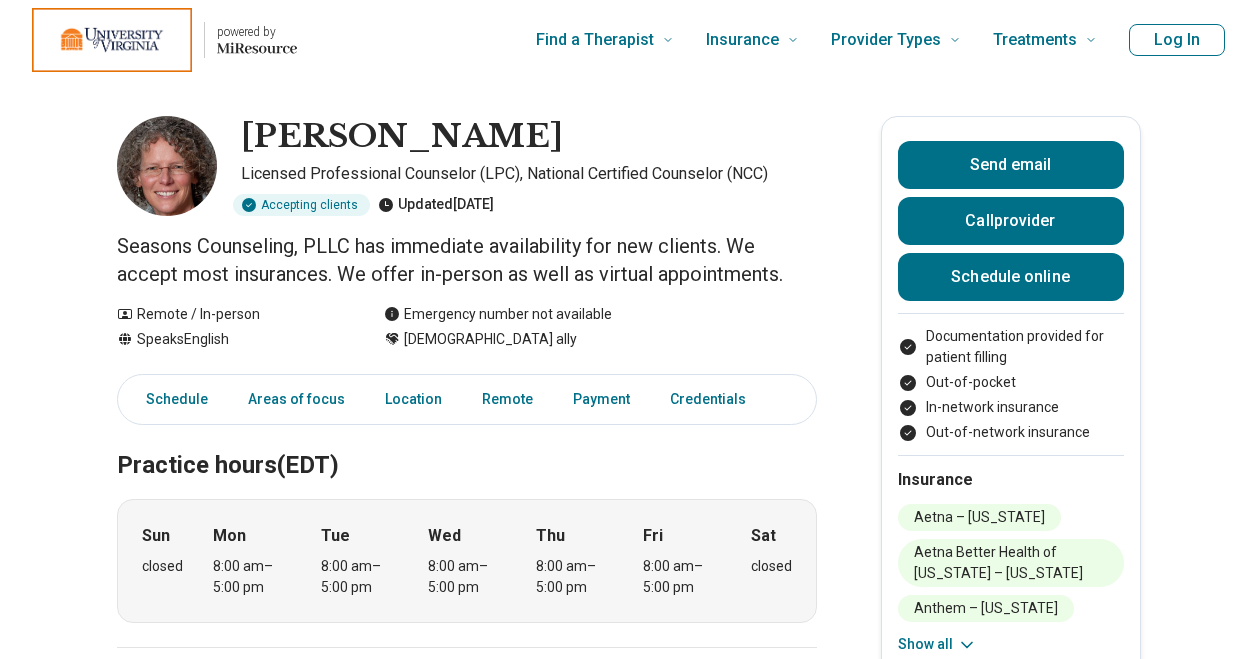 scroll, scrollTop: 0, scrollLeft: 0, axis: both 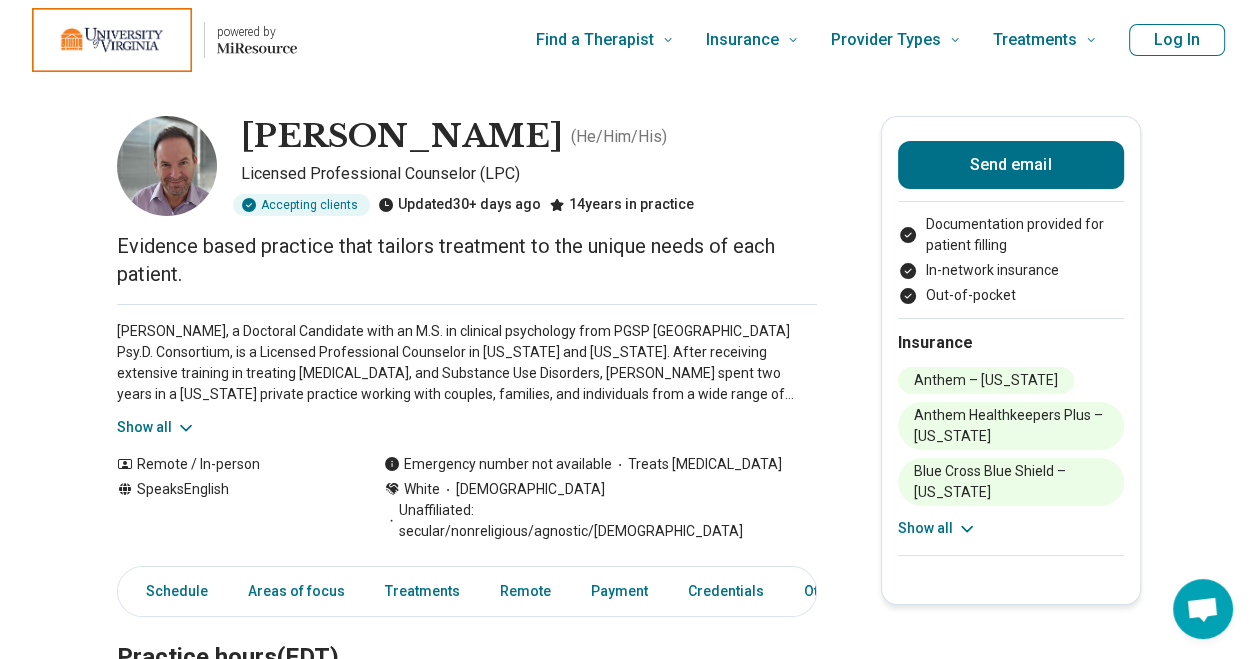 click 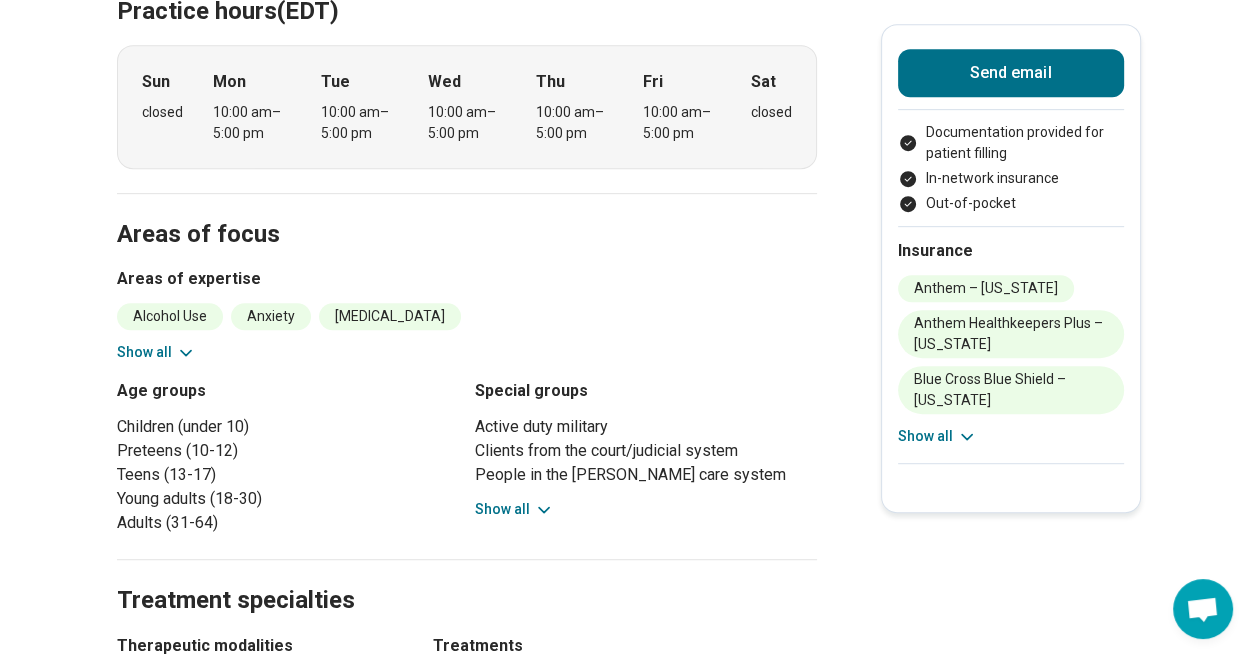 scroll, scrollTop: 794, scrollLeft: 0, axis: vertical 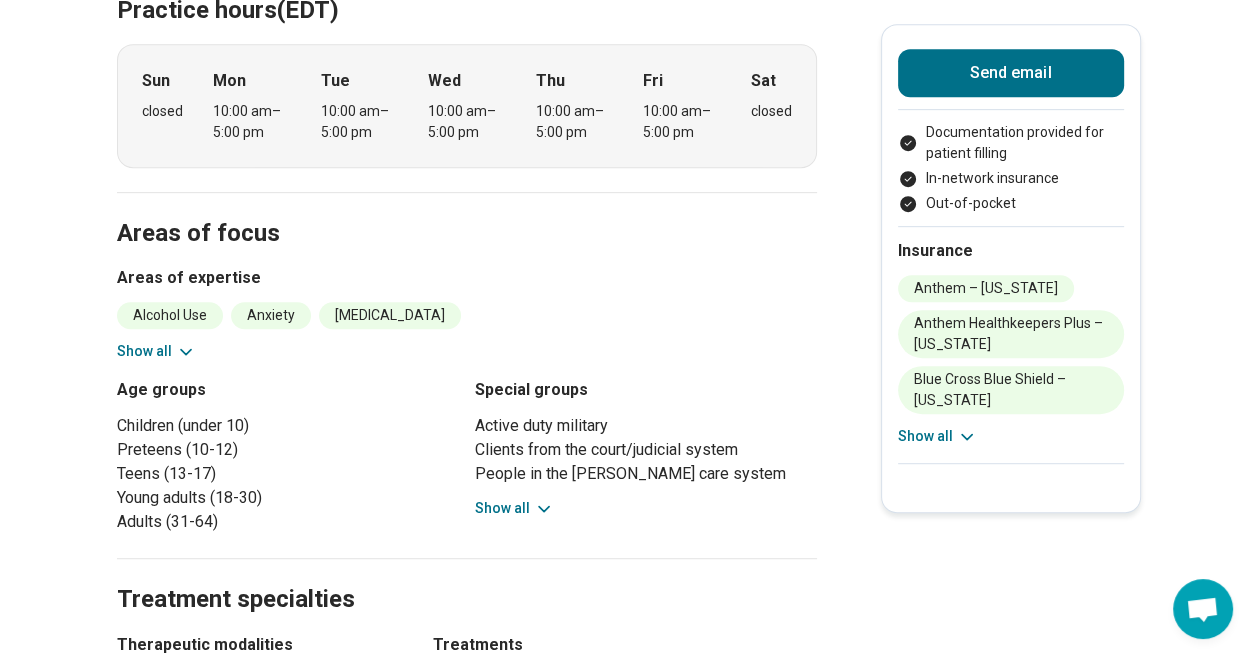 click 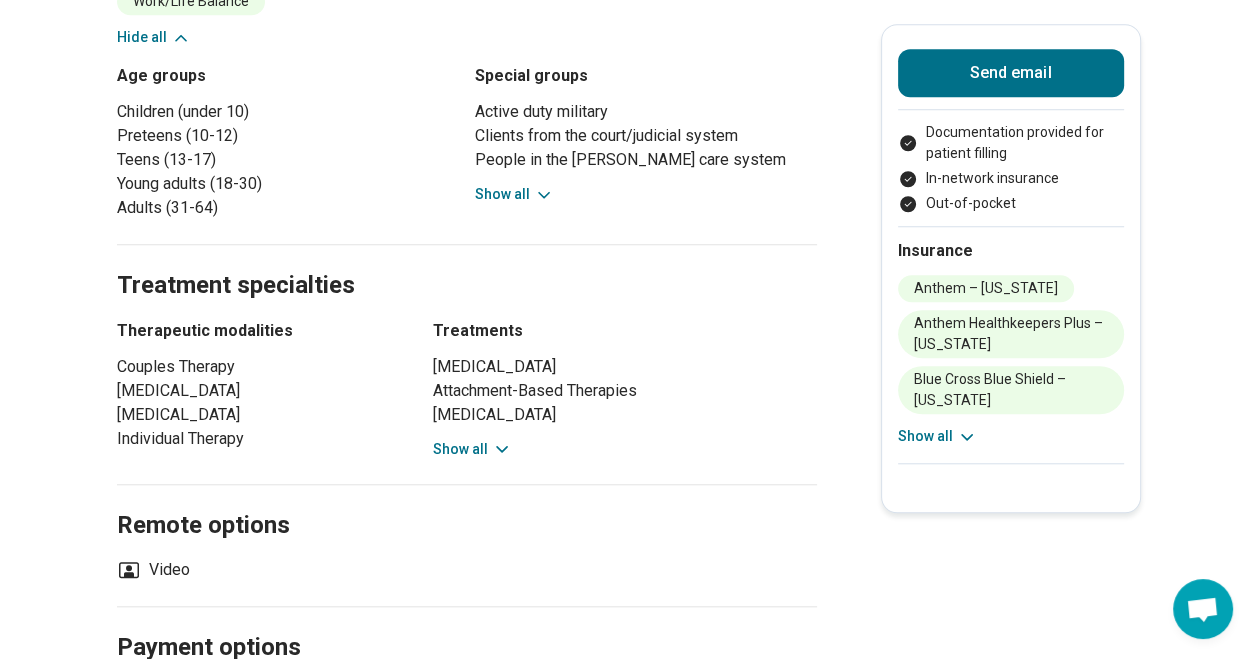 scroll, scrollTop: 1393, scrollLeft: 0, axis: vertical 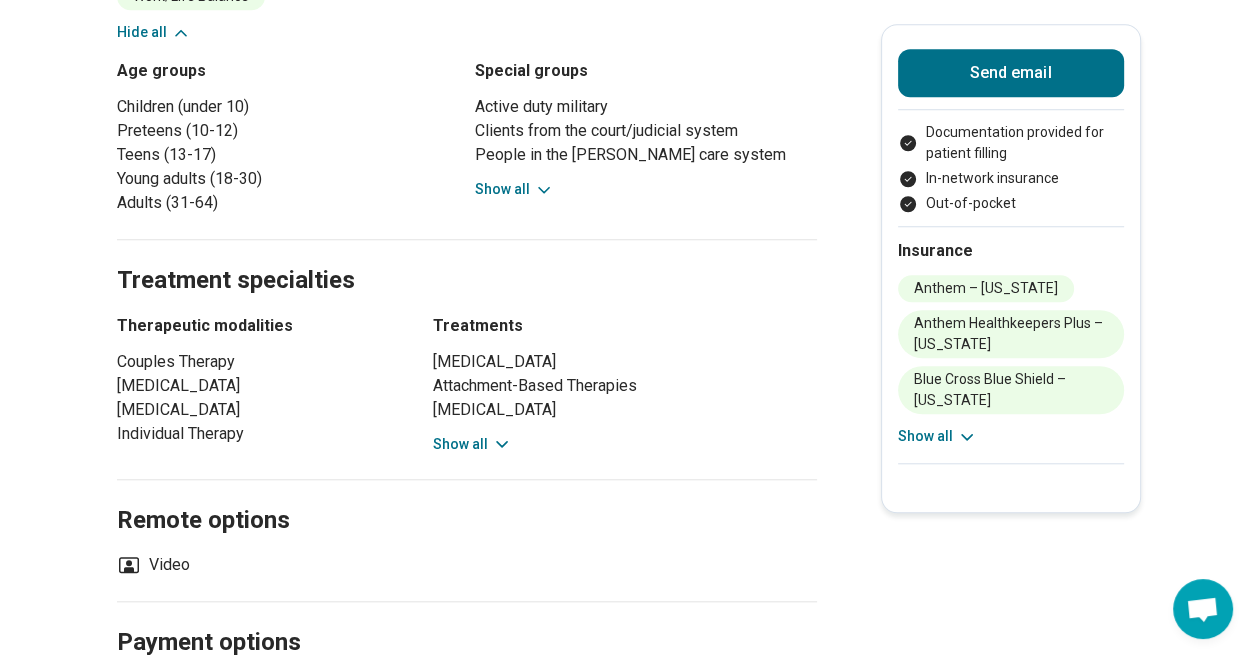click 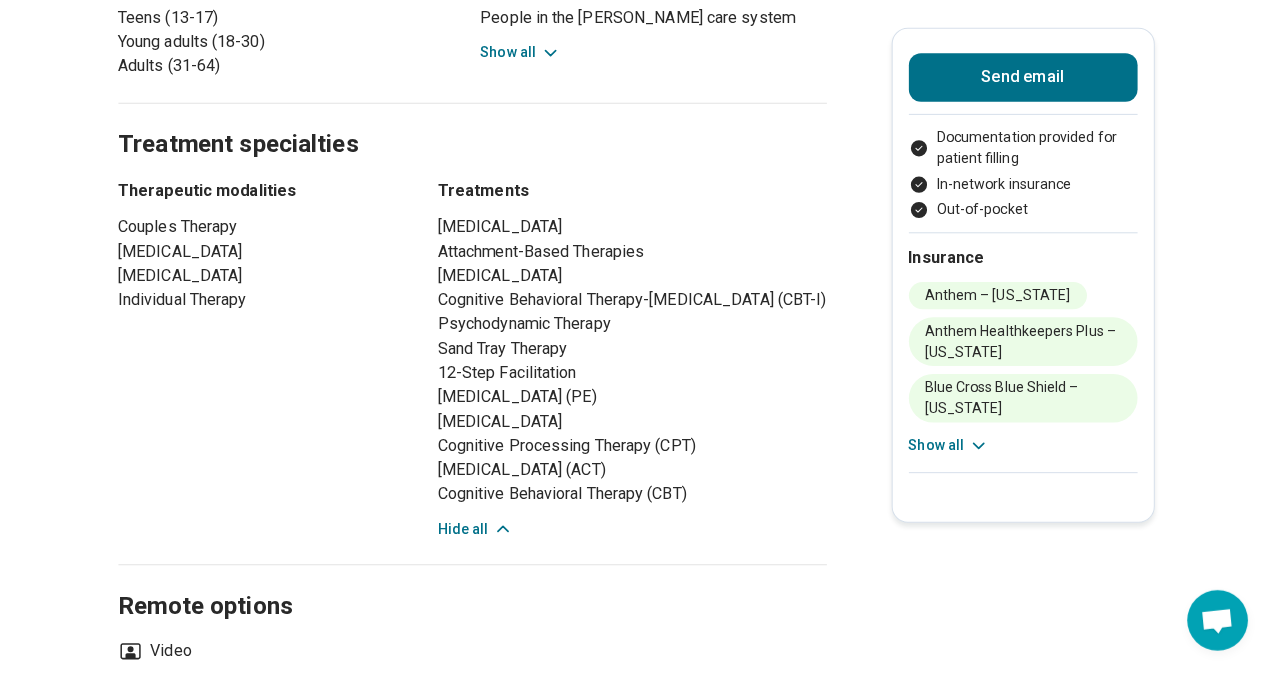 scroll, scrollTop: 1535, scrollLeft: 0, axis: vertical 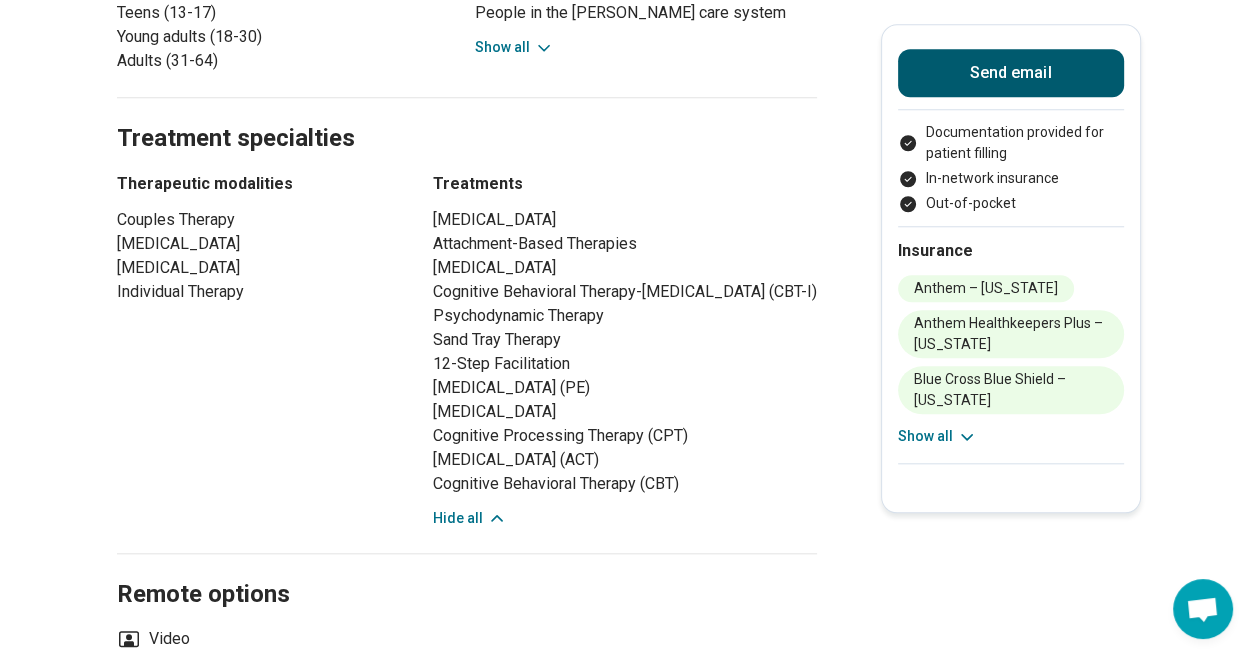 click on "Send email" at bounding box center [1011, 73] 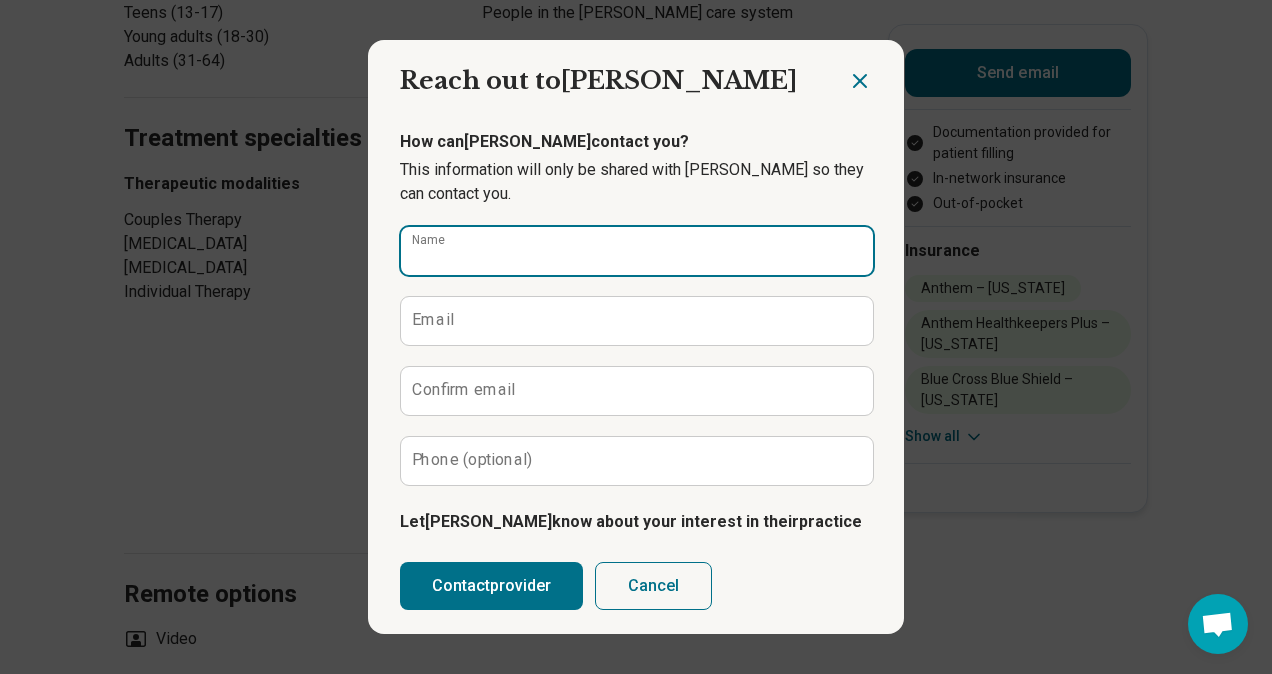 click on "Name" at bounding box center [637, 251] 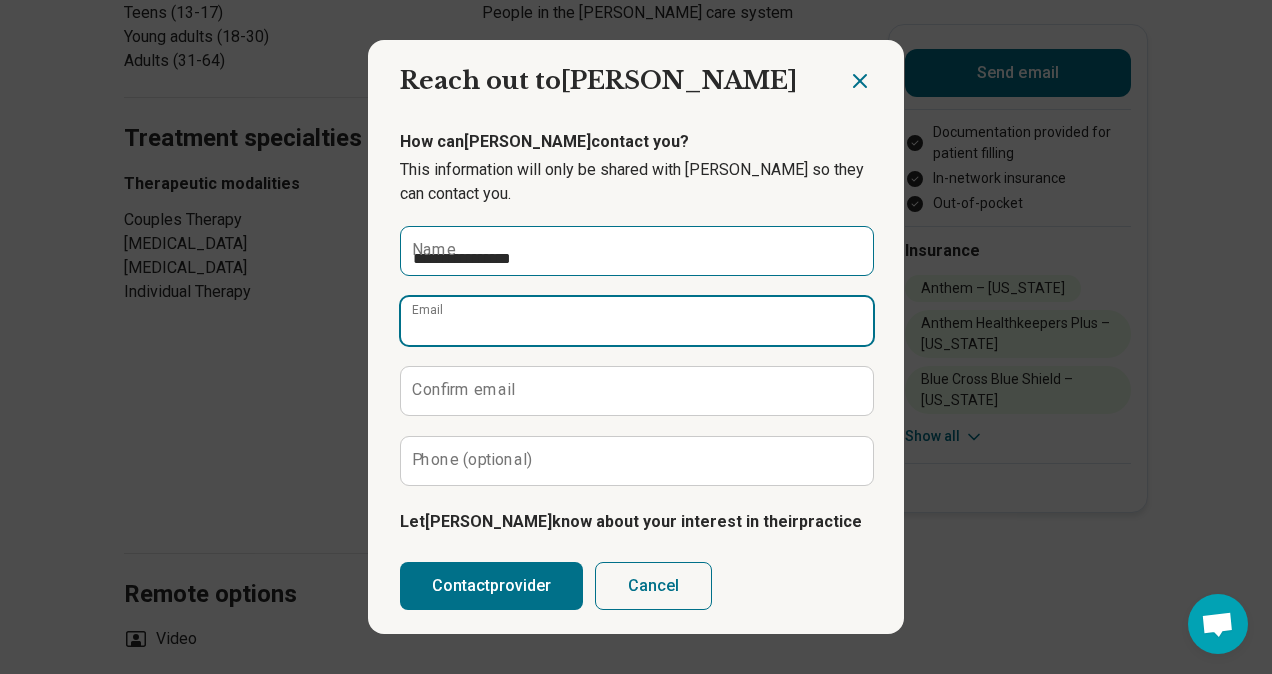 type on "**********" 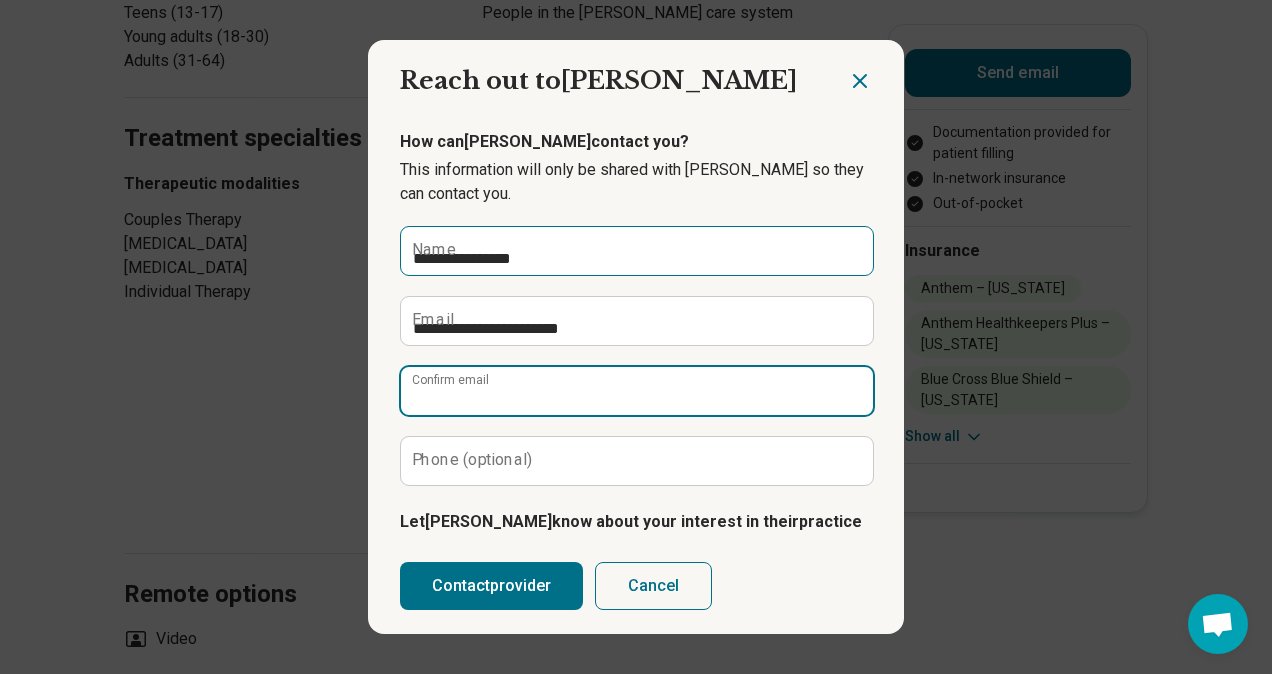 type on "**********" 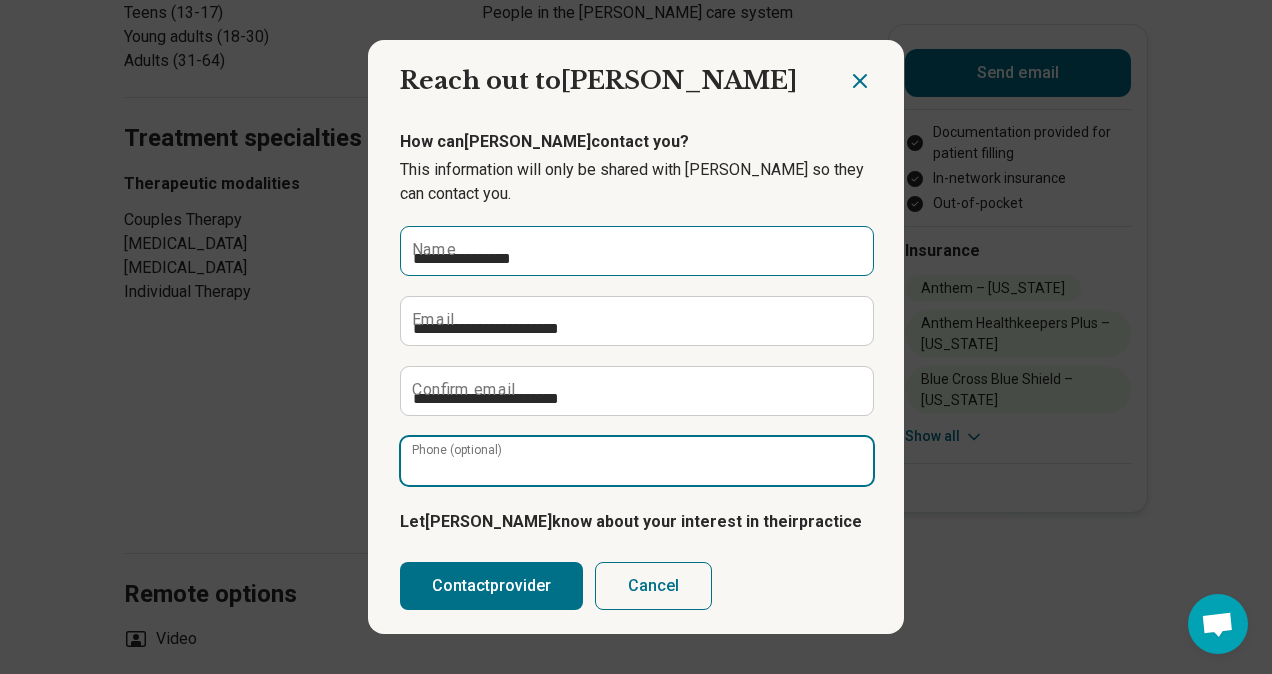 type on "**********" 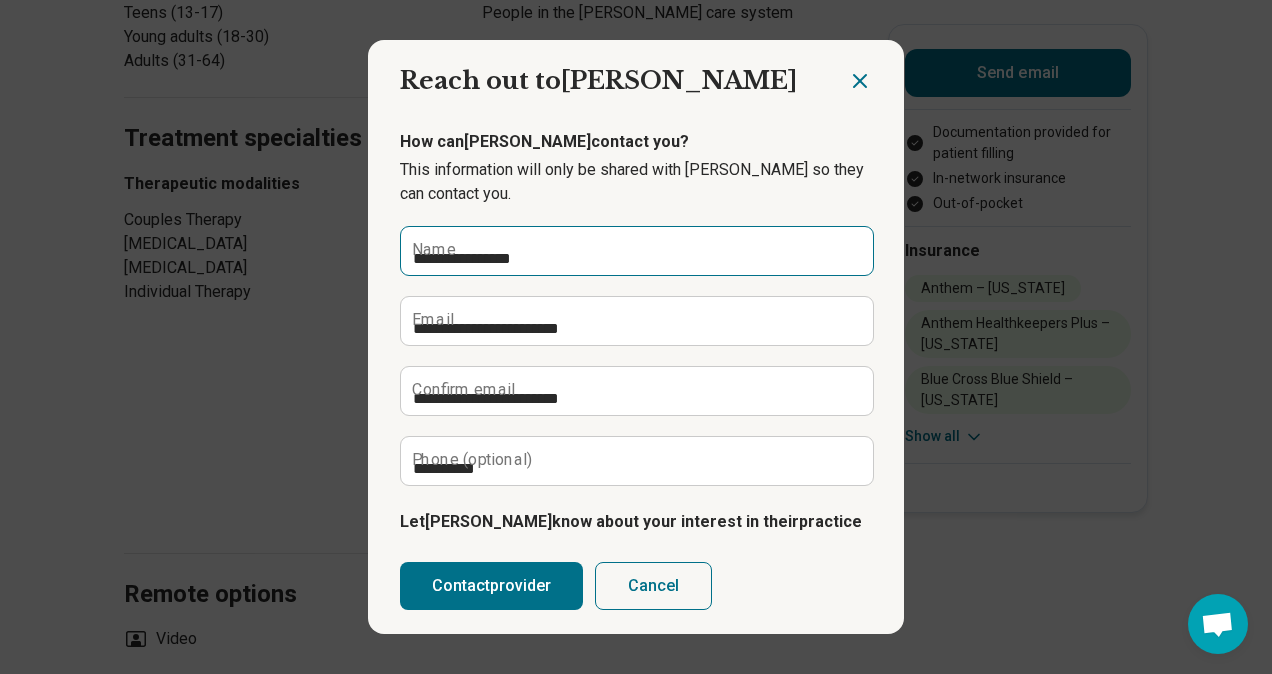 type on "**********" 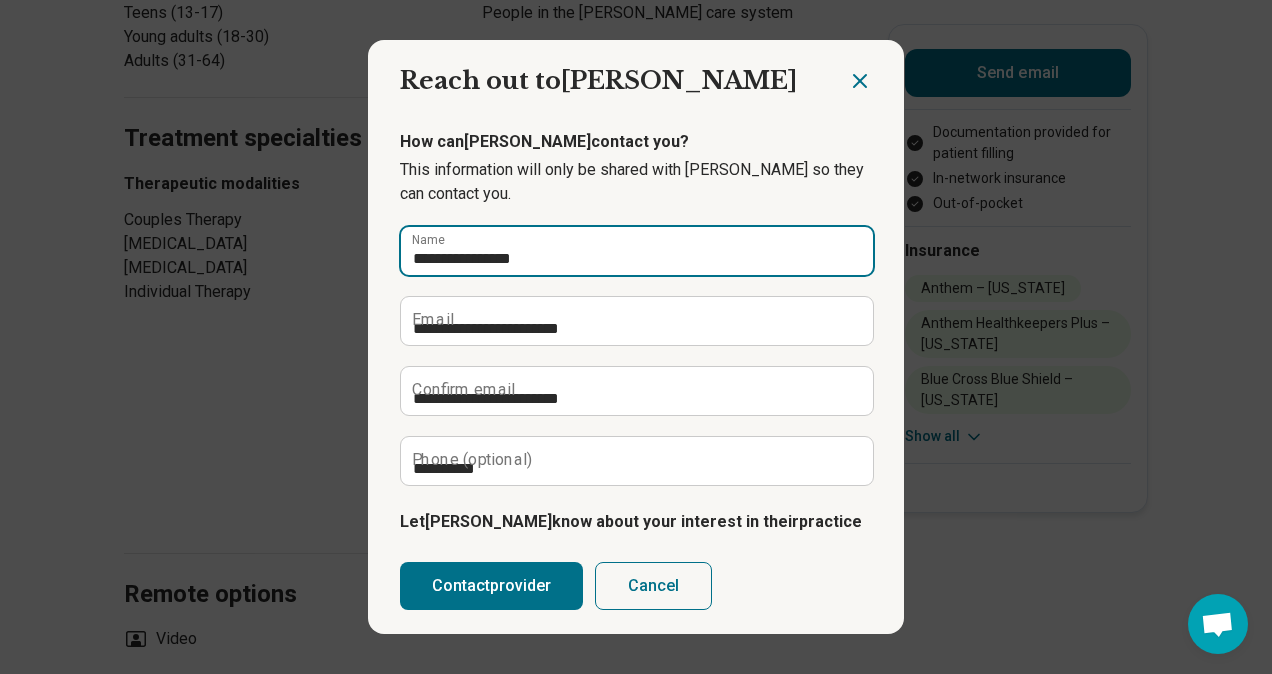 type on "*" 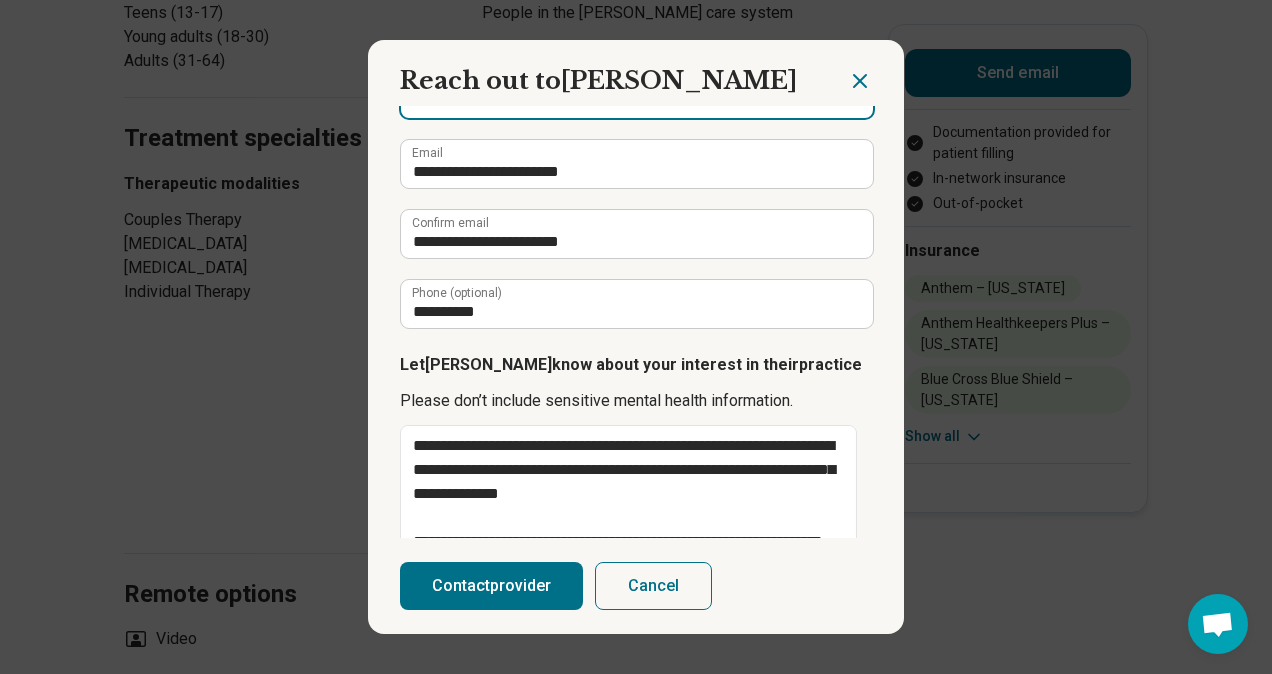scroll, scrollTop: 279, scrollLeft: 0, axis: vertical 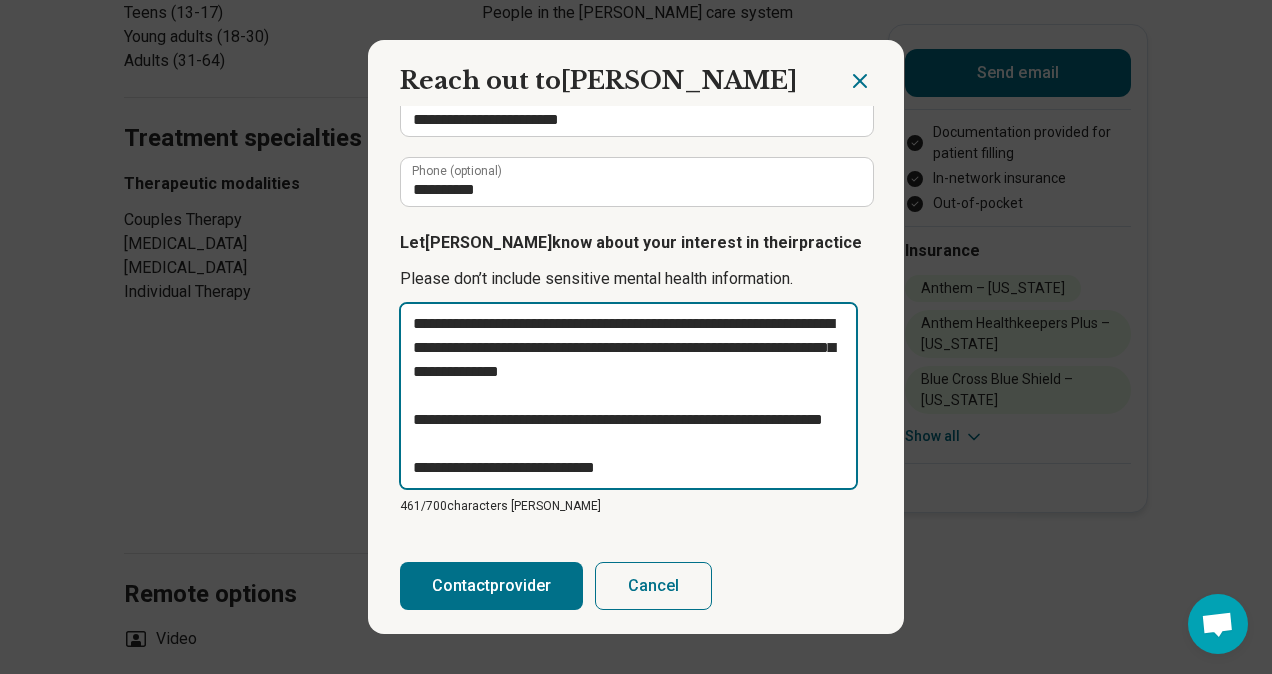 click on "**********" at bounding box center (628, 396) 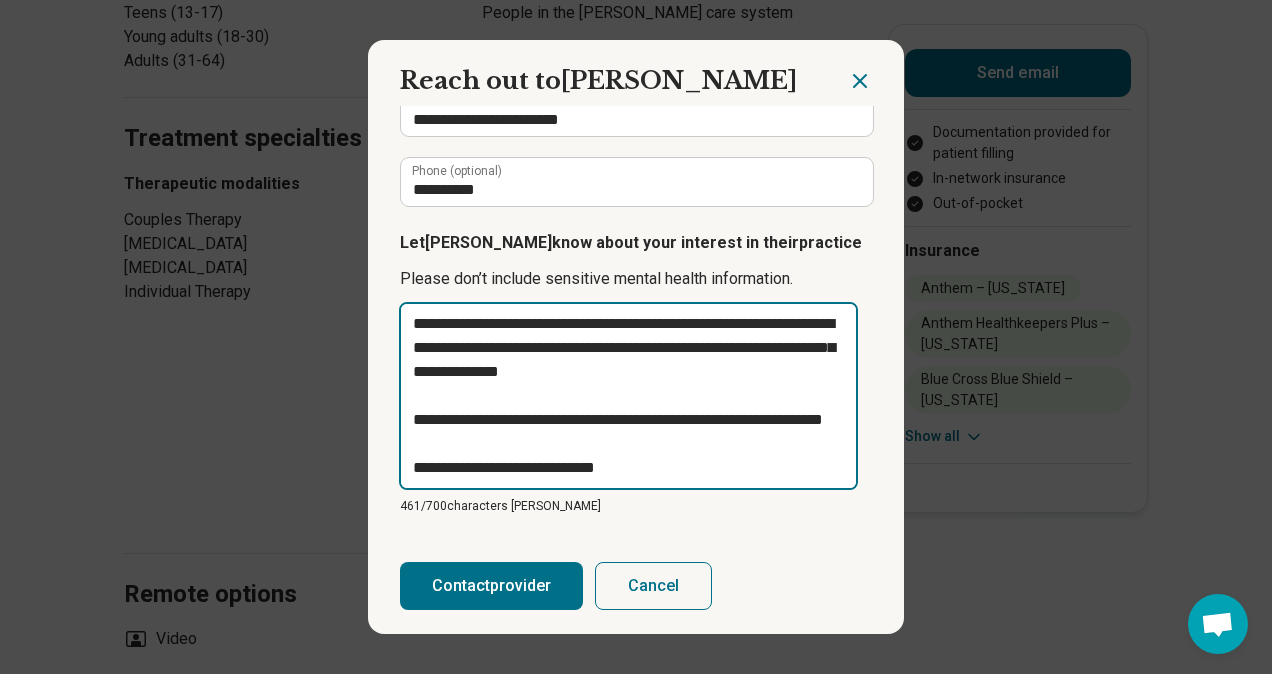 paste on "**********" 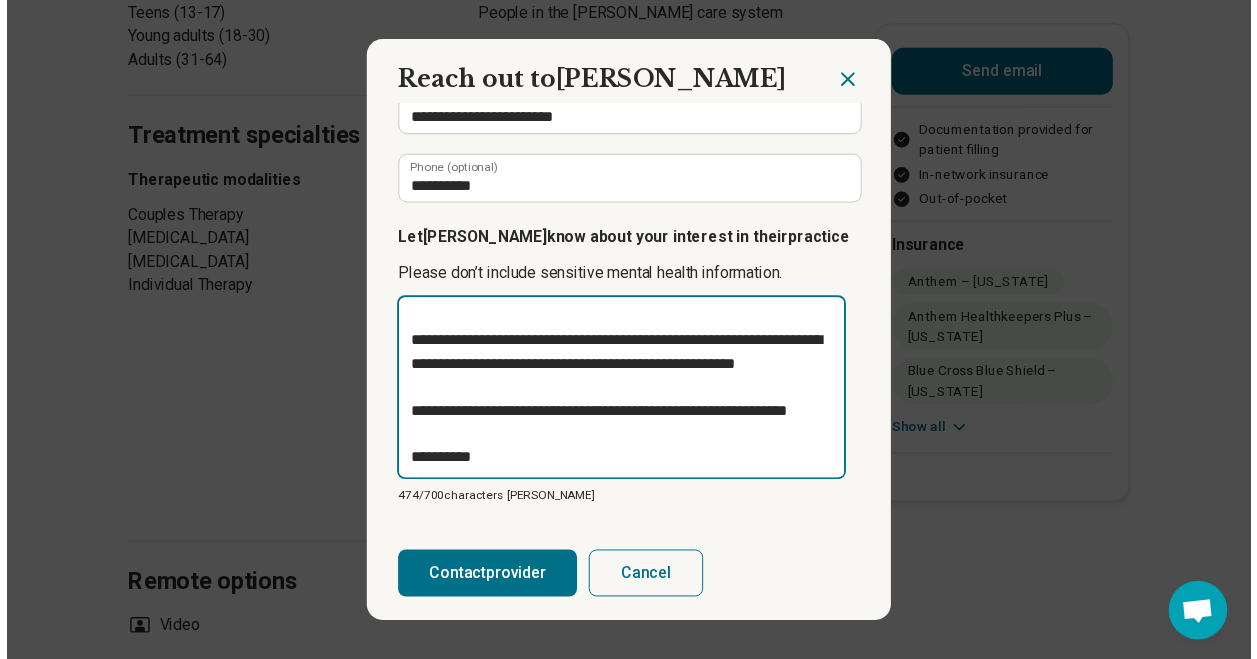 scroll, scrollTop: 0, scrollLeft: 0, axis: both 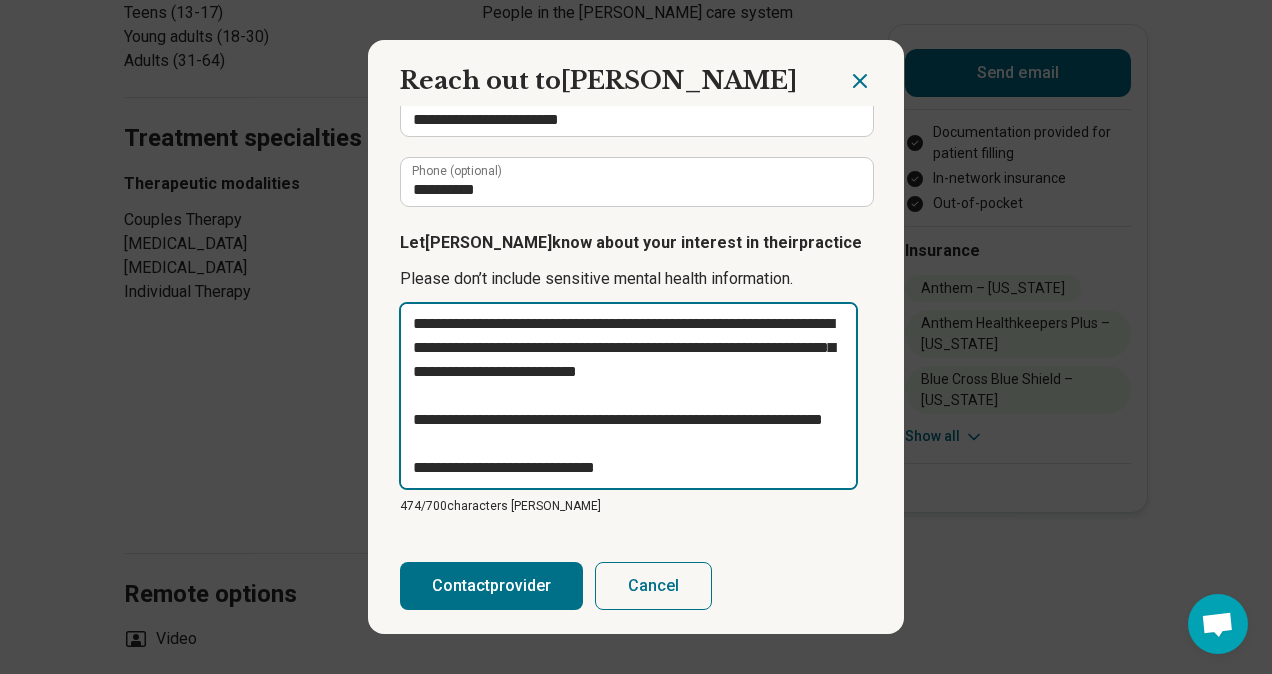 type on "**********" 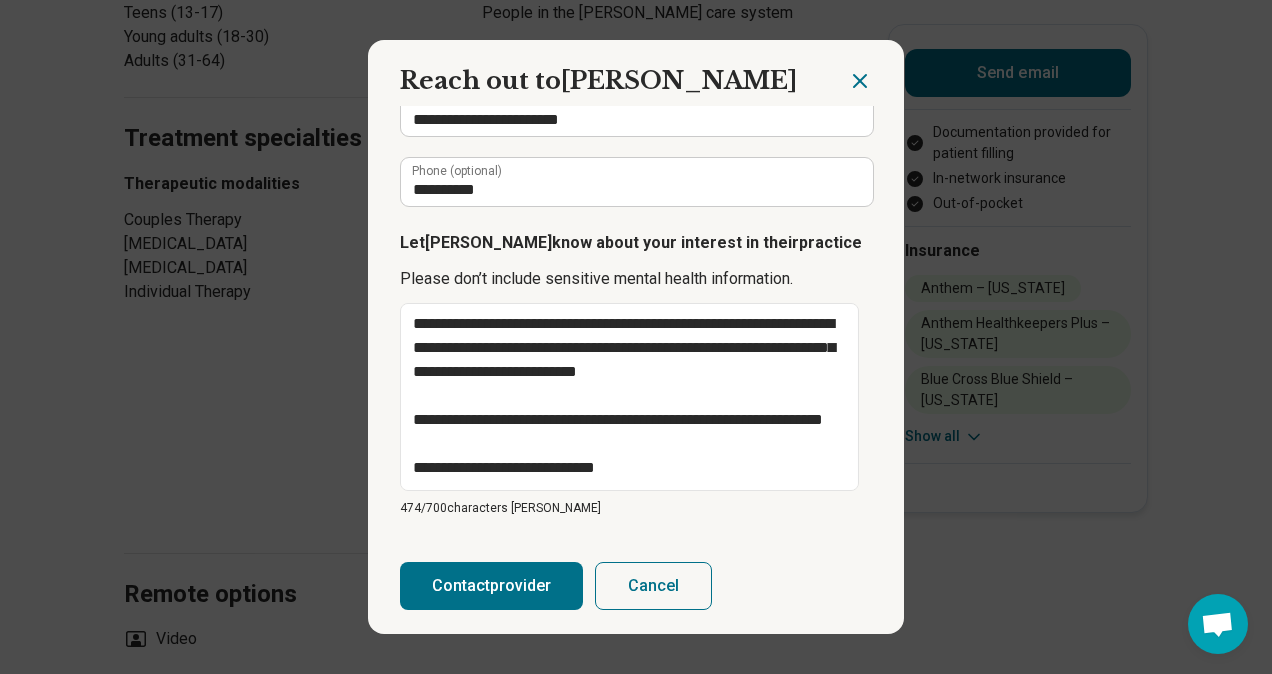 click on "Contact  provider" at bounding box center [491, 586] 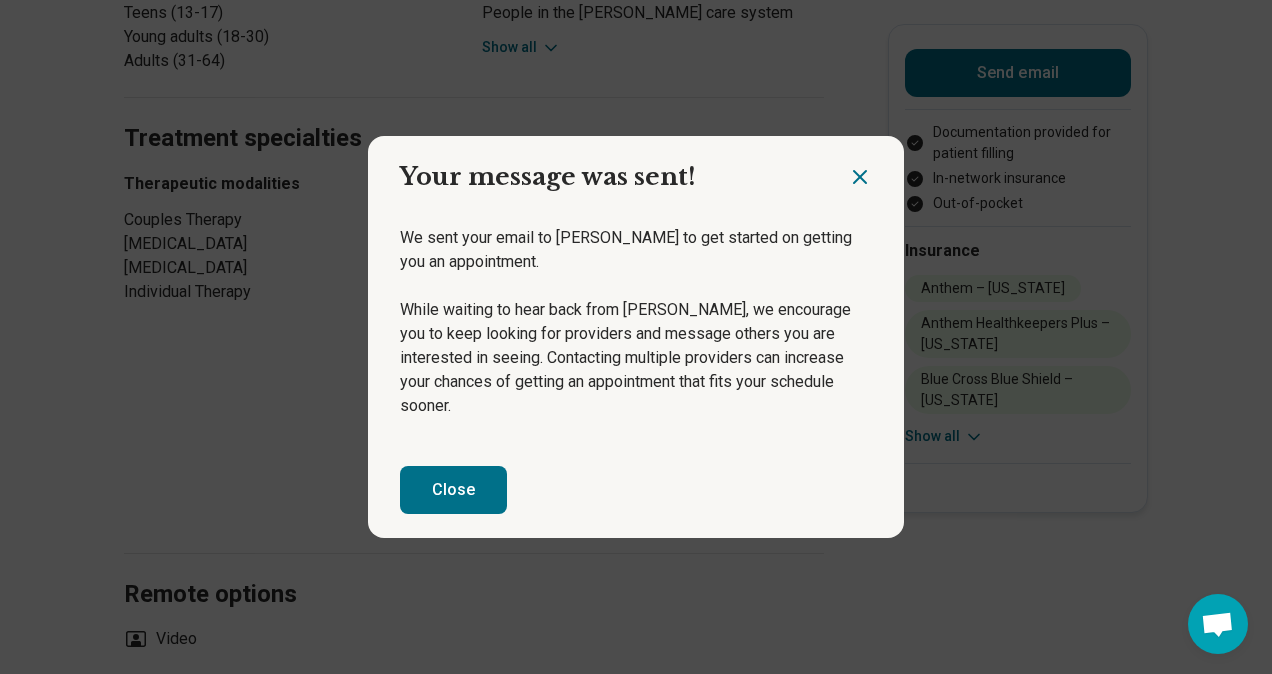 click on "Close" at bounding box center (453, 490) 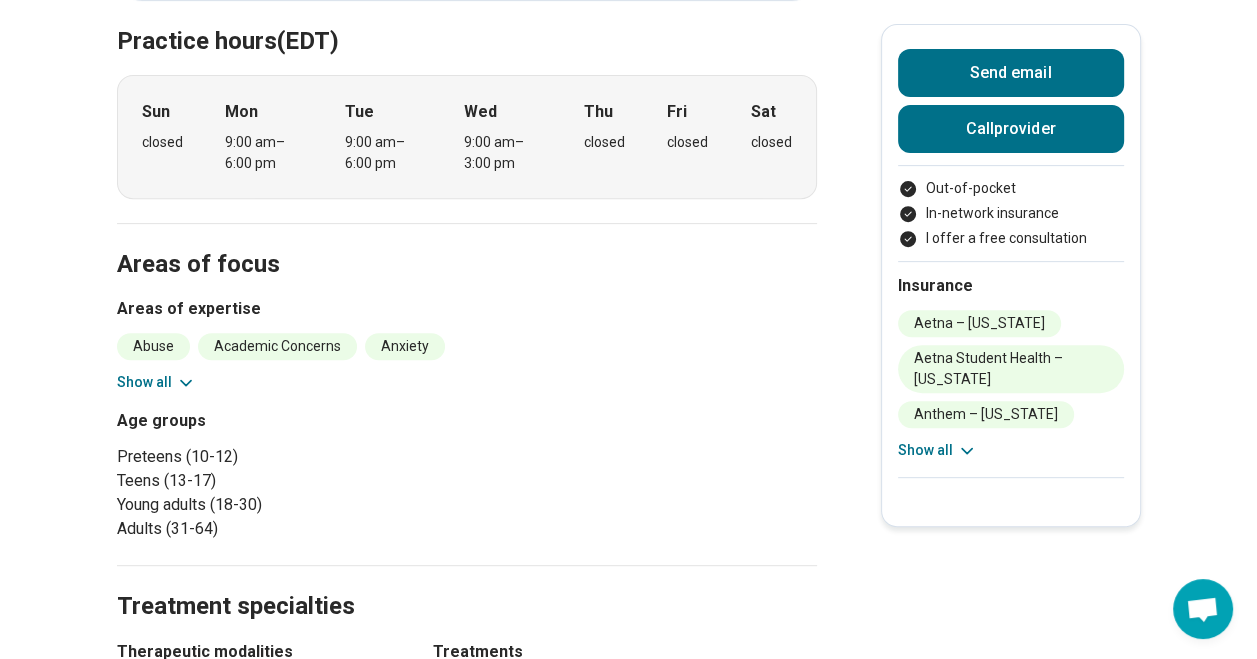 scroll, scrollTop: 603, scrollLeft: 0, axis: vertical 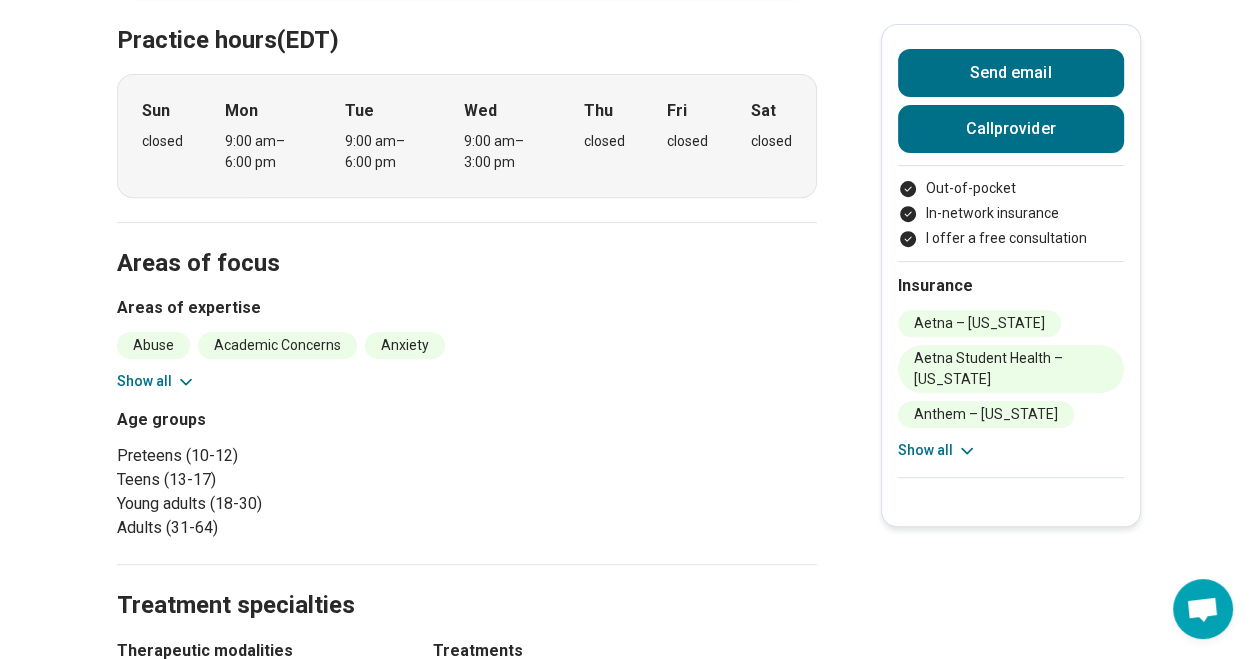 click 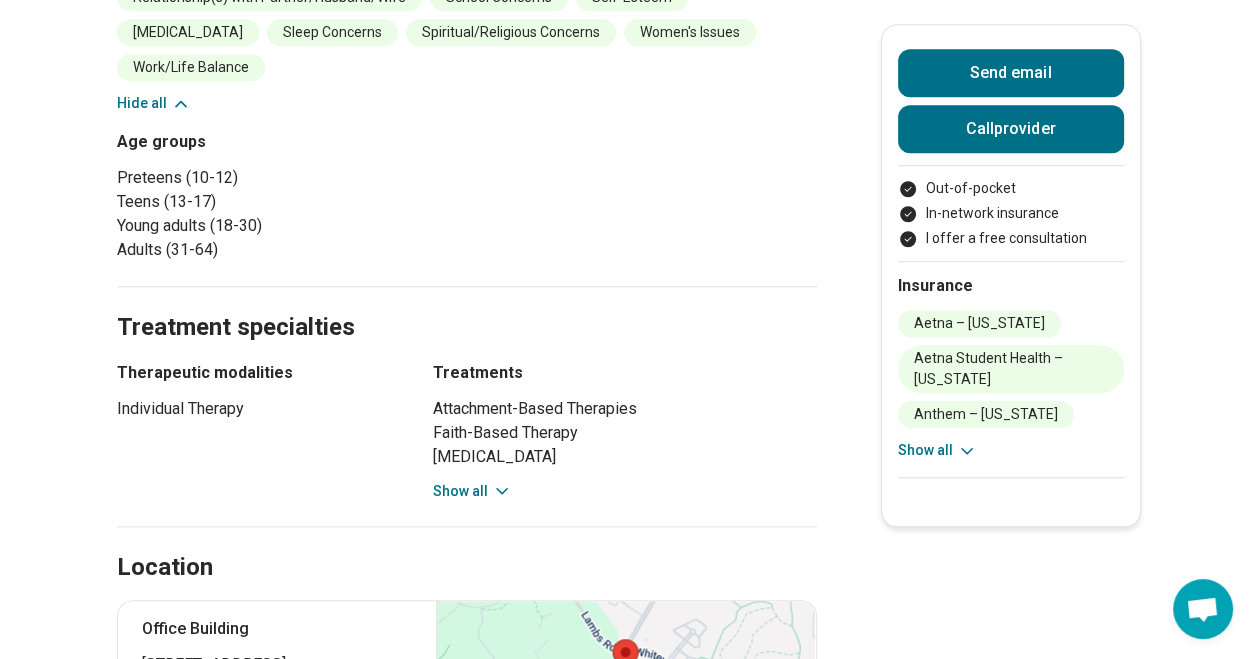 scroll, scrollTop: 1232, scrollLeft: 0, axis: vertical 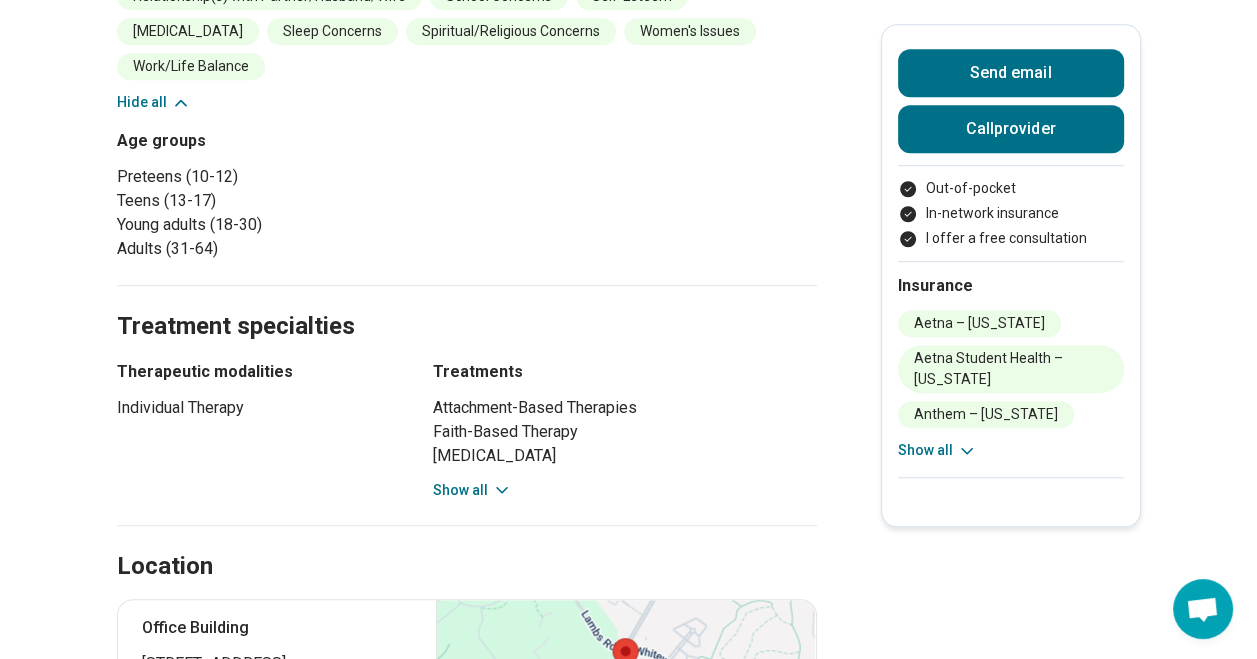click on "Show all" at bounding box center [472, 490] 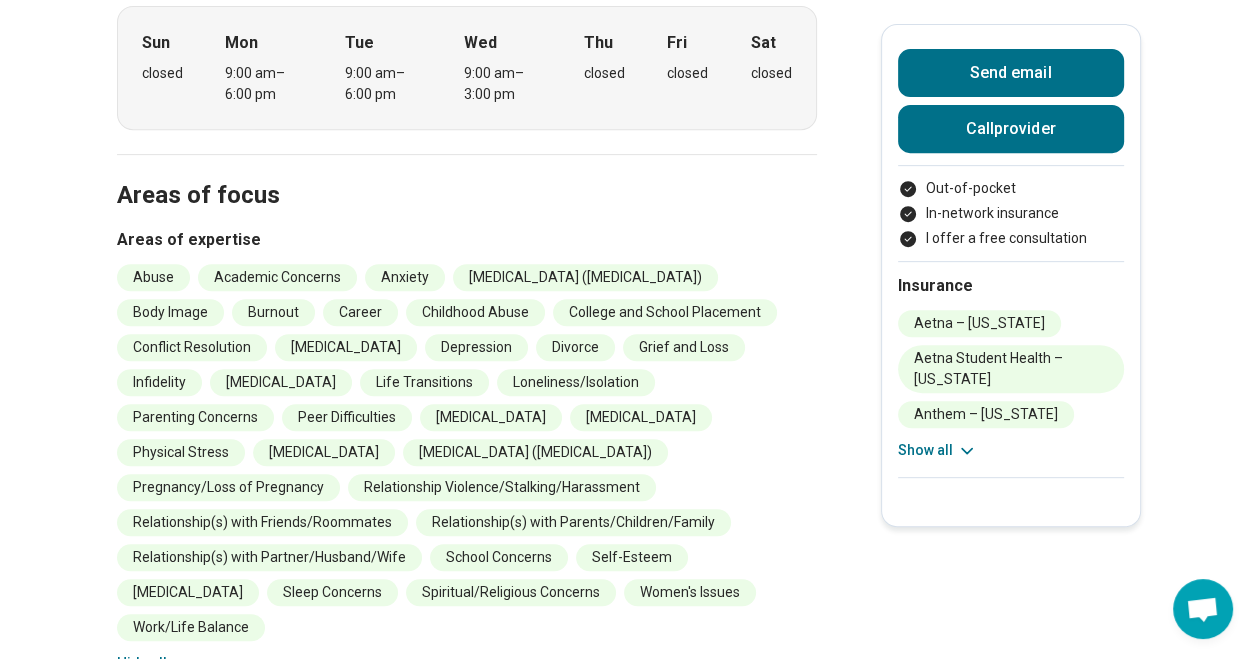scroll, scrollTop: 672, scrollLeft: 0, axis: vertical 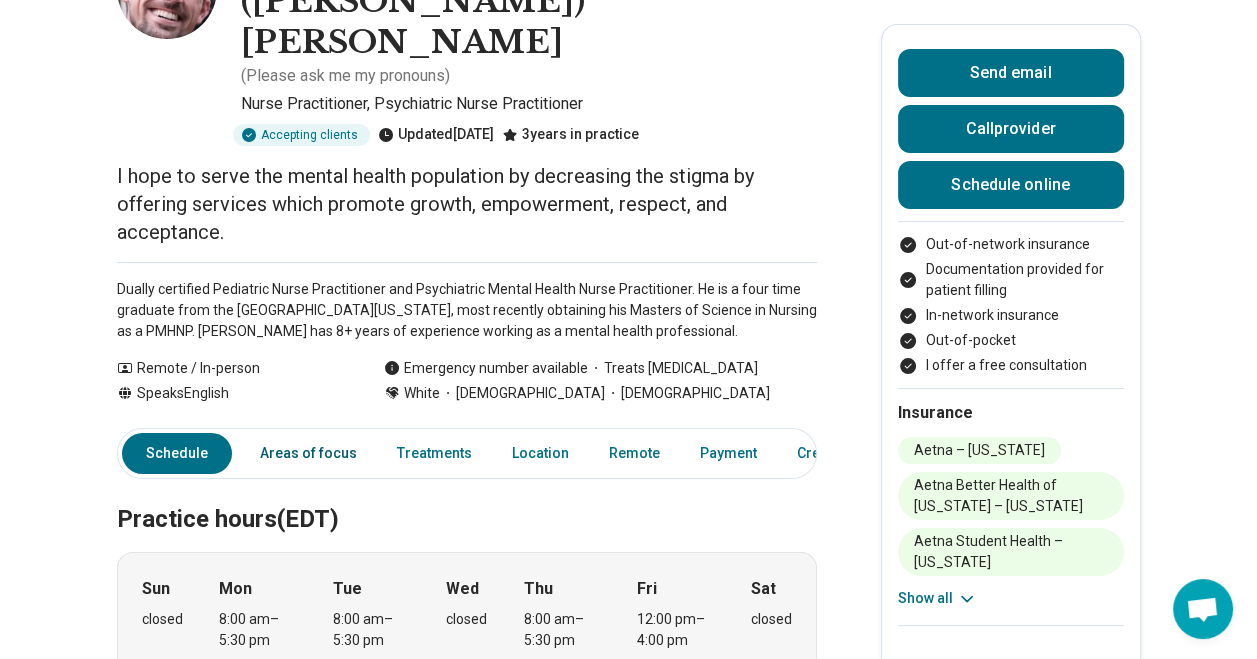 click on "Areas of focus" at bounding box center (308, 453) 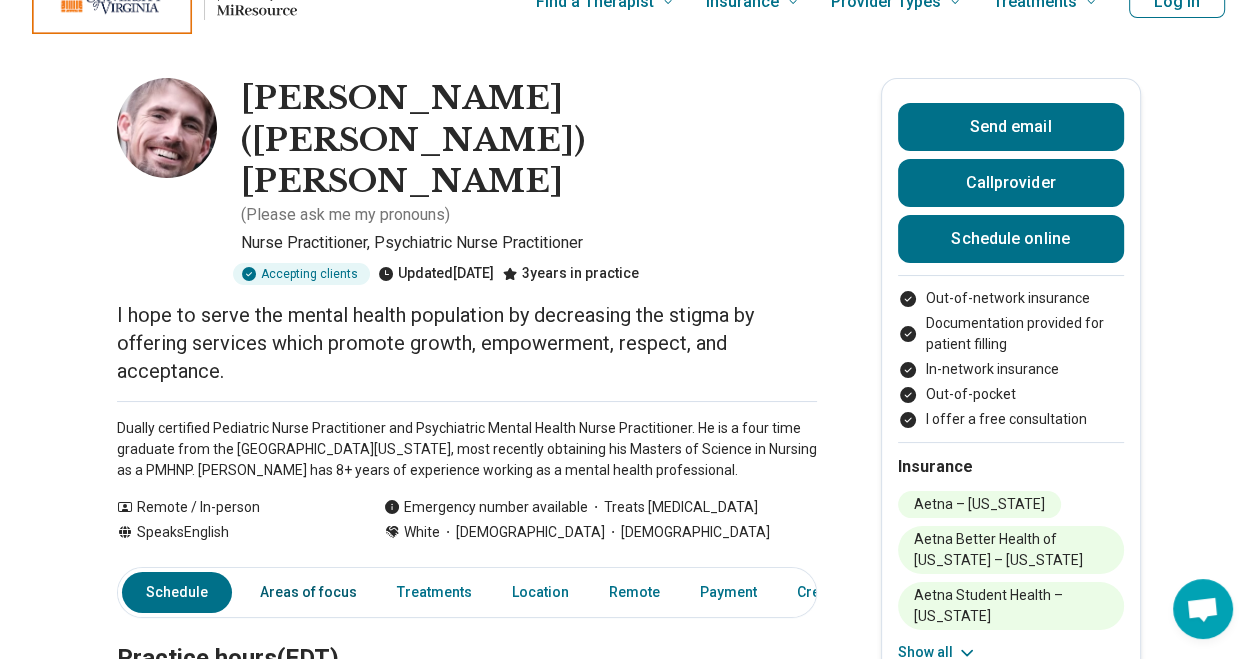 scroll, scrollTop: 0, scrollLeft: 0, axis: both 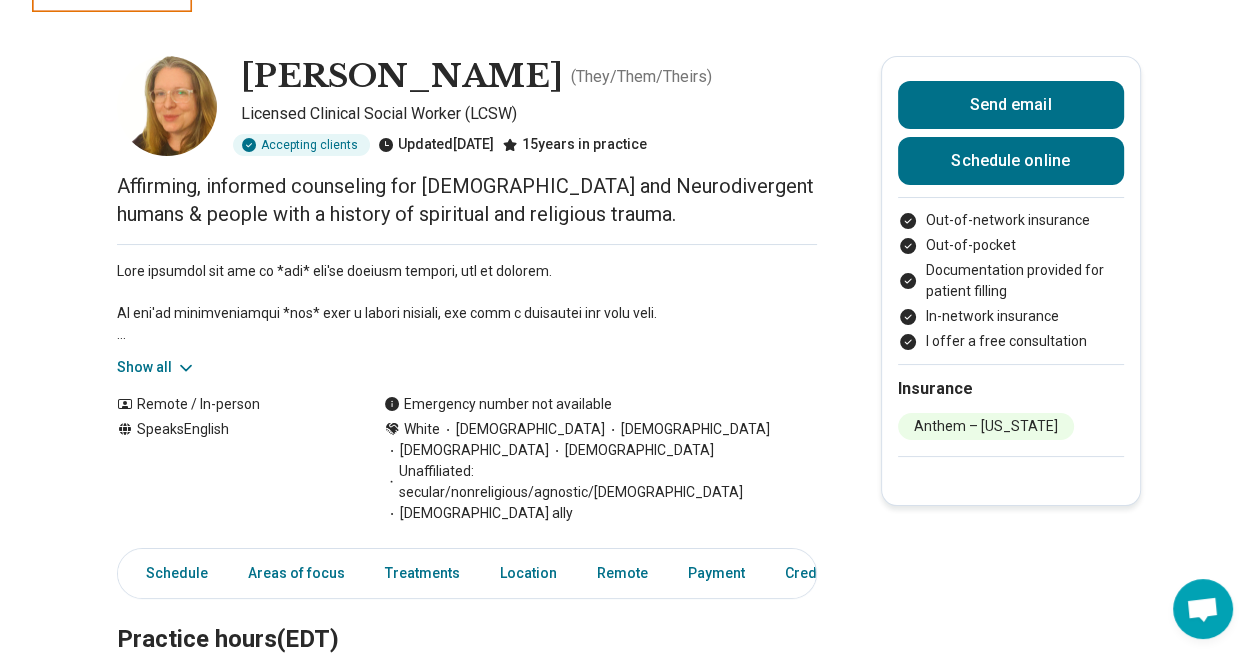 click on "Show all" at bounding box center (156, 367) 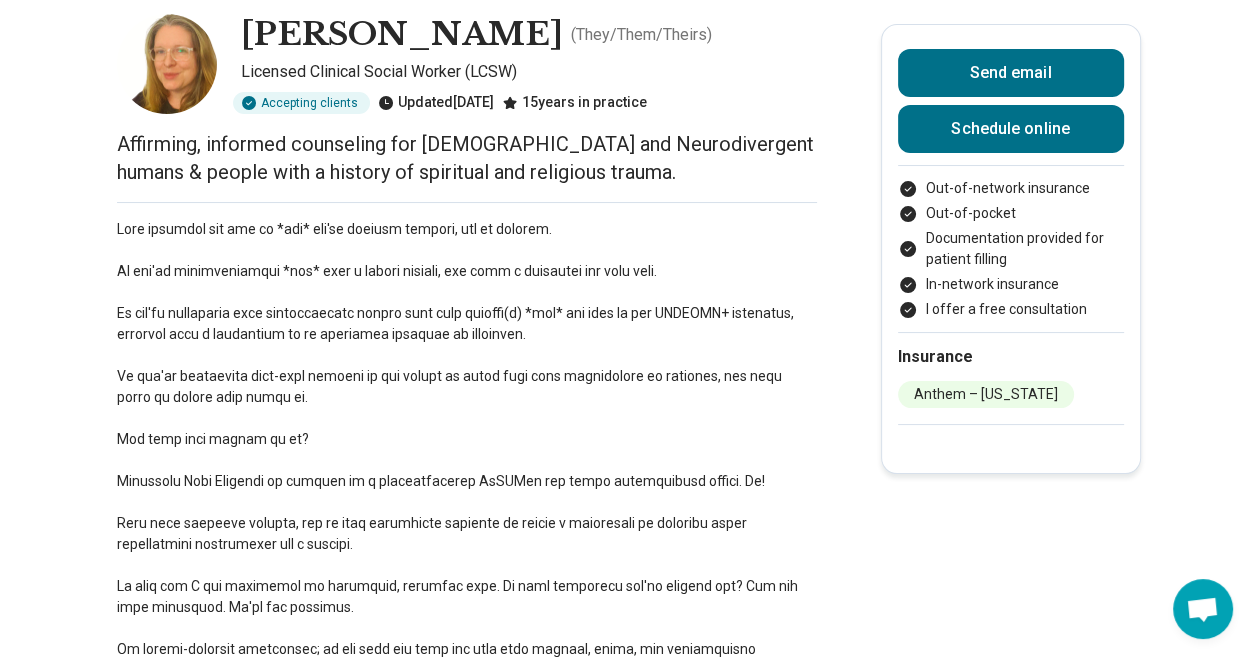 scroll, scrollTop: 110, scrollLeft: 0, axis: vertical 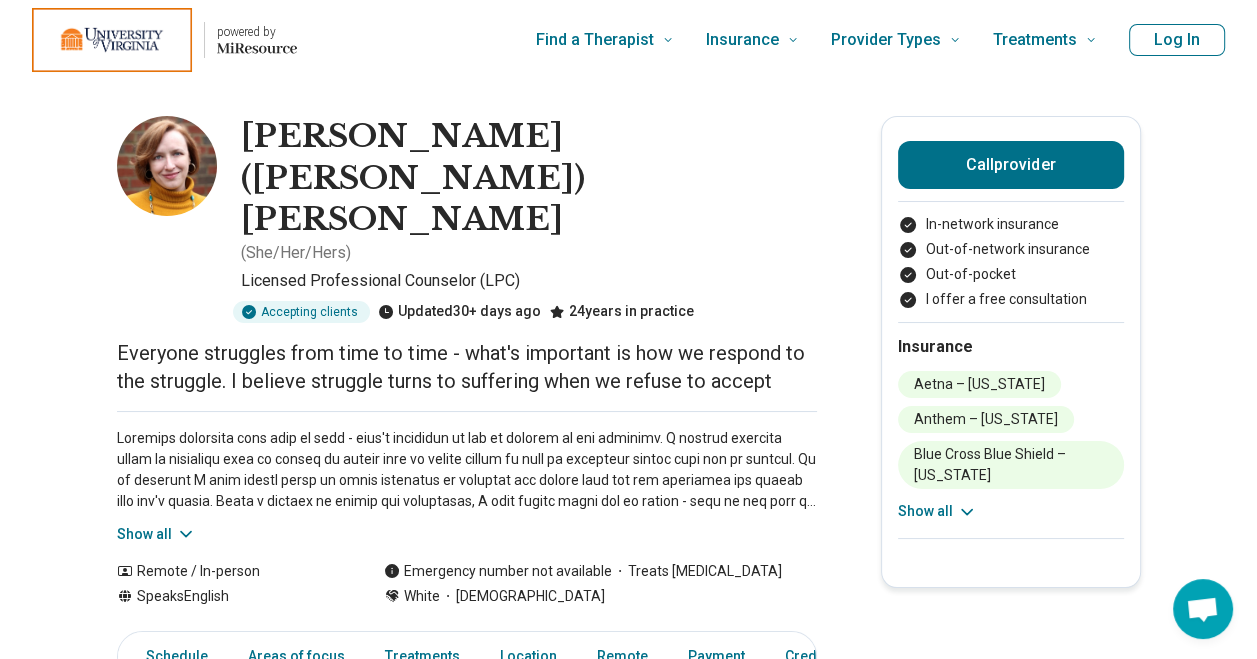 click at bounding box center [167, 166] 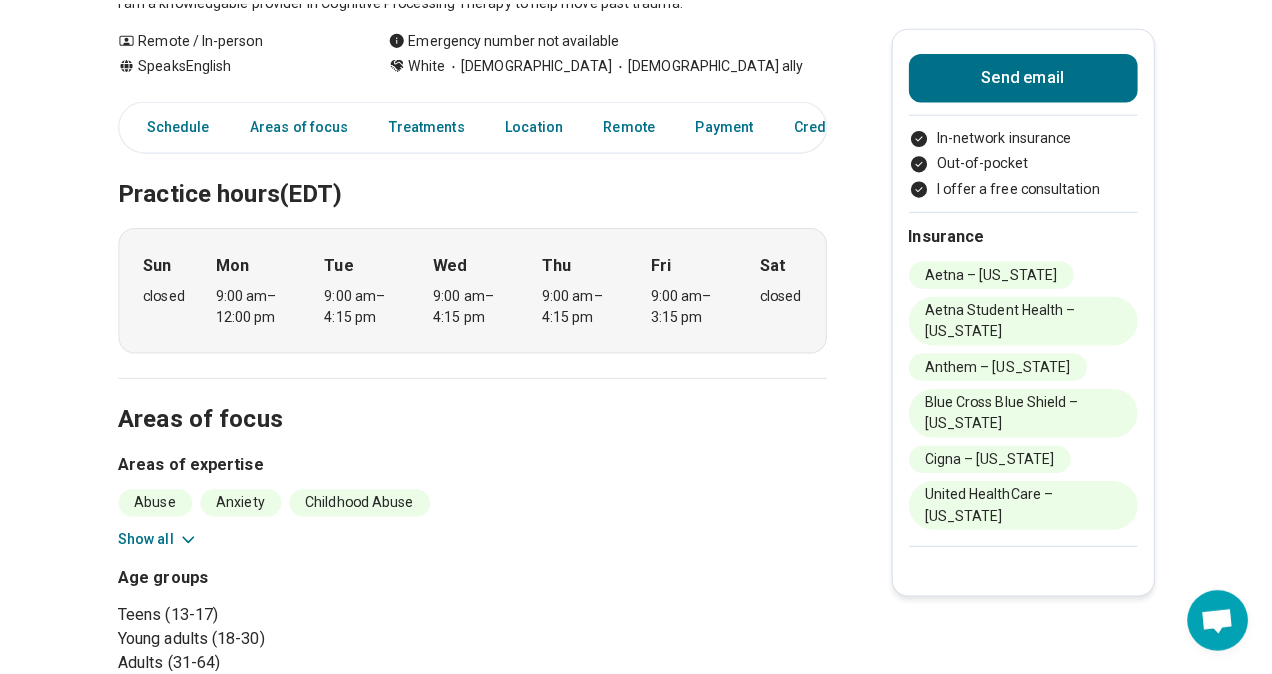 scroll, scrollTop: 445, scrollLeft: 0, axis: vertical 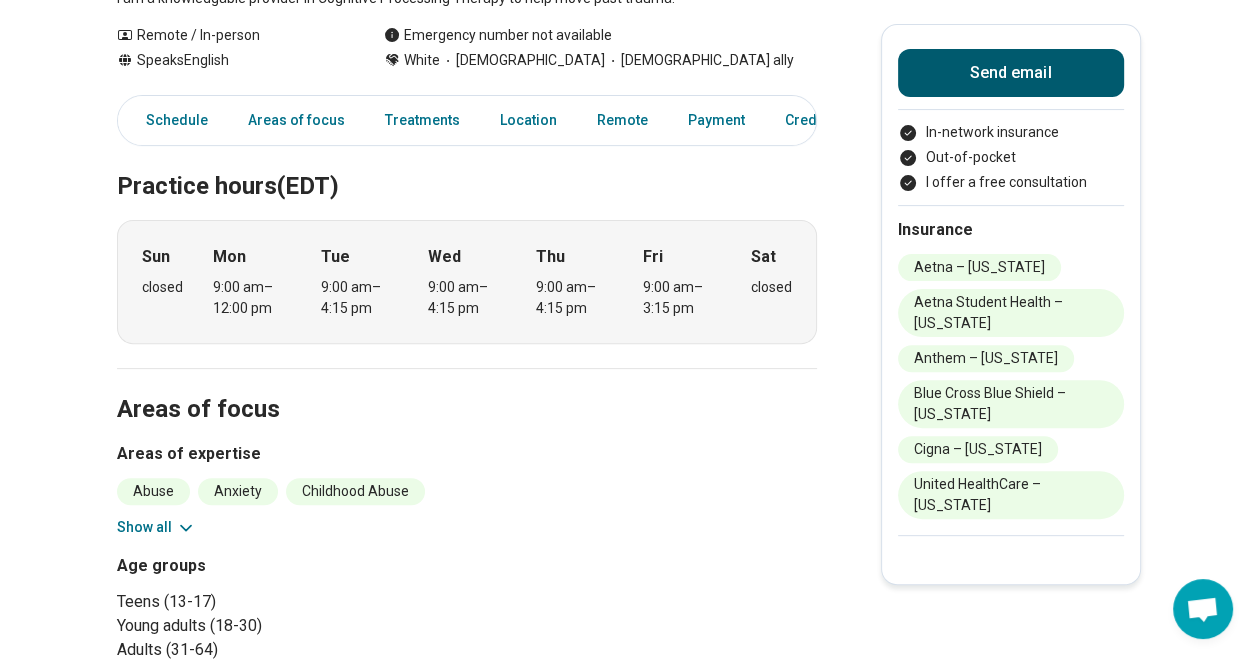click on "Send email" at bounding box center (1011, 73) 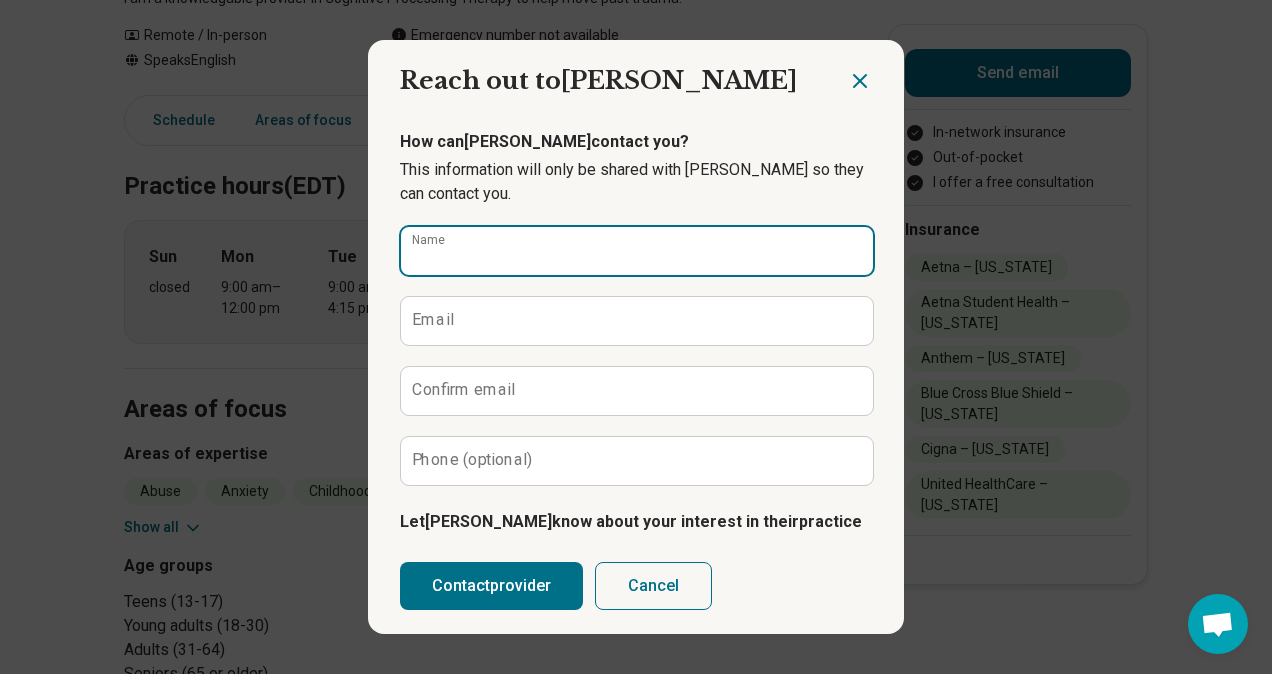 click on "Name" at bounding box center (637, 251) 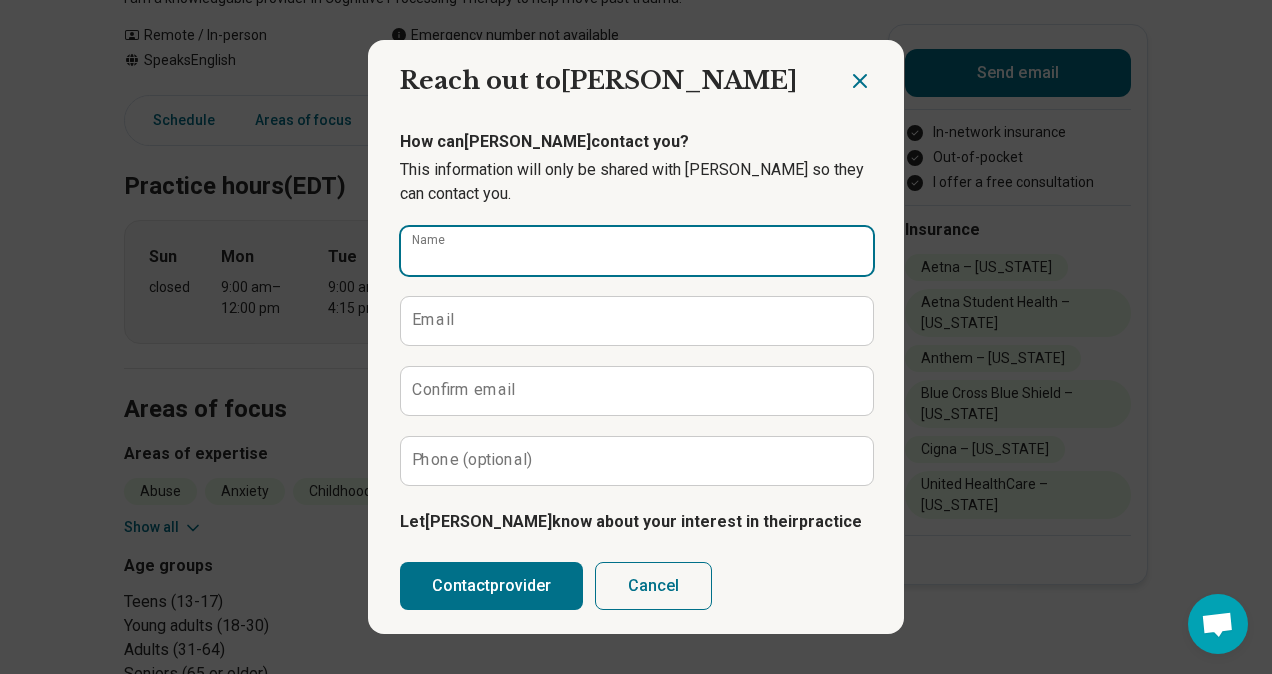 type on "**********" 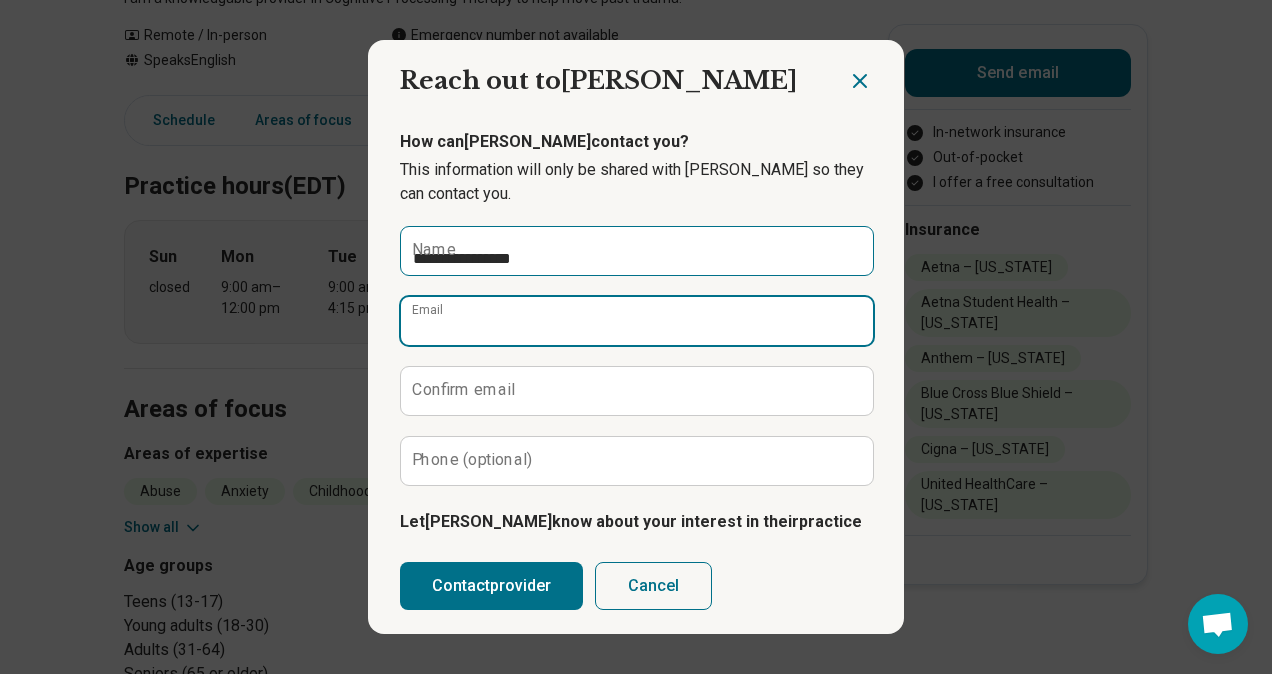 type on "**********" 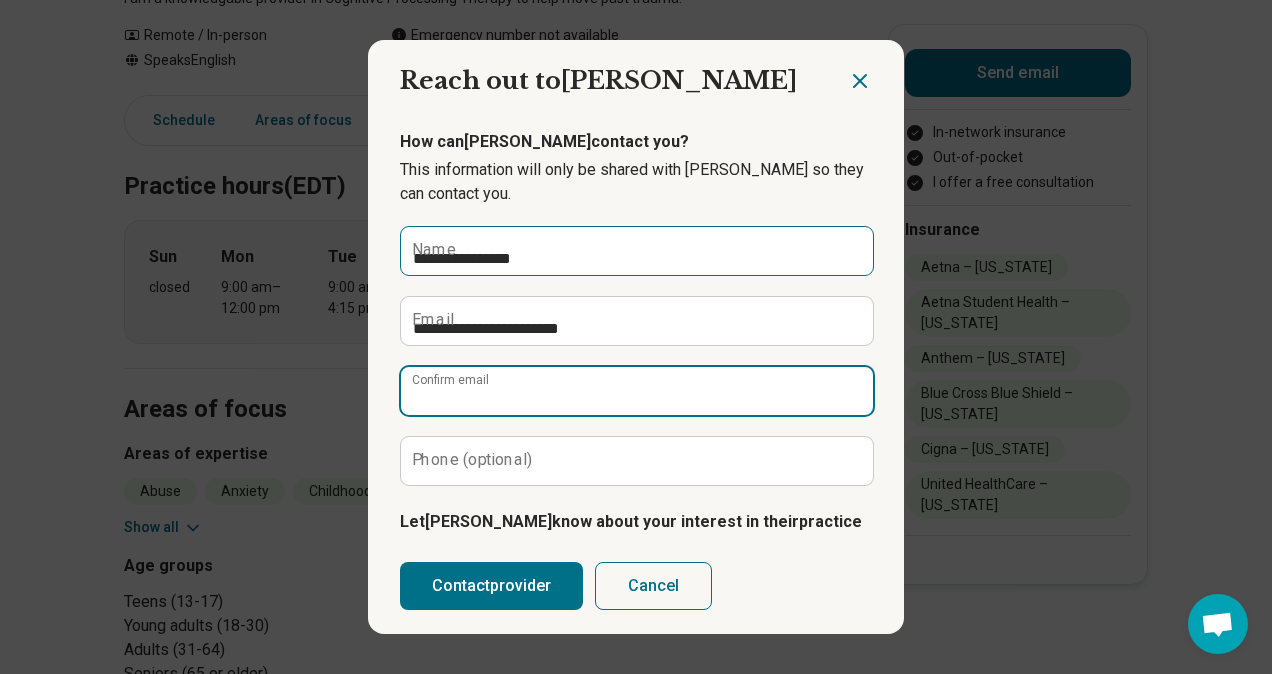 type on "**********" 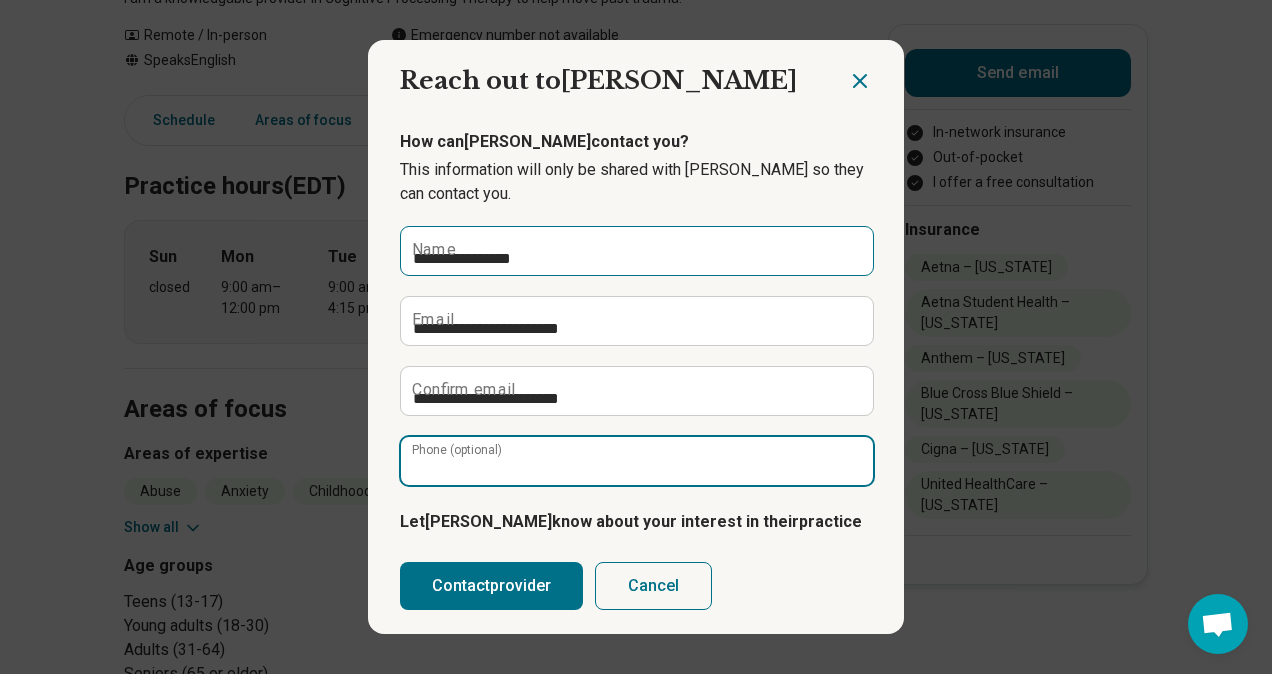 type on "**********" 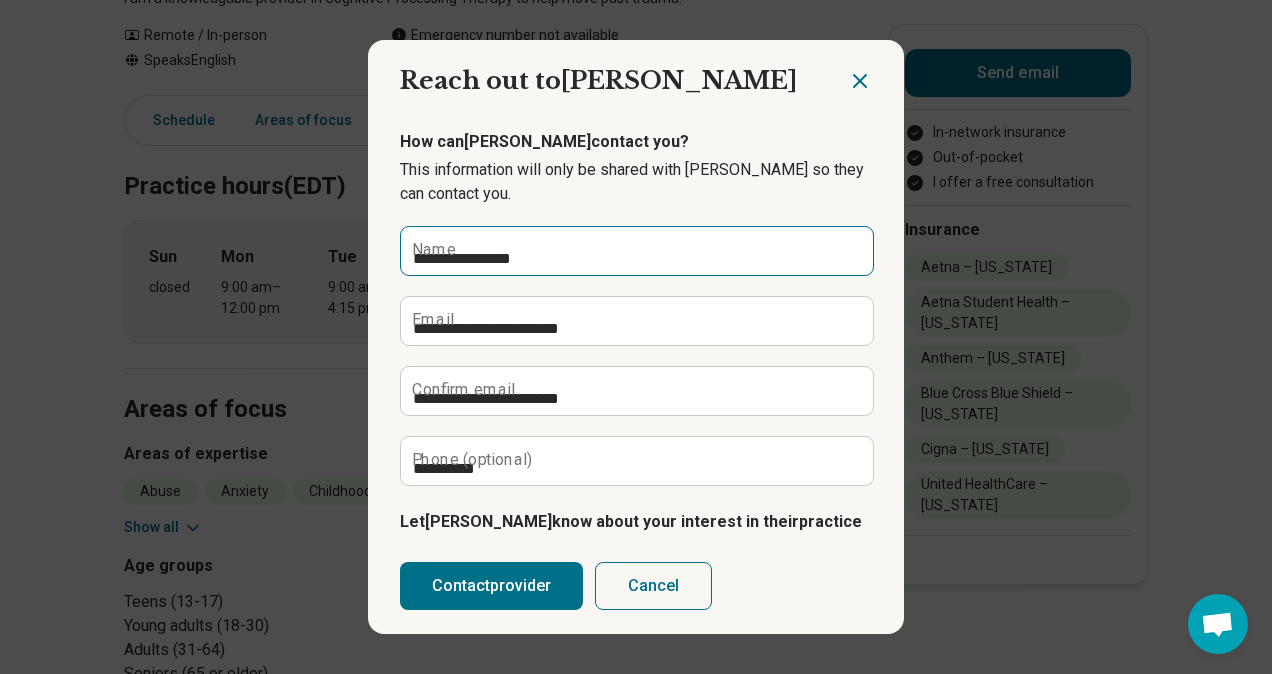 type on "**********" 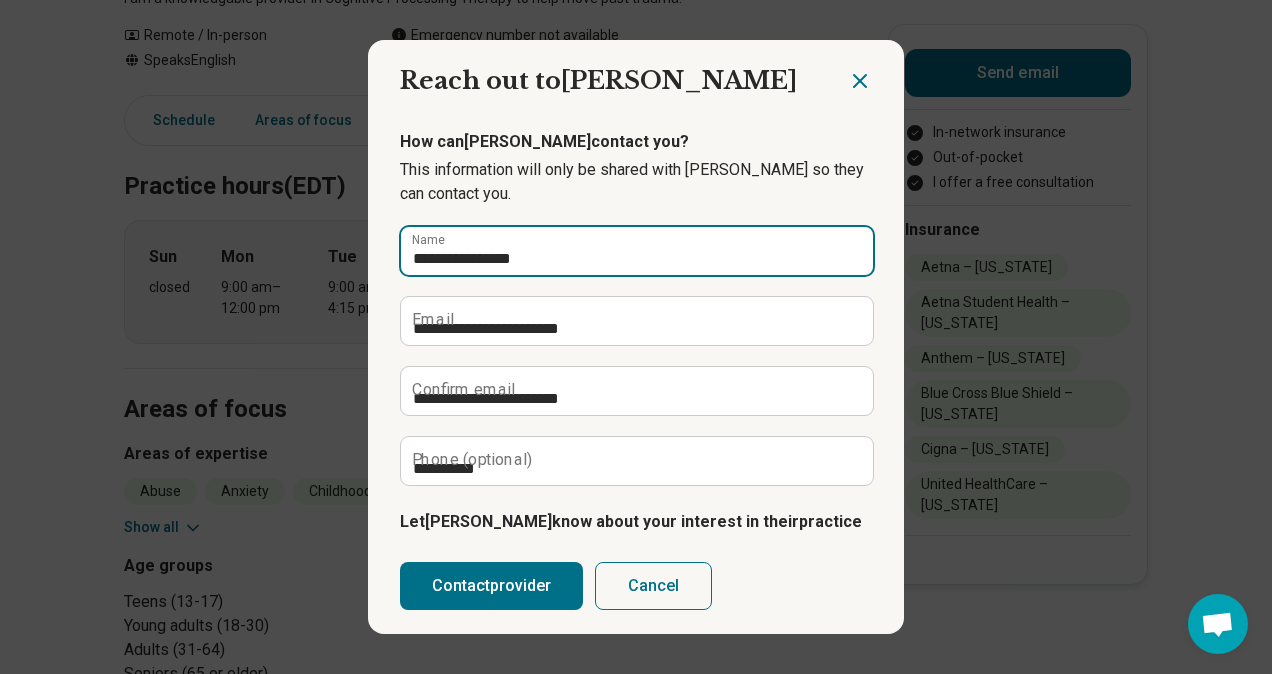 type on "*" 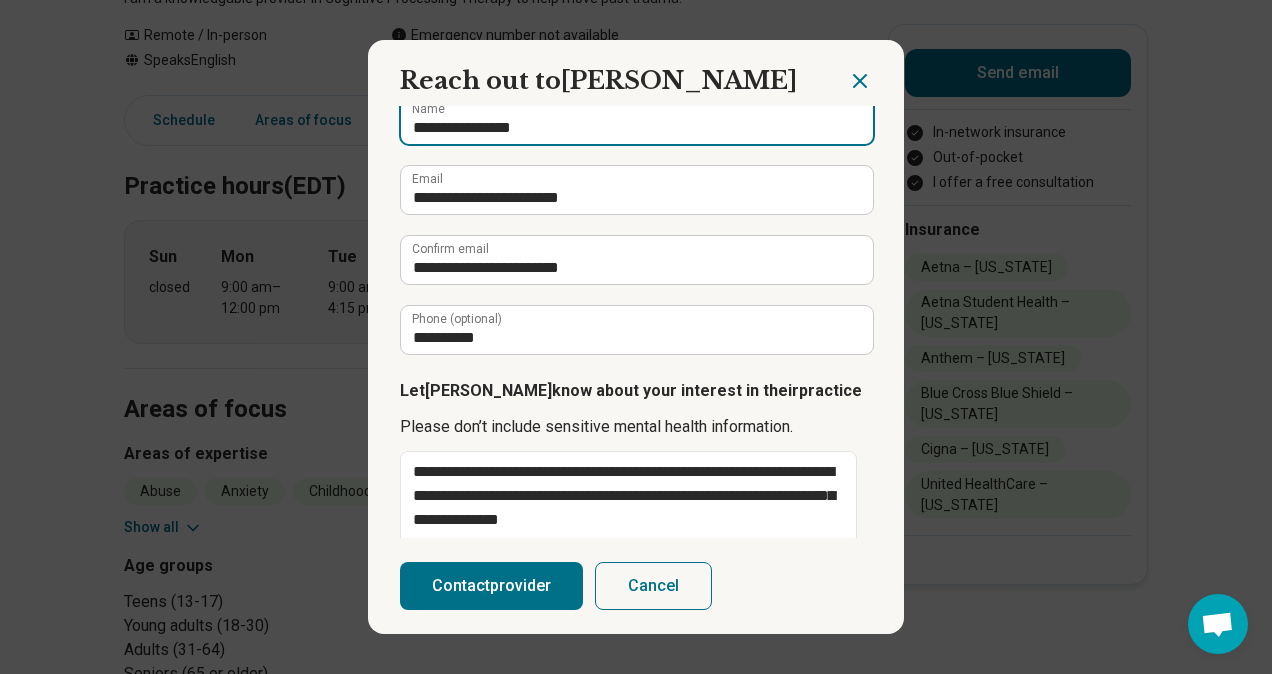 scroll, scrollTop: 279, scrollLeft: 0, axis: vertical 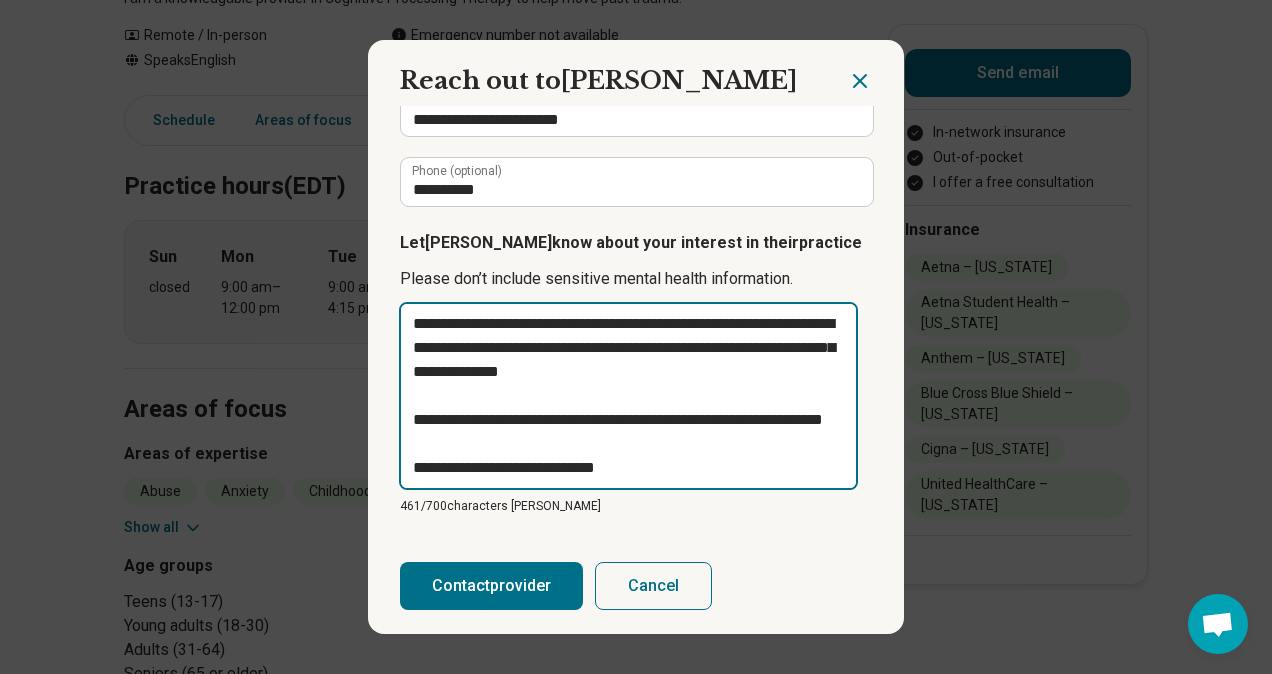 click on "**********" at bounding box center (628, 396) 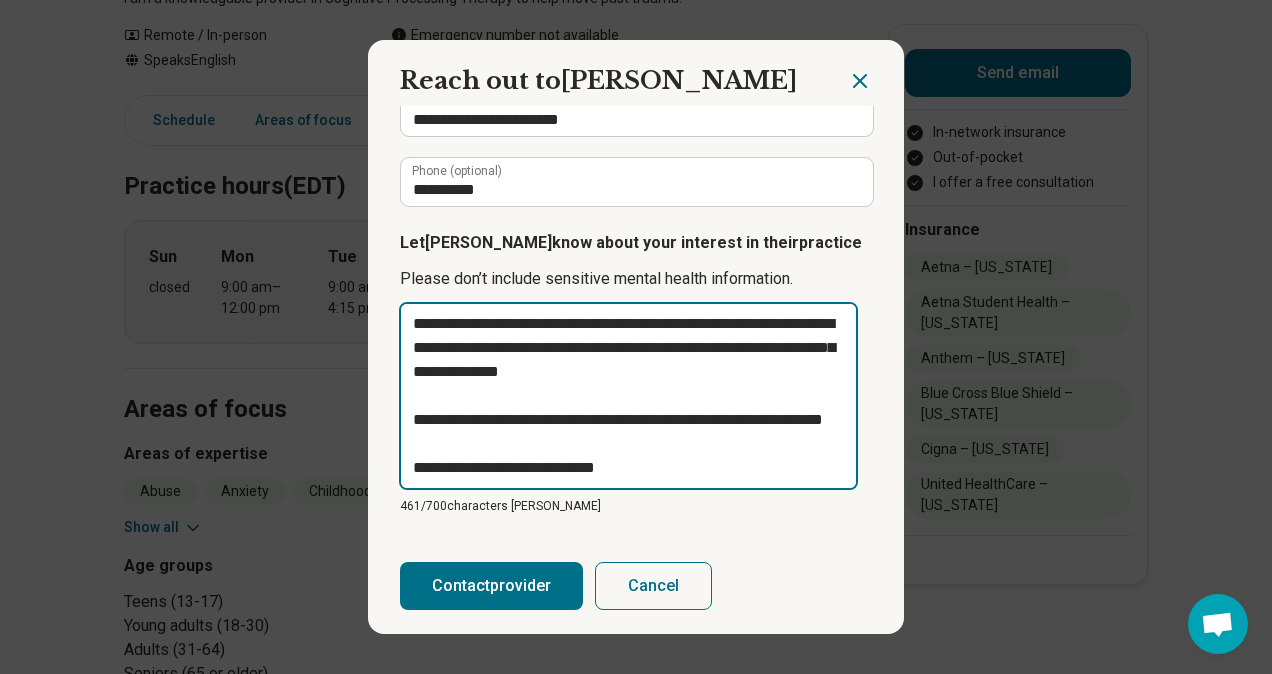 paste on "**********" 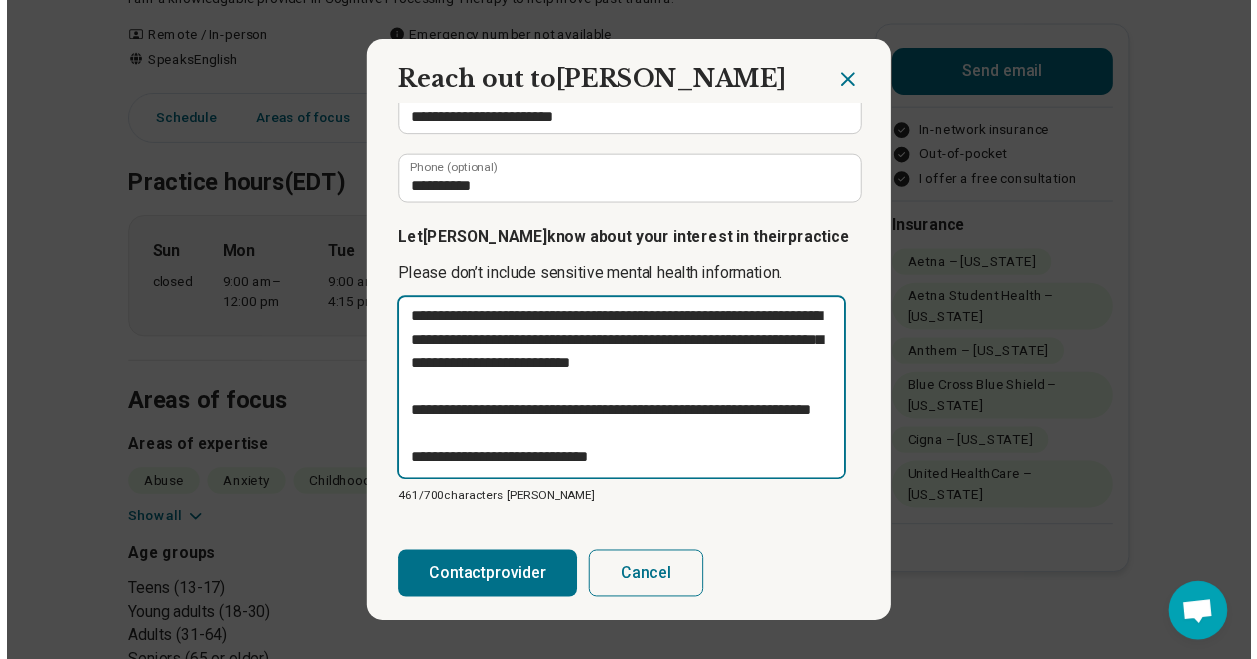 scroll, scrollTop: 230, scrollLeft: 0, axis: vertical 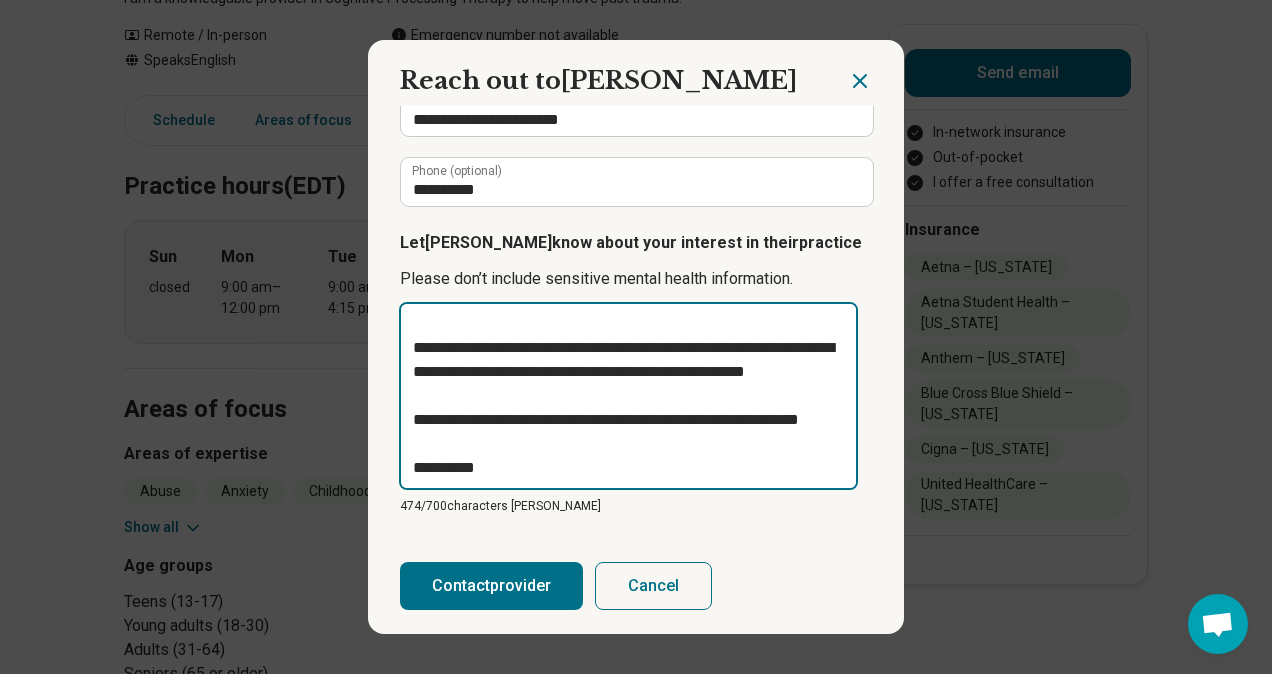 type on "**********" 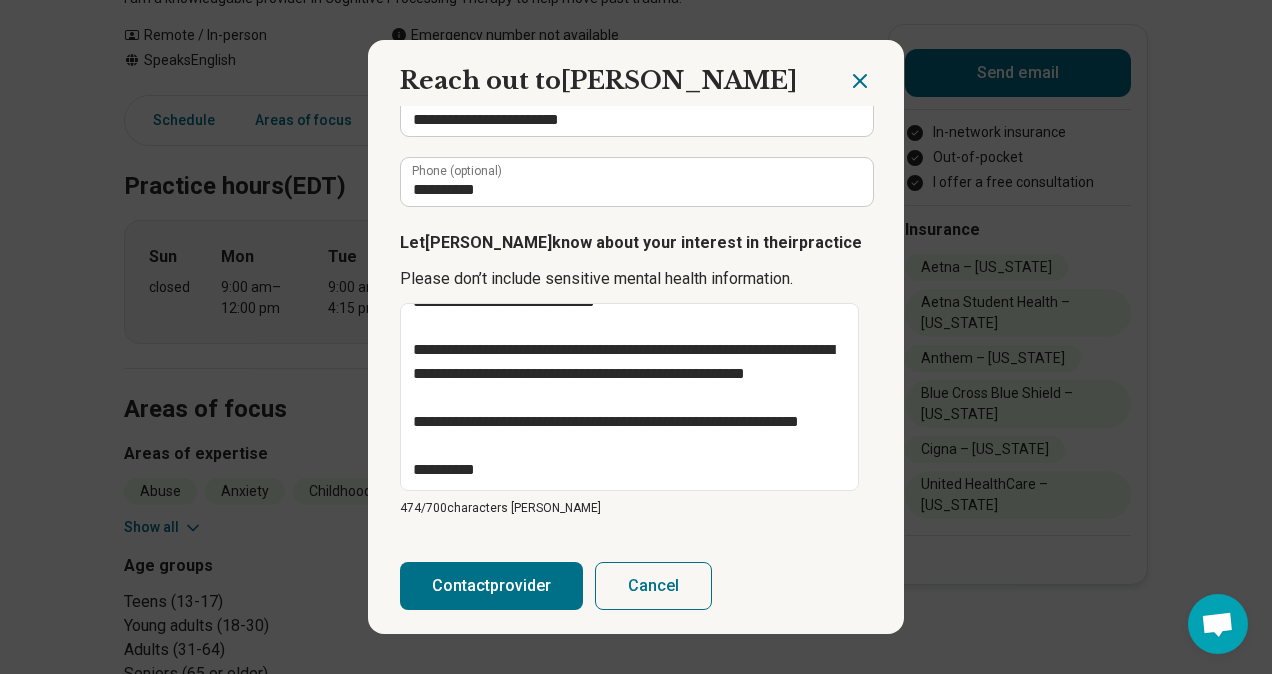 click on "Contact  provider" at bounding box center [491, 586] 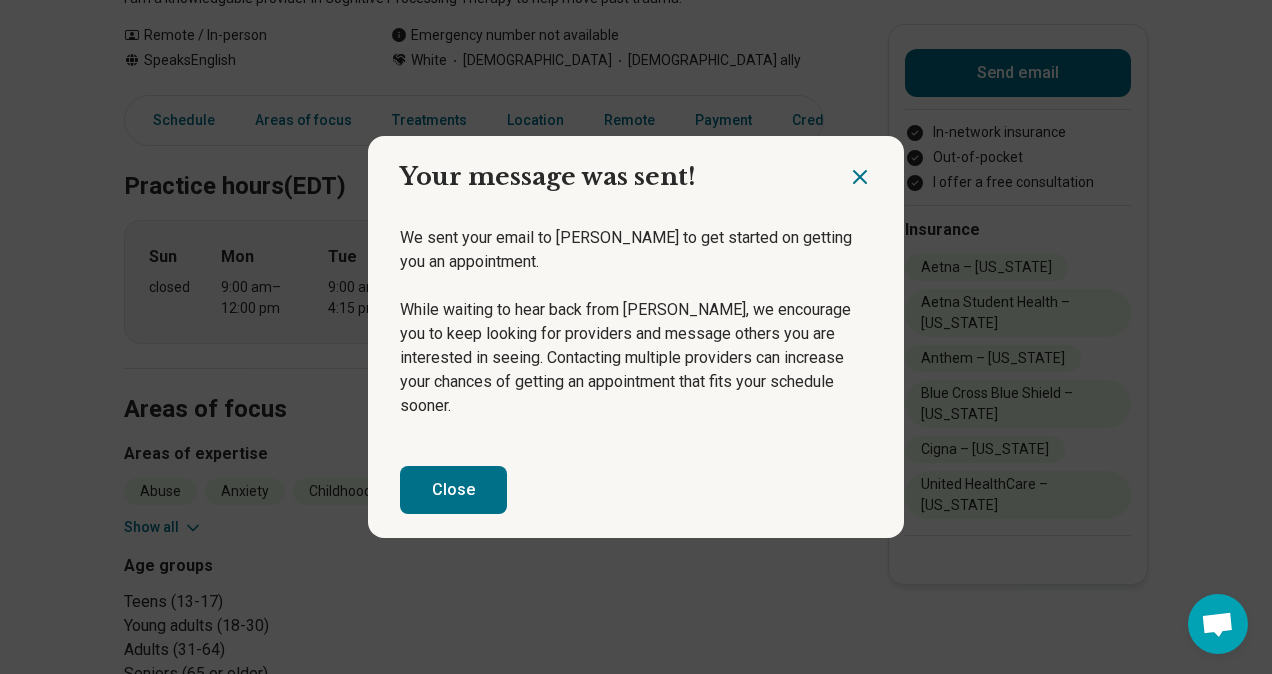 click on "Close" at bounding box center [453, 490] 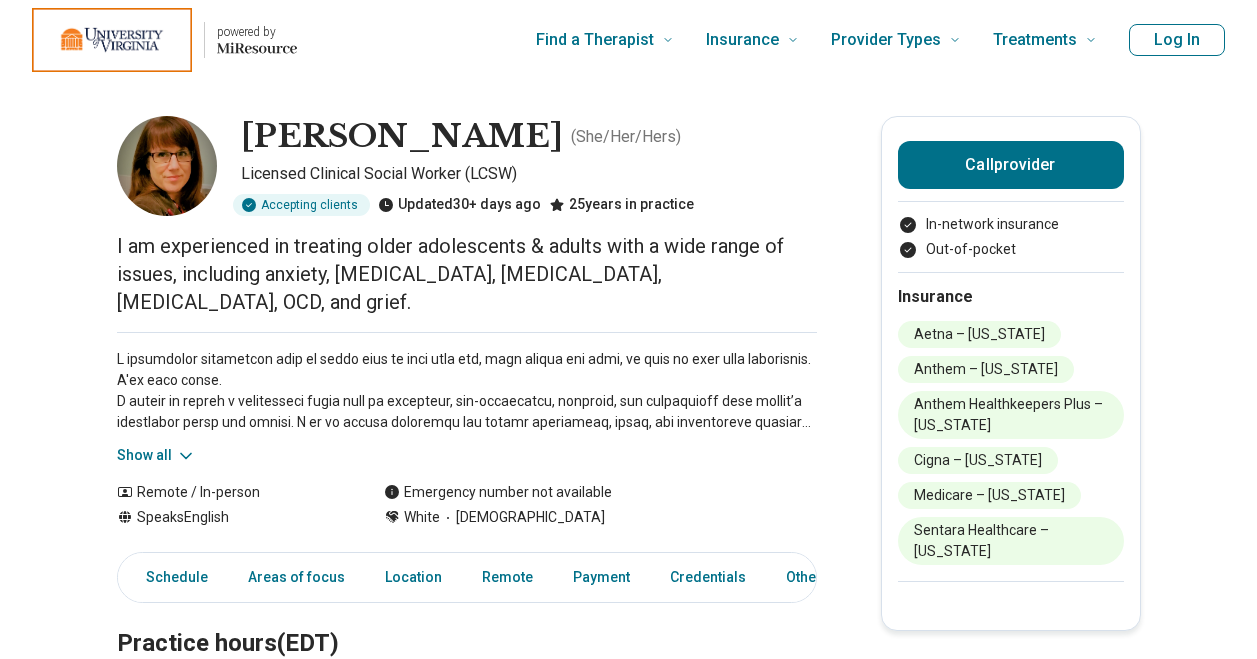 scroll, scrollTop: 0, scrollLeft: 0, axis: both 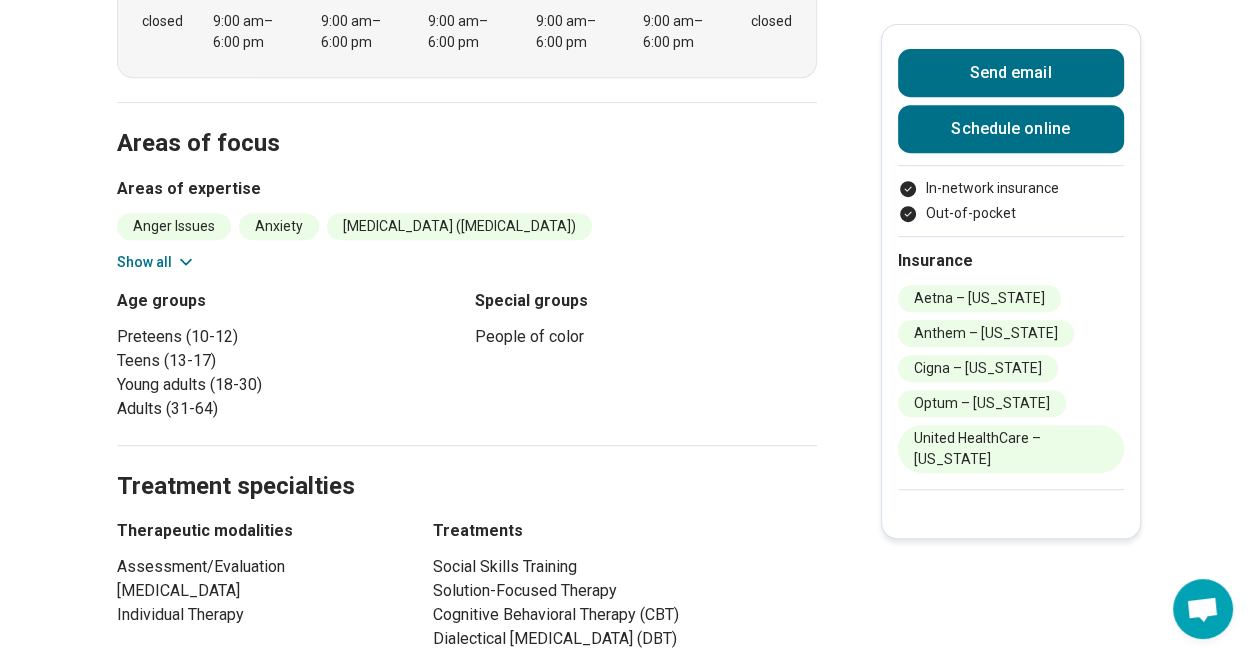 click on "Show all" at bounding box center [156, 262] 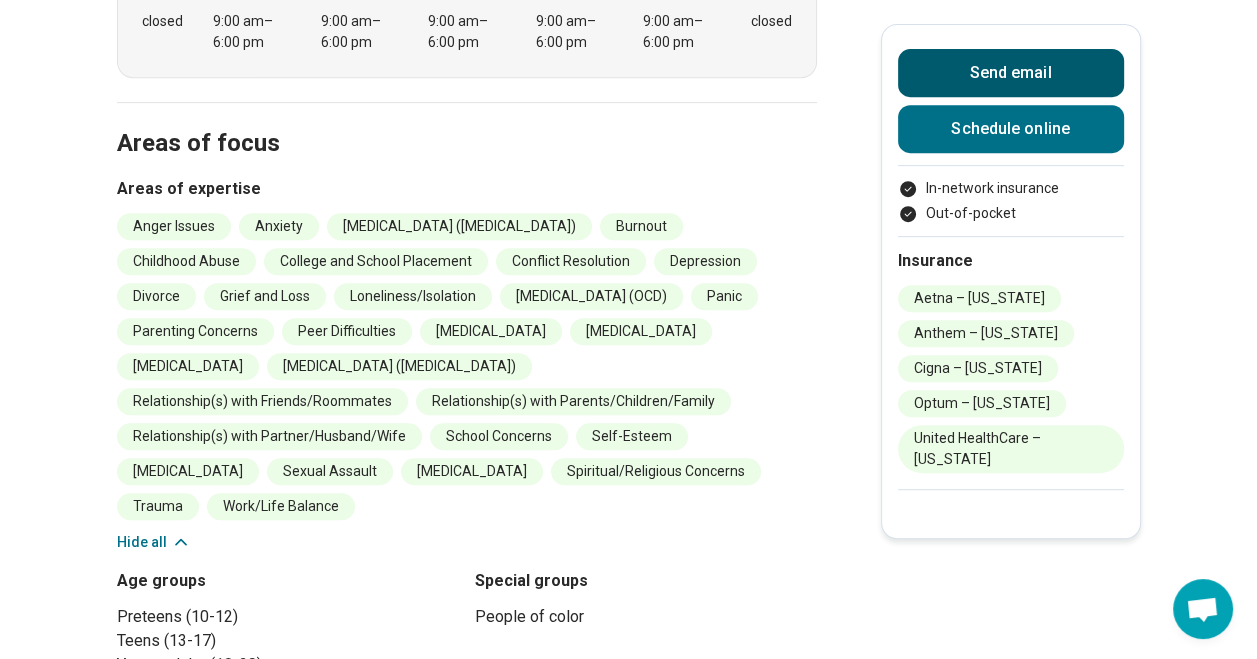 click on "Send email" at bounding box center [1011, 73] 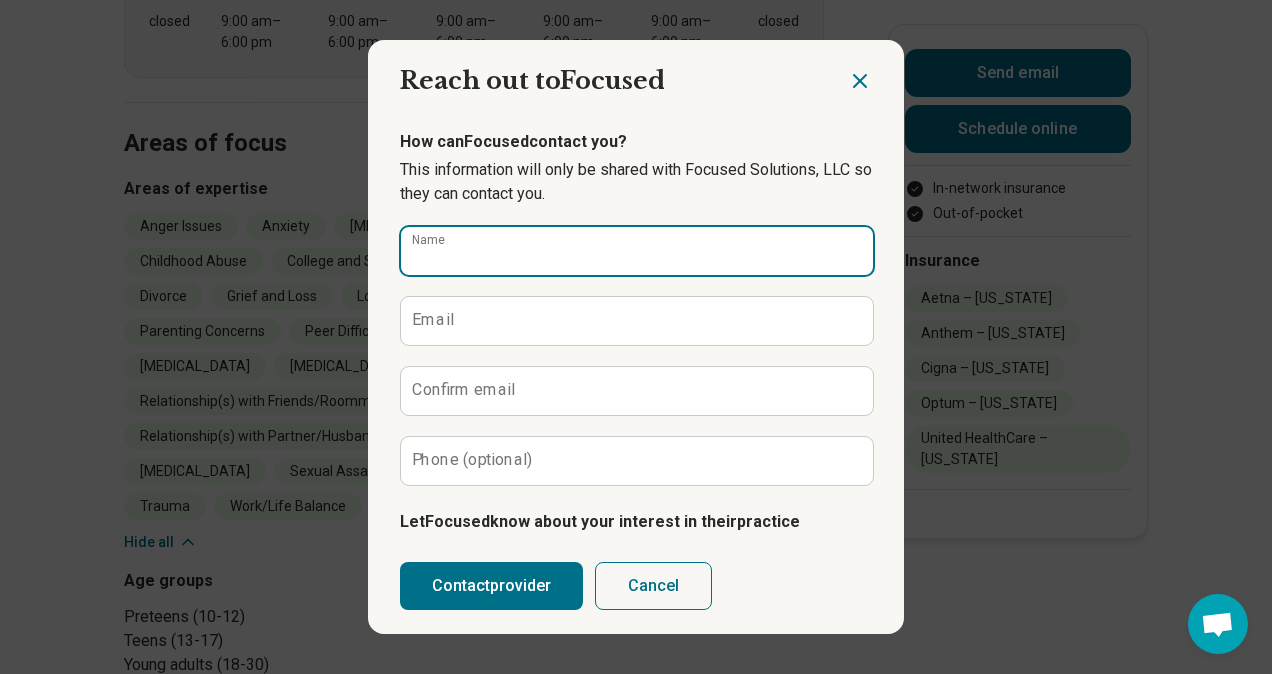 click on "Name" at bounding box center (637, 251) 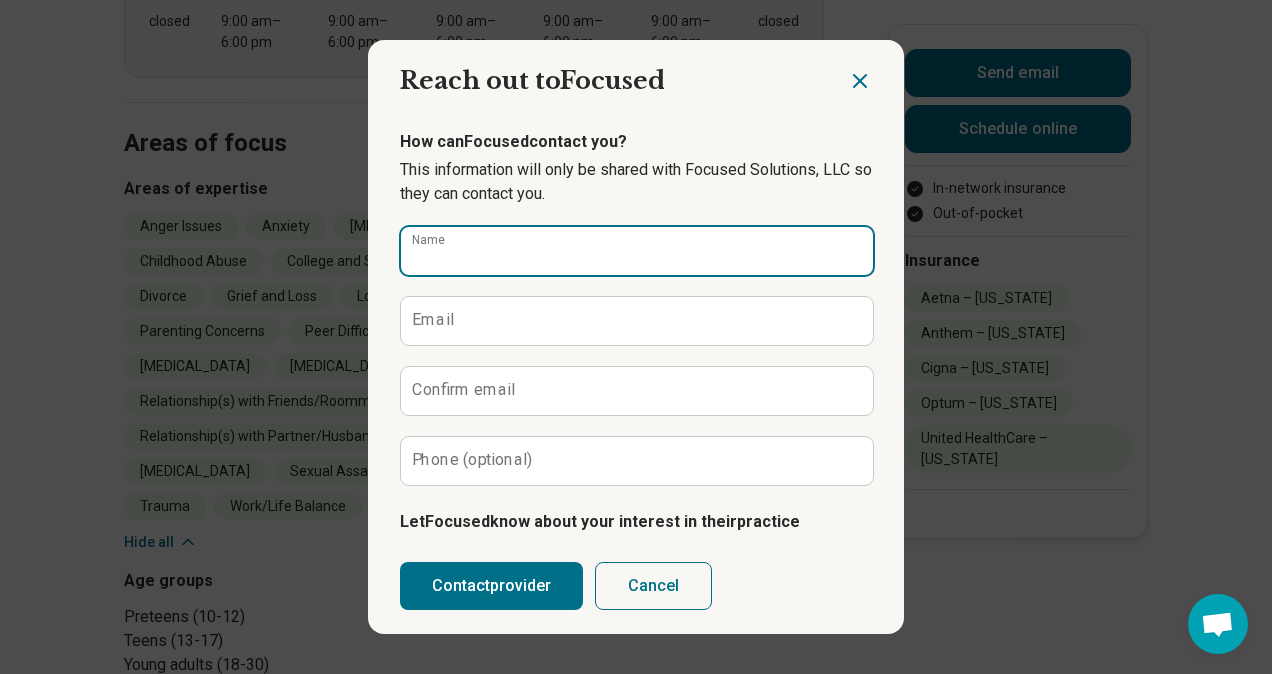 type on "**********" 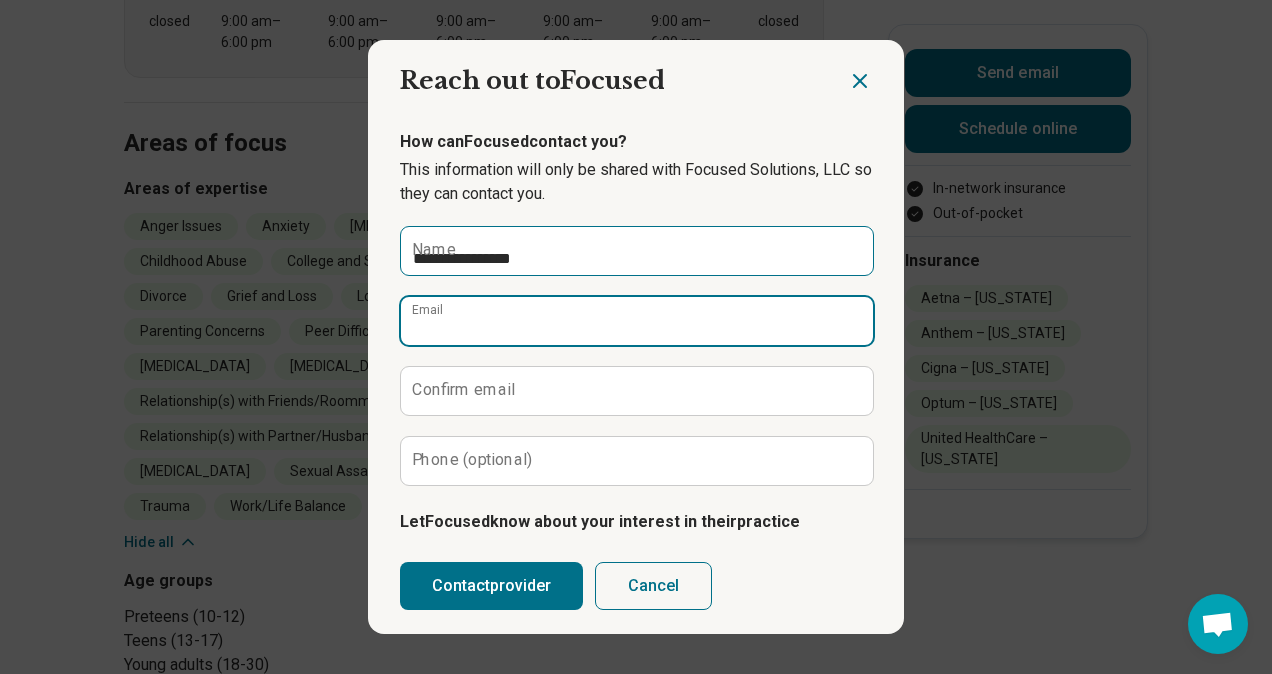 type on "**********" 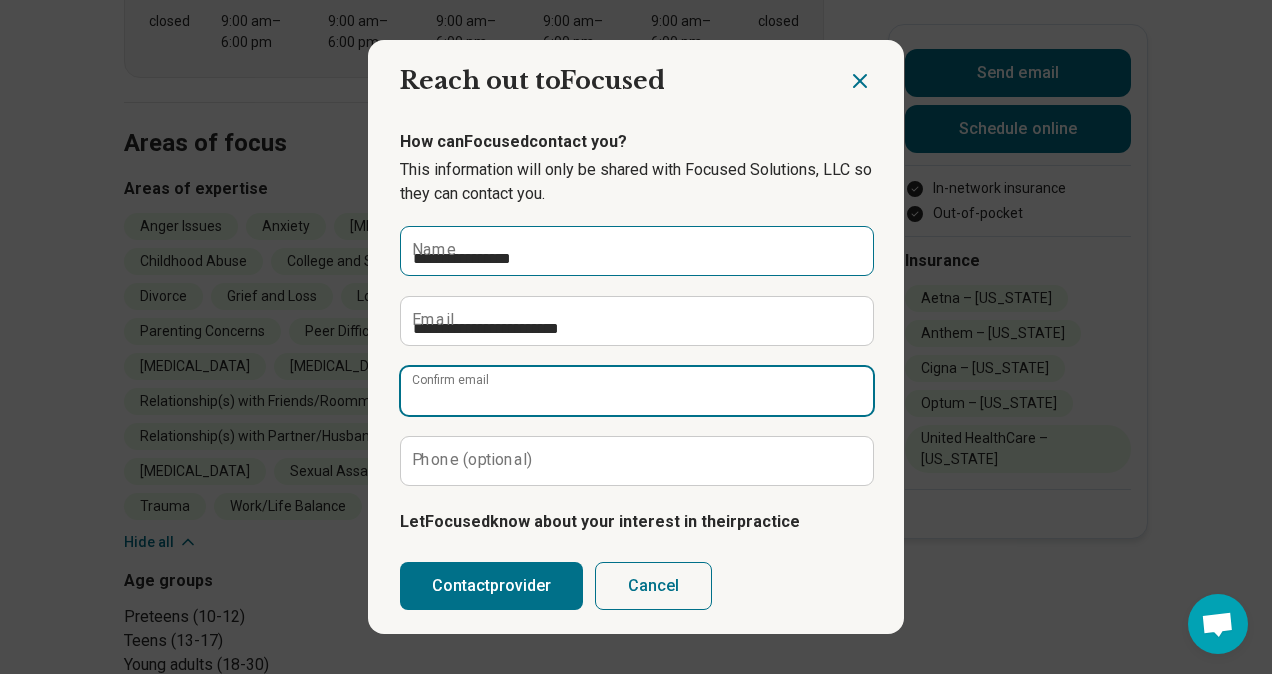 type on "**********" 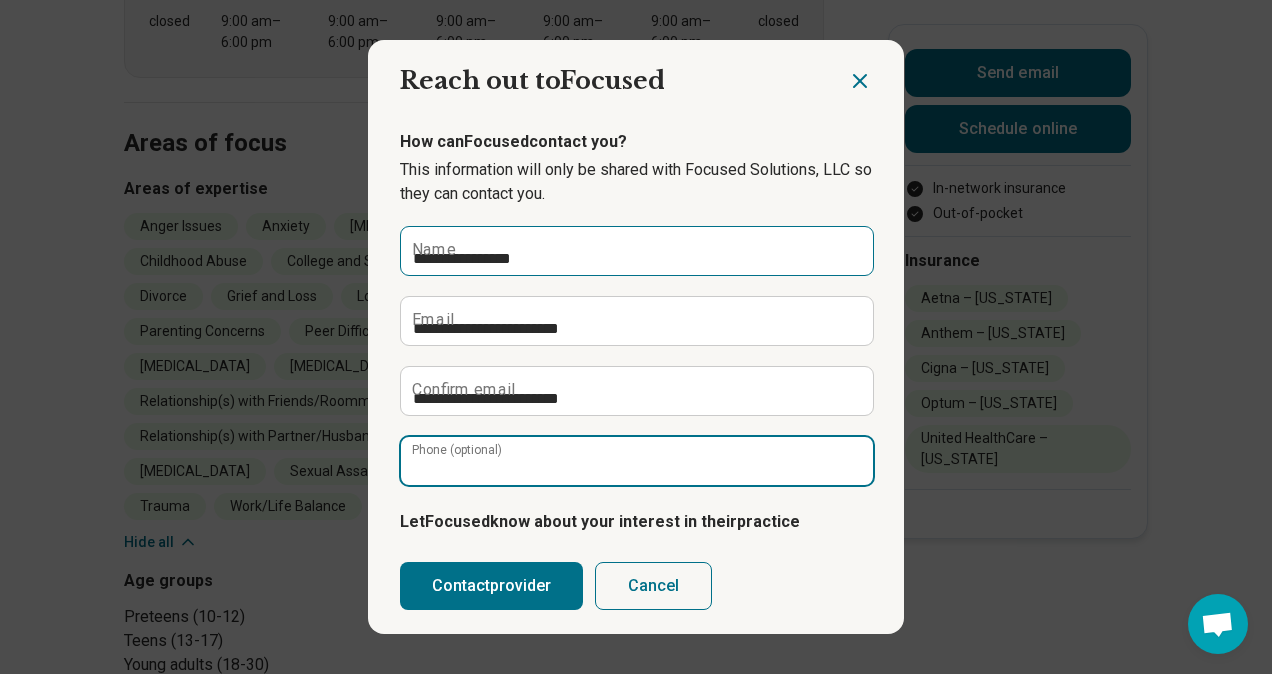 type on "**********" 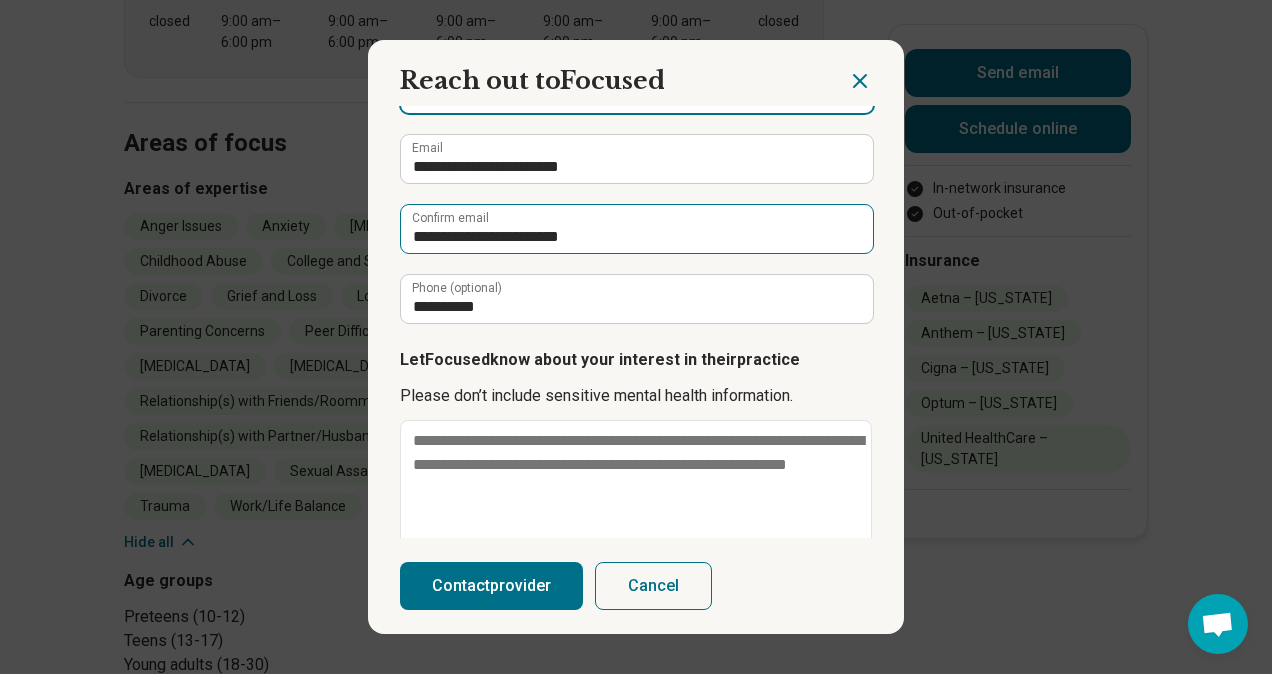 scroll, scrollTop: 231, scrollLeft: 0, axis: vertical 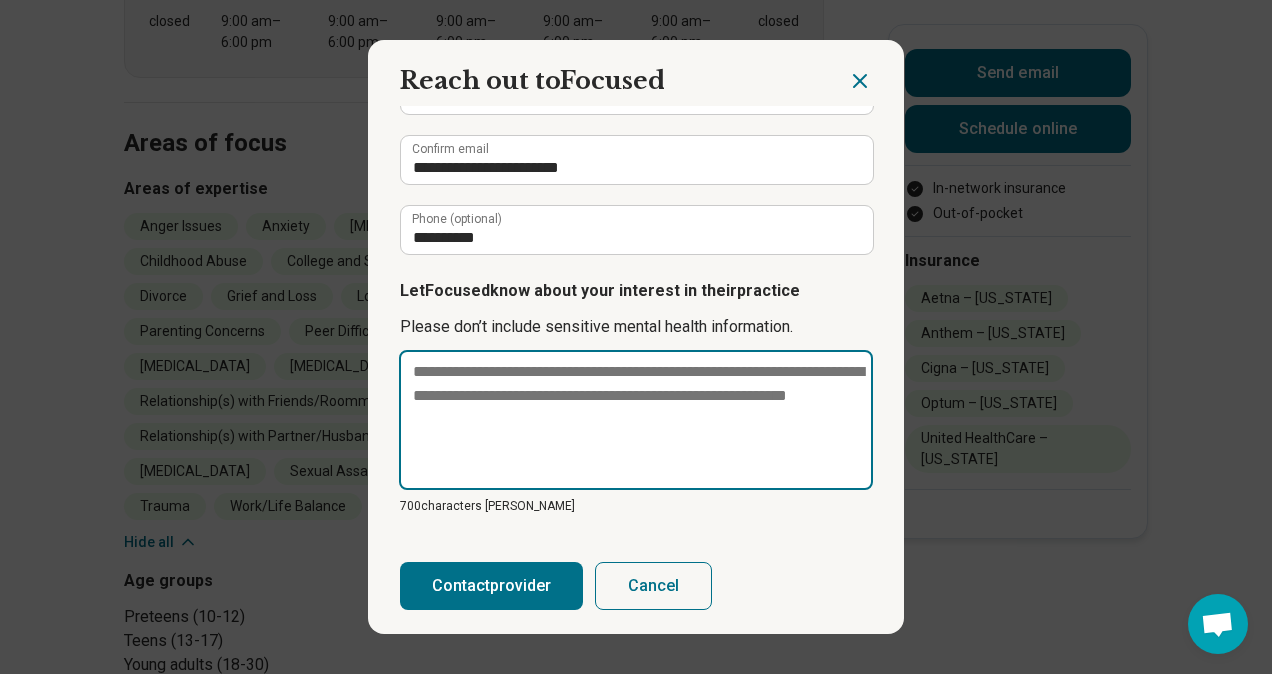 click at bounding box center [636, 420] 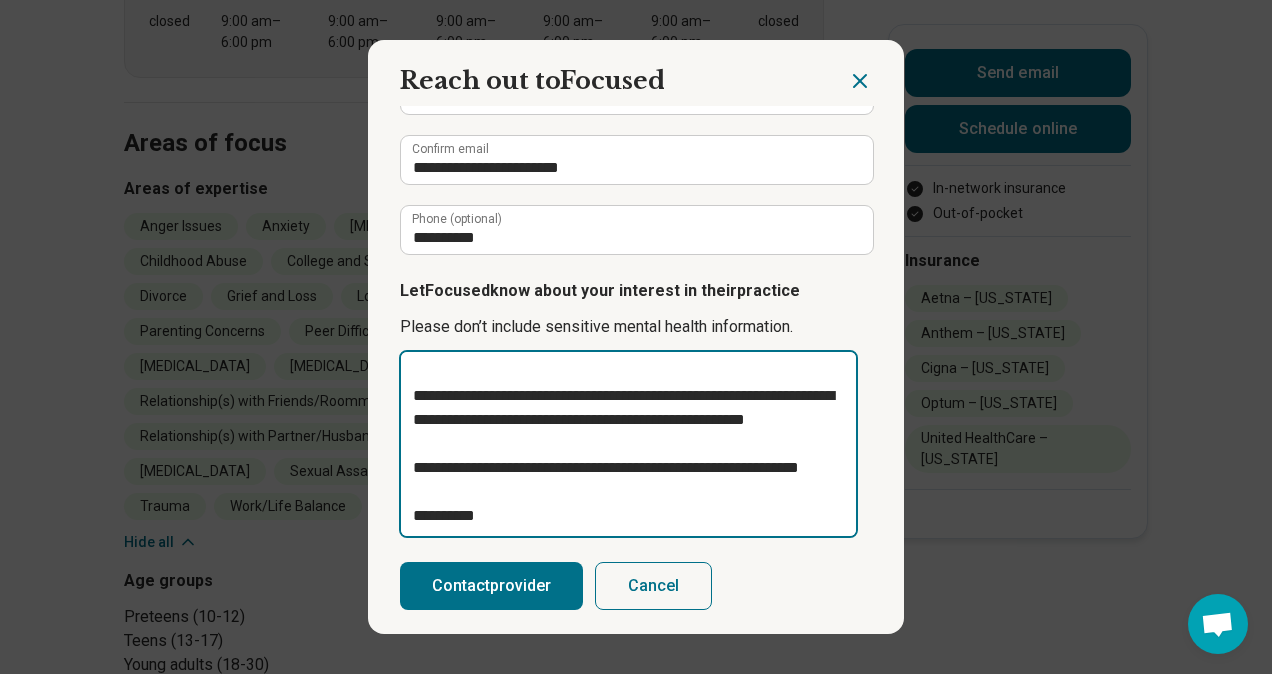 scroll, scrollTop: 0, scrollLeft: 0, axis: both 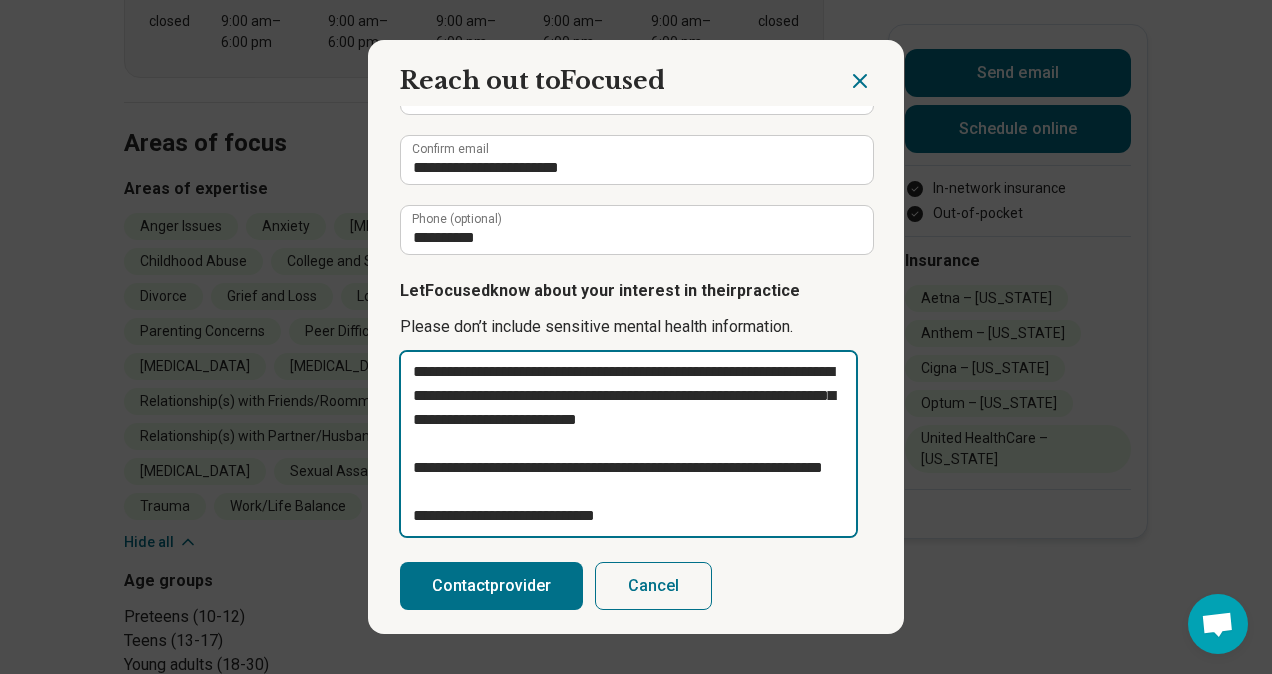 type on "**********" 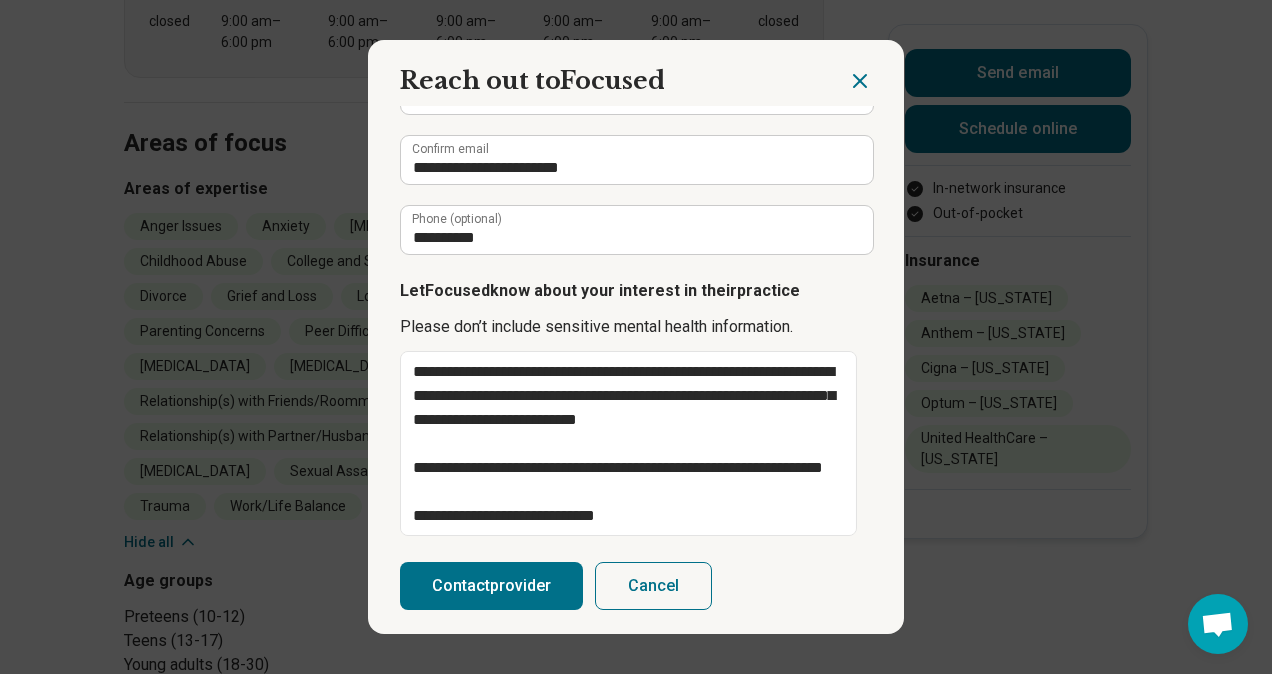 click on "Contact  provider" at bounding box center (491, 586) 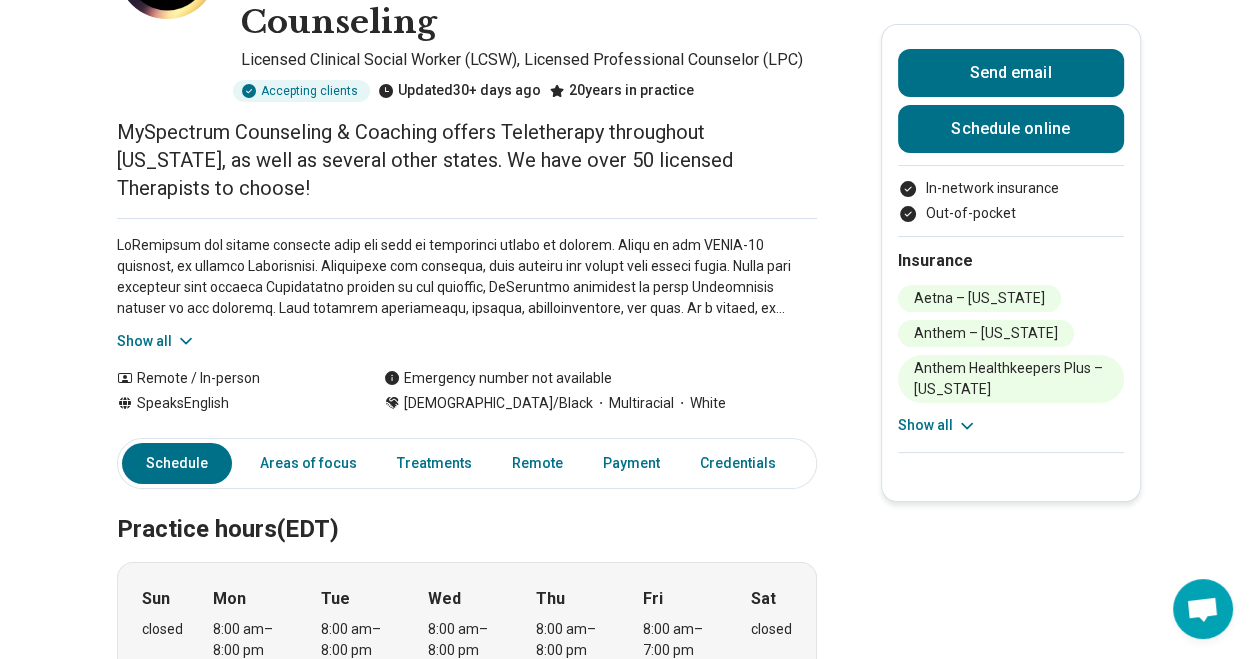 scroll, scrollTop: 195, scrollLeft: 0, axis: vertical 